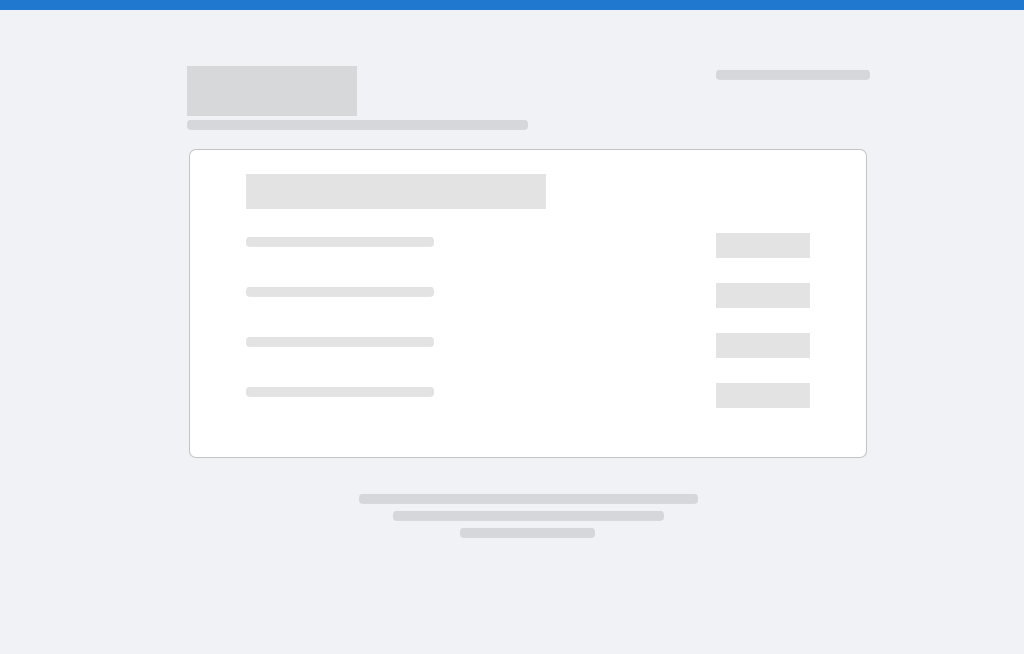scroll, scrollTop: 0, scrollLeft: 0, axis: both 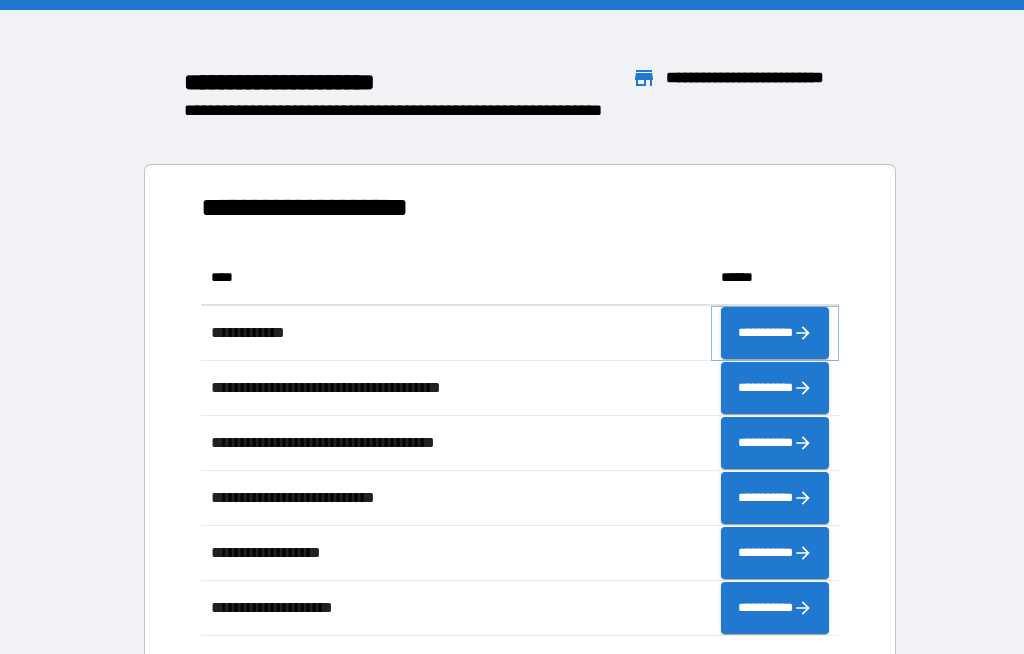 click on "**********" at bounding box center (775, 333) 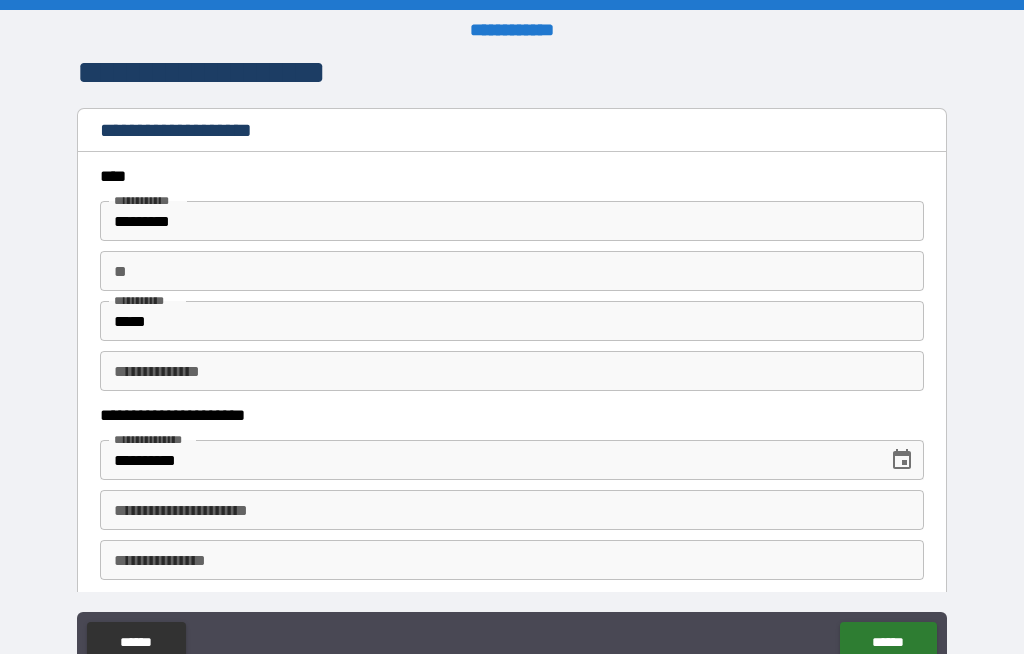 click on "**********" at bounding box center (512, 510) 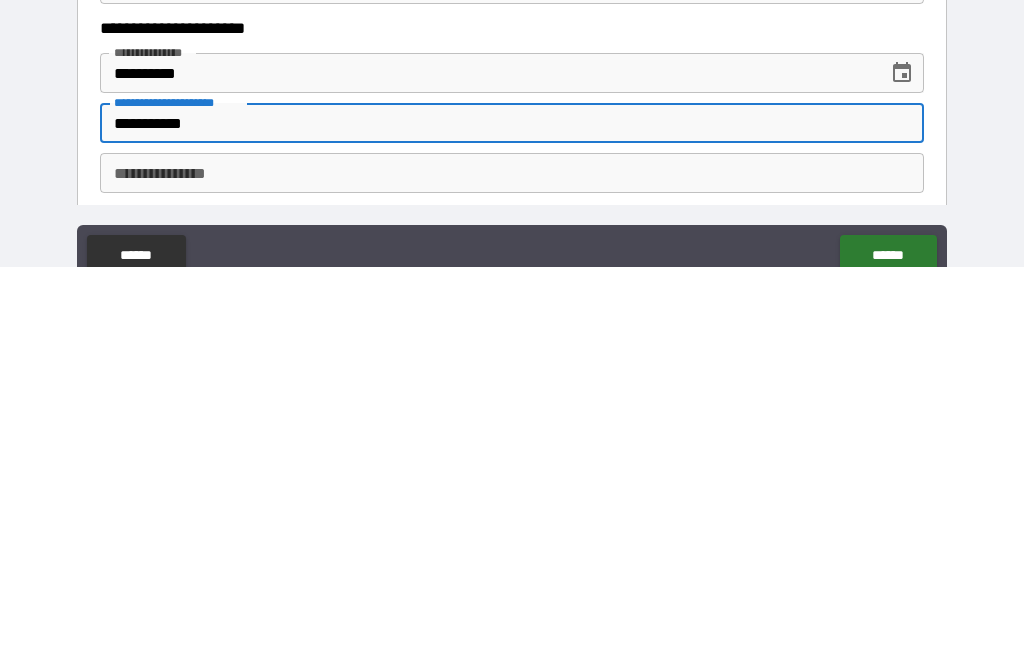 type on "**********" 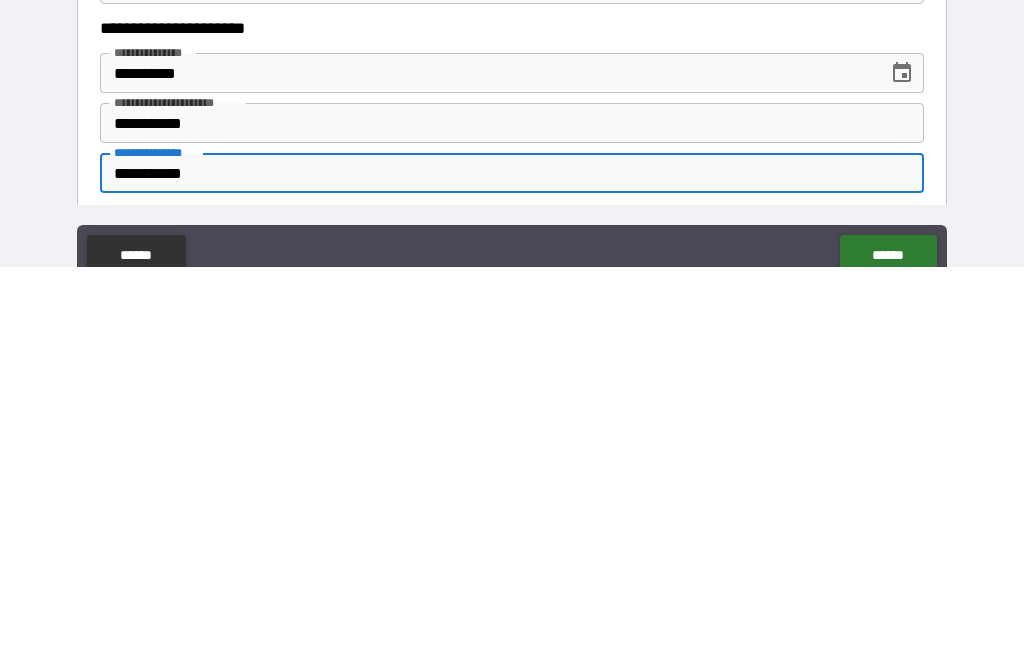type on "**********" 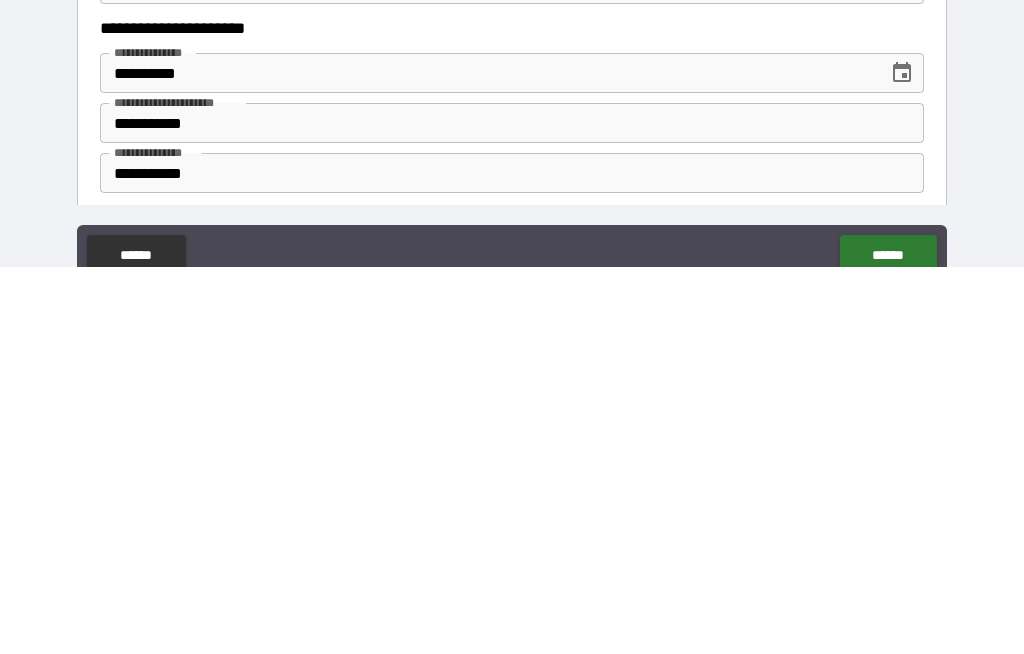 scroll, scrollTop: 69, scrollLeft: 0, axis: vertical 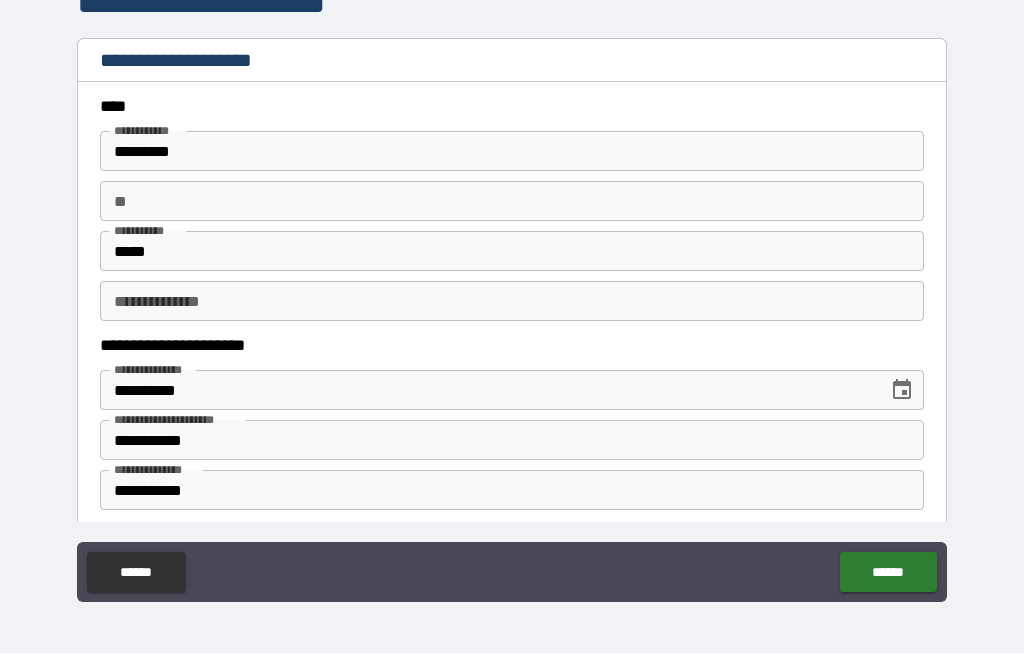 click on "******" at bounding box center [888, 573] 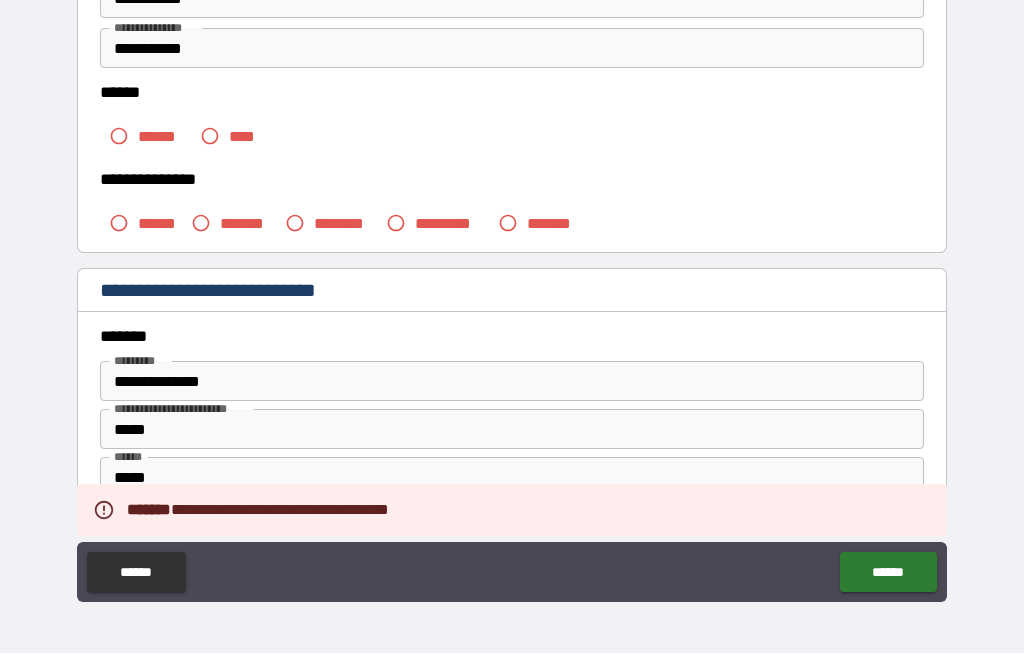 scroll, scrollTop: 459, scrollLeft: 0, axis: vertical 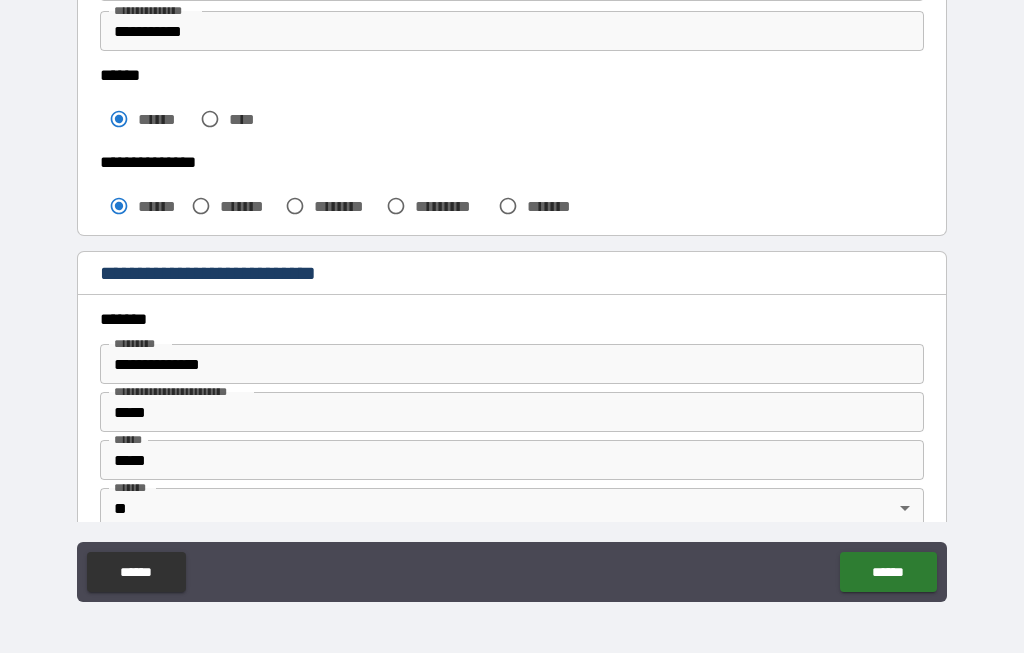 click on "**********" at bounding box center [512, 365] 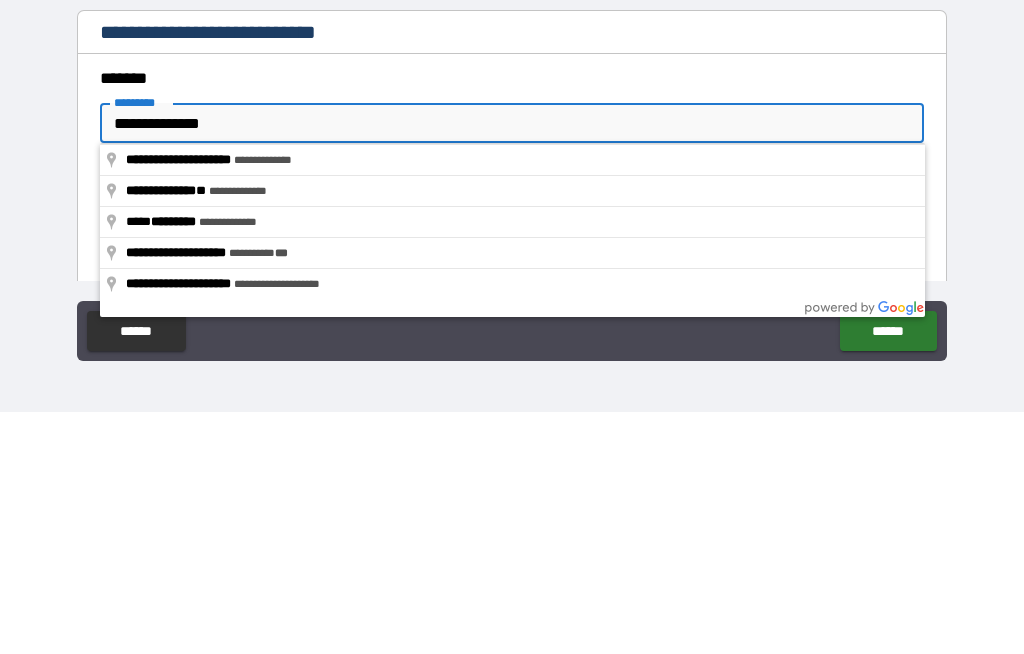click on "**********" at bounding box center (512, 365) 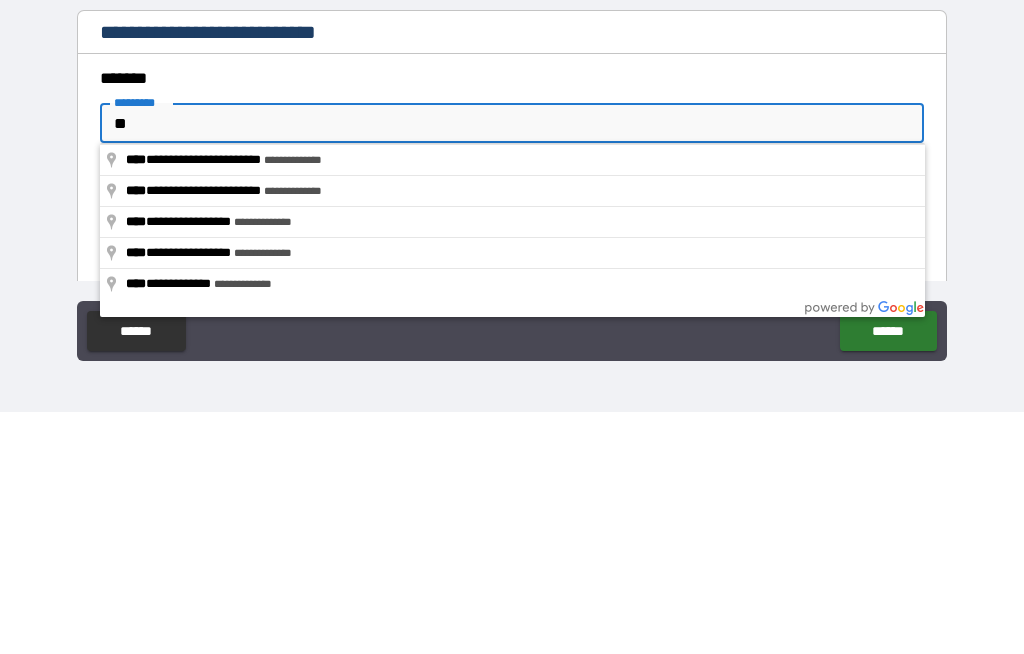 type on "*" 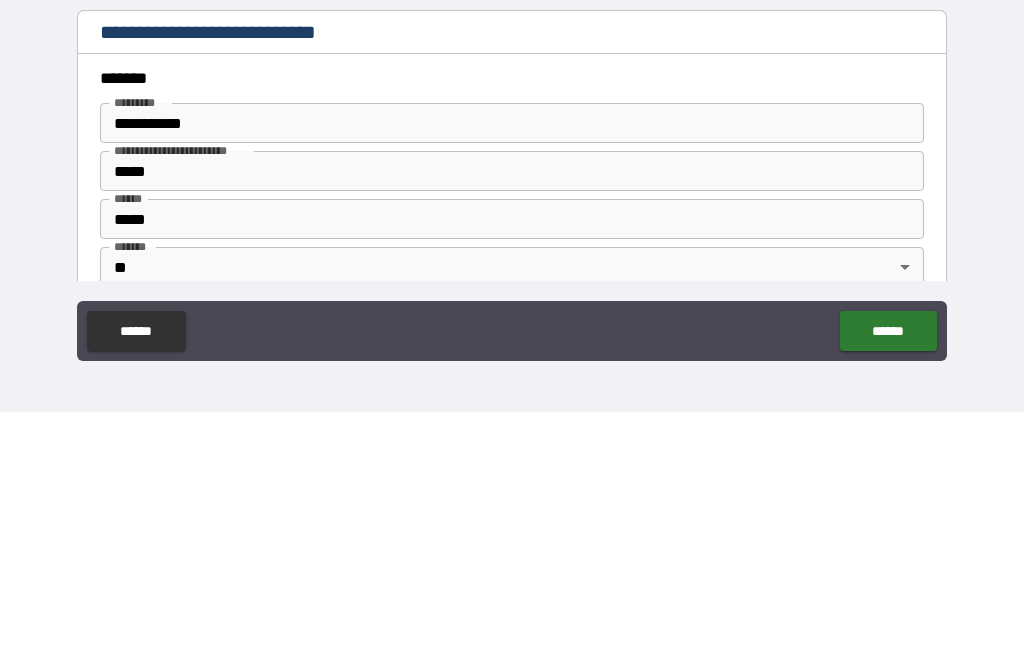type on "**********" 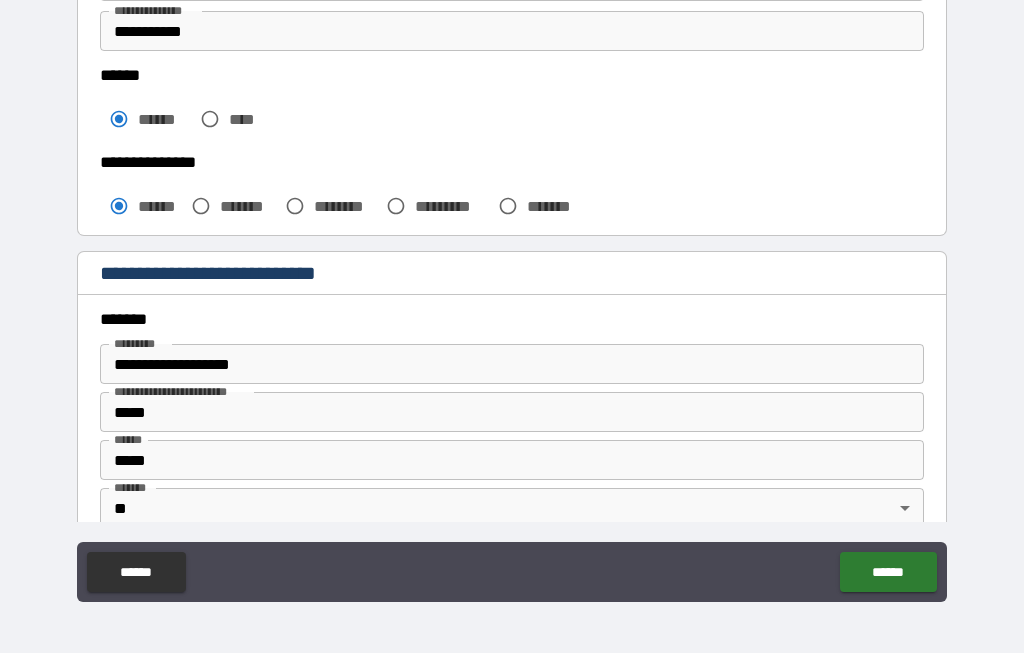 click on "*****" at bounding box center (512, 413) 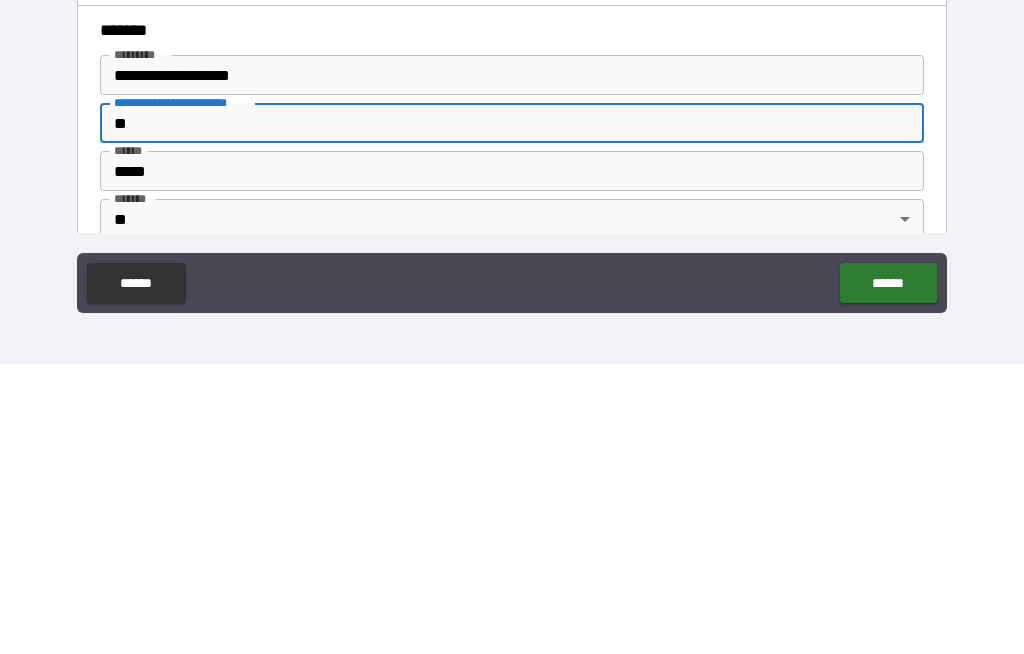 type on "*" 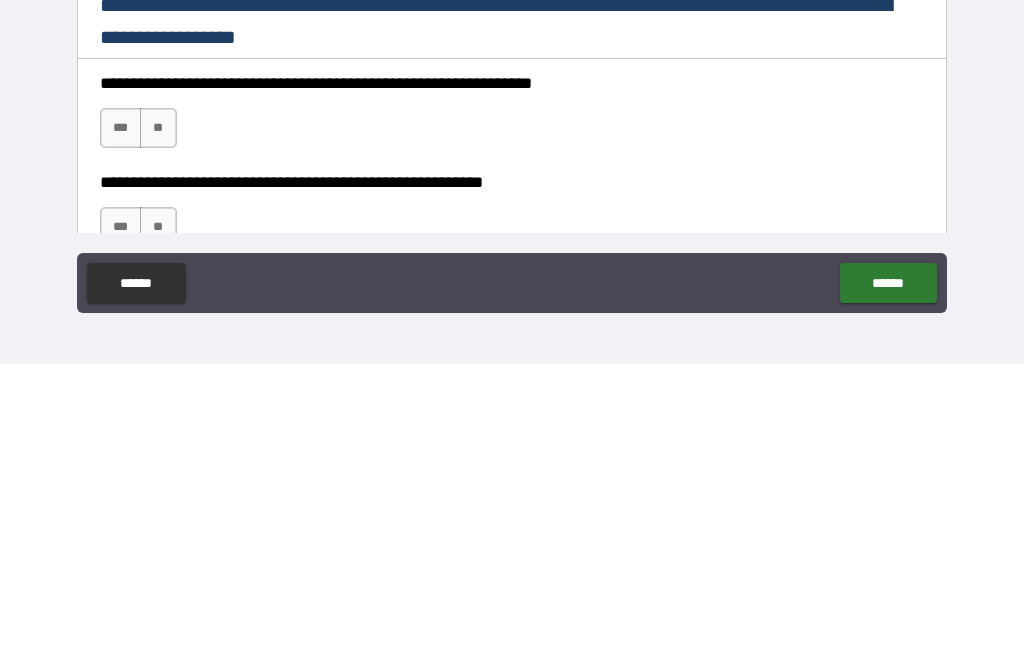 scroll, scrollTop: 1076, scrollLeft: 0, axis: vertical 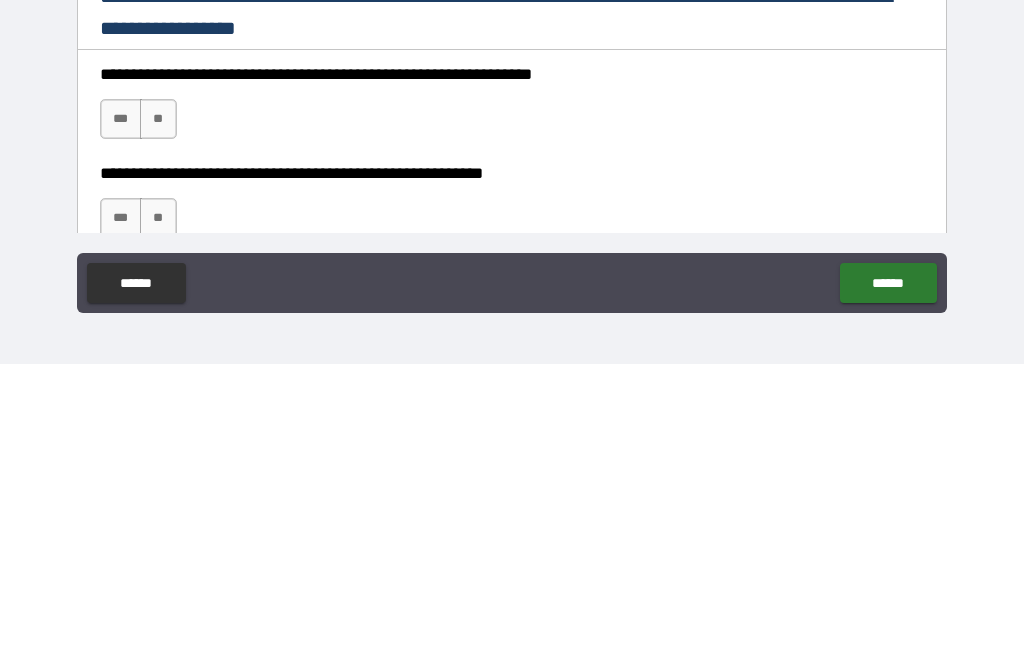 type on "***" 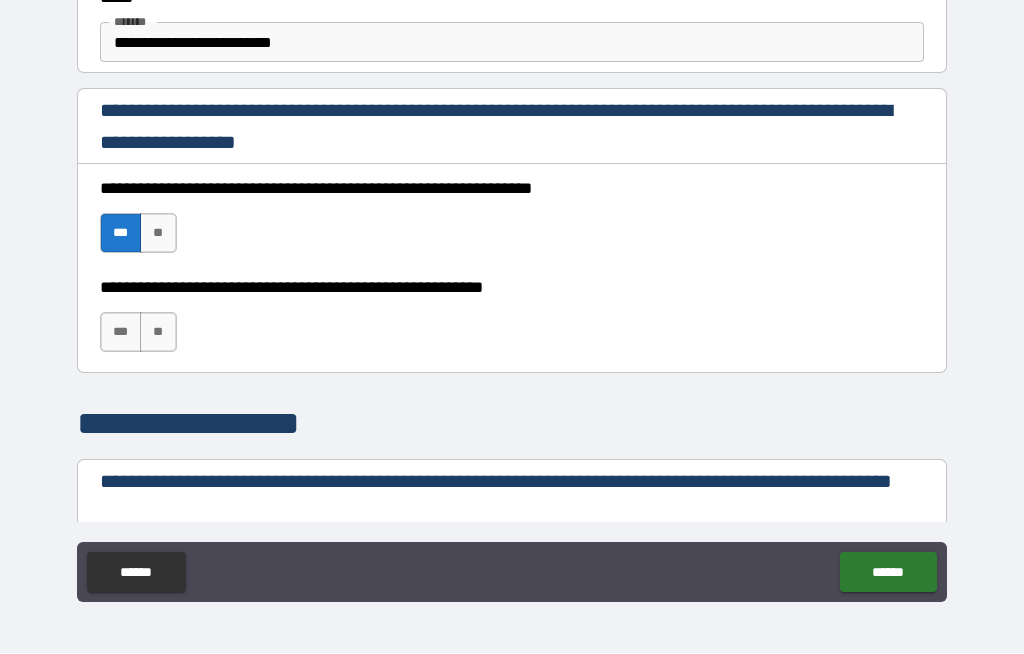 scroll, scrollTop: 1263, scrollLeft: 0, axis: vertical 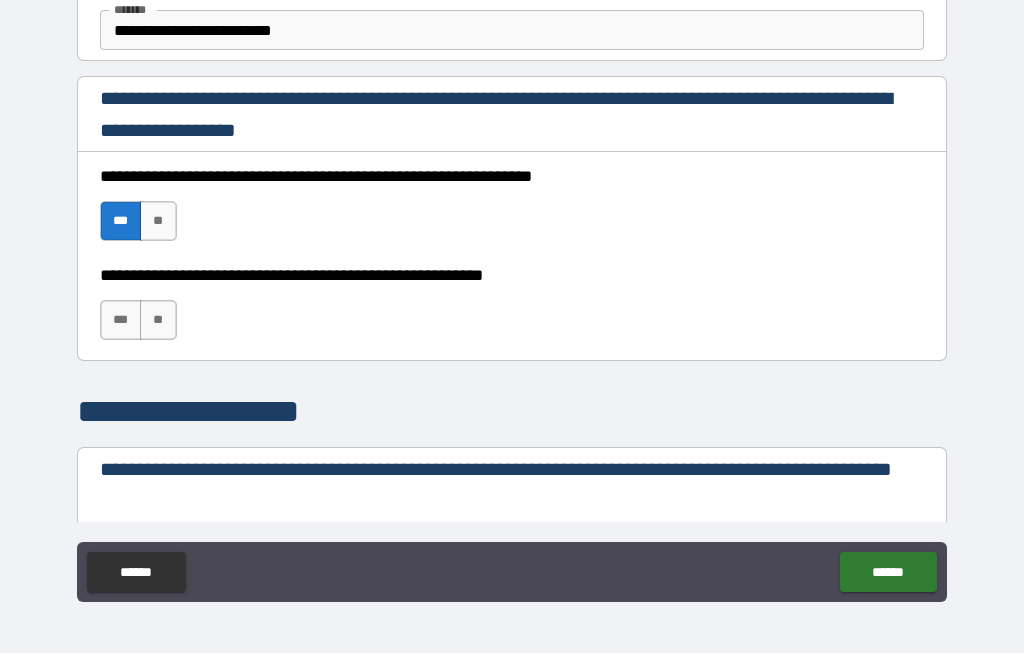 click on "**" at bounding box center [158, 321] 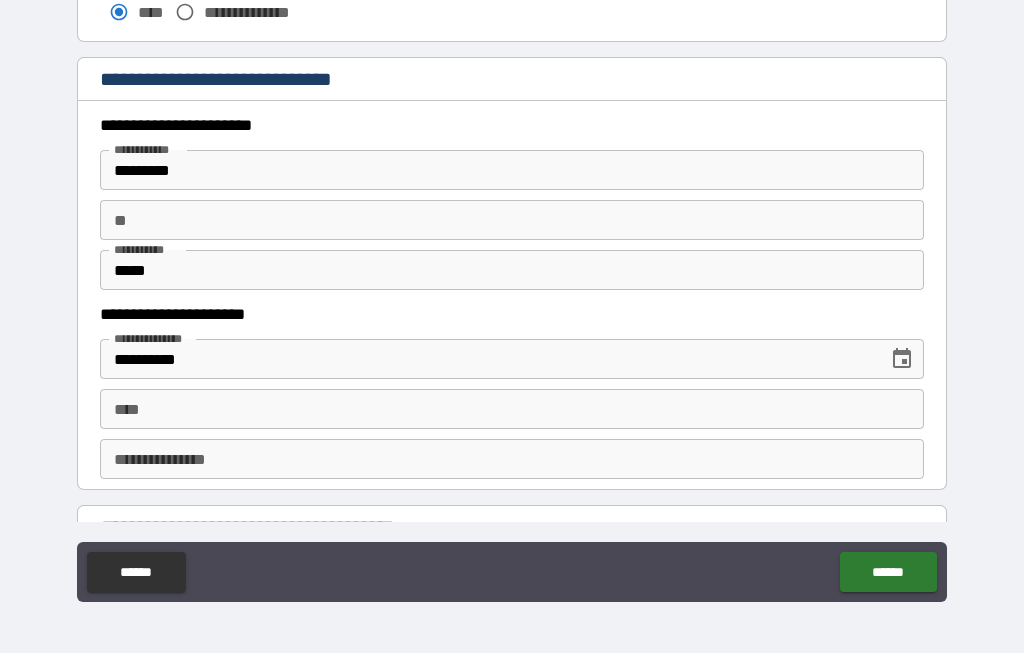 scroll, scrollTop: 1852, scrollLeft: 0, axis: vertical 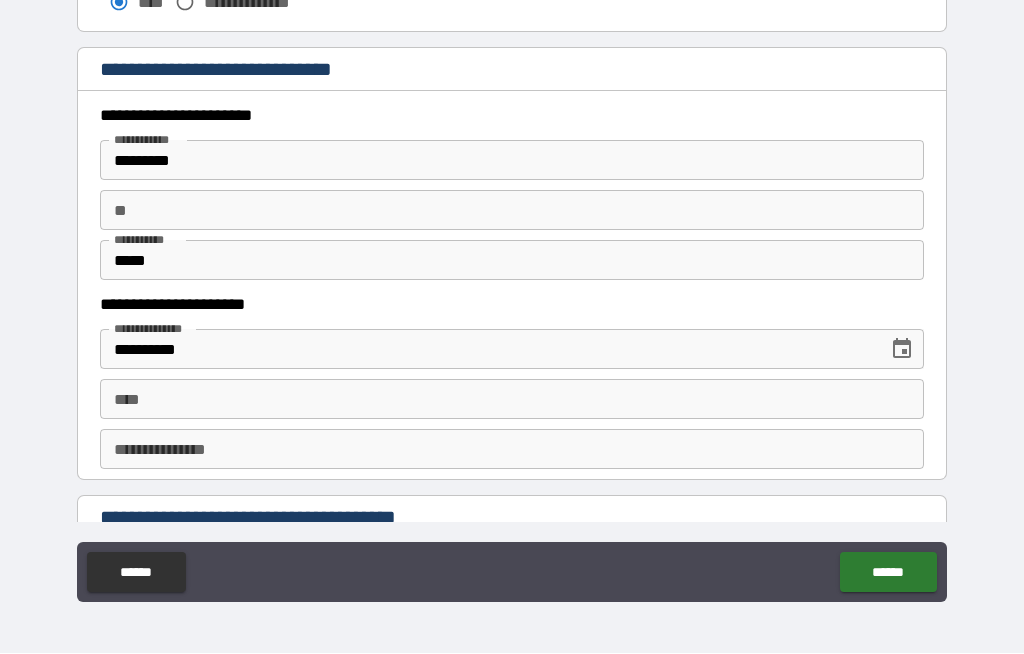 click on "****" at bounding box center (512, 400) 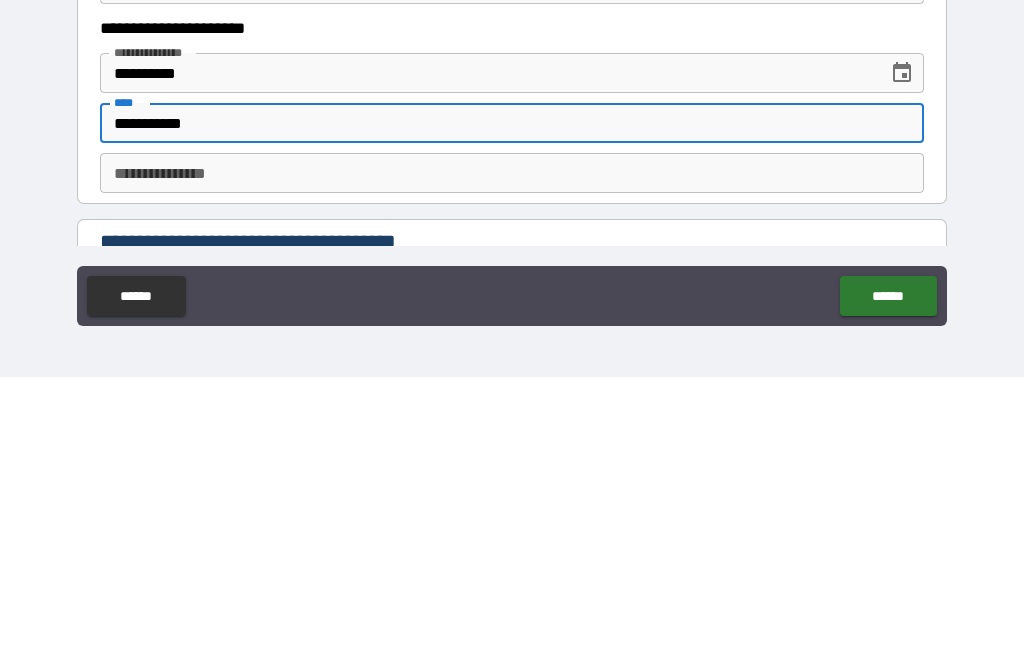 type on "**********" 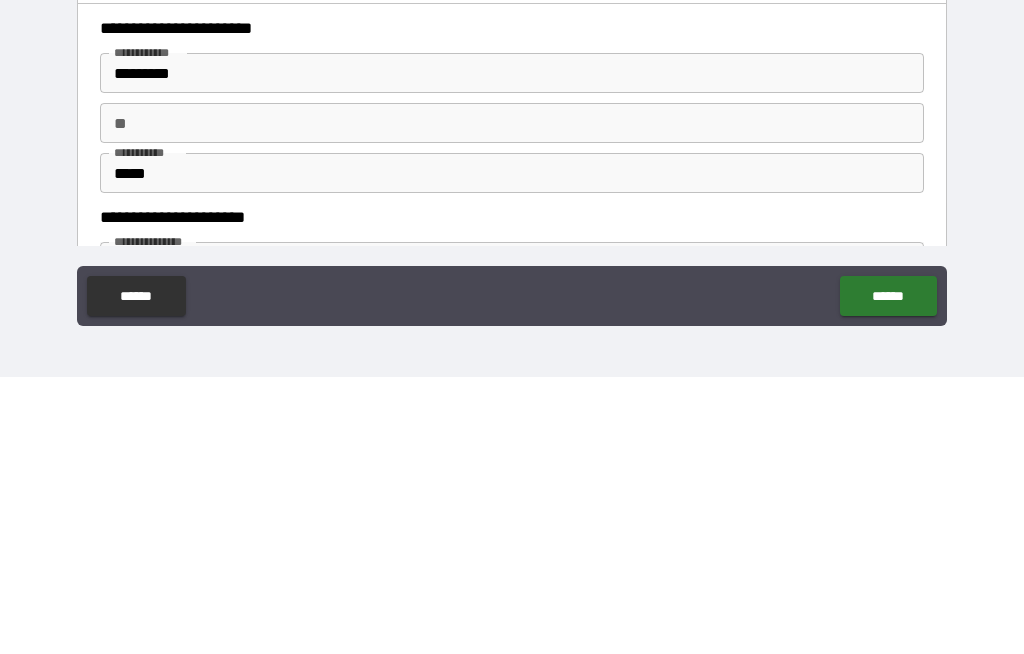 scroll, scrollTop: 1662, scrollLeft: 0, axis: vertical 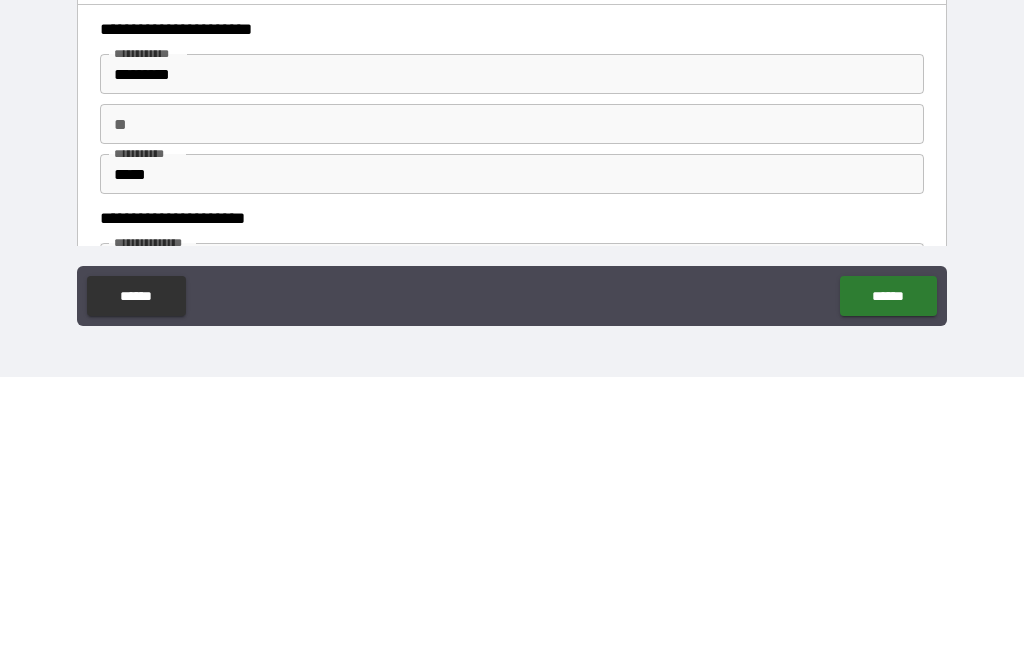 type on "**********" 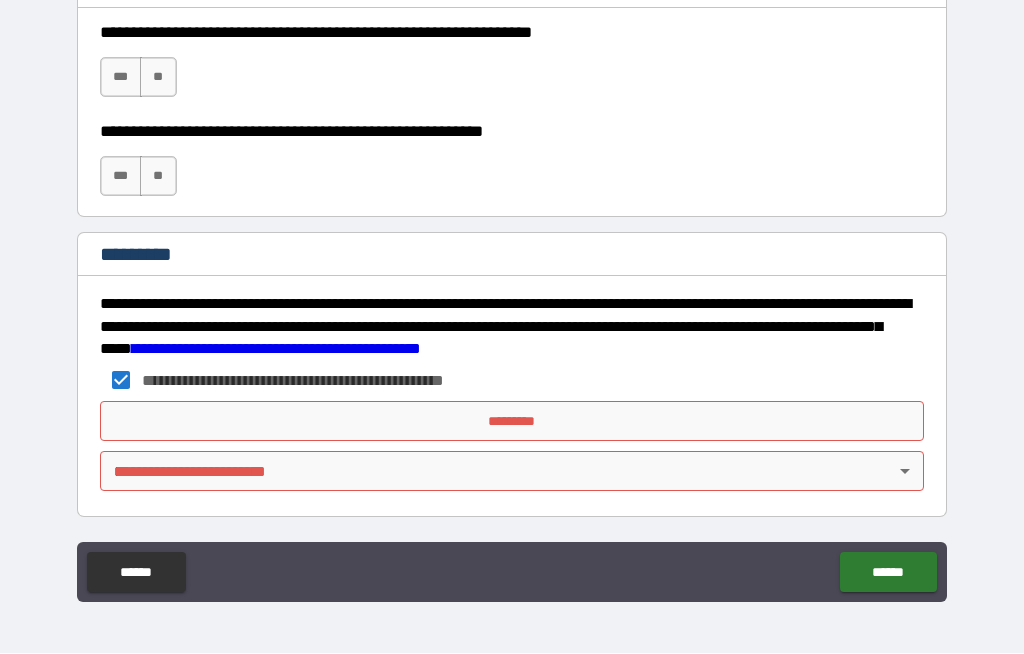 scroll, scrollTop: 3044, scrollLeft: 0, axis: vertical 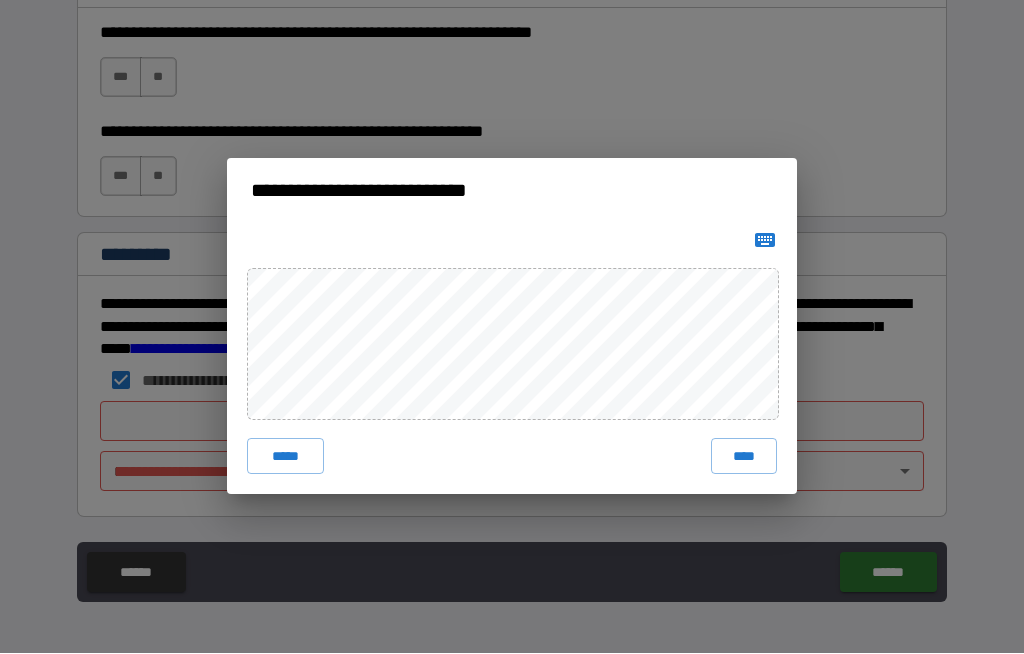 click on "****" at bounding box center [744, 457] 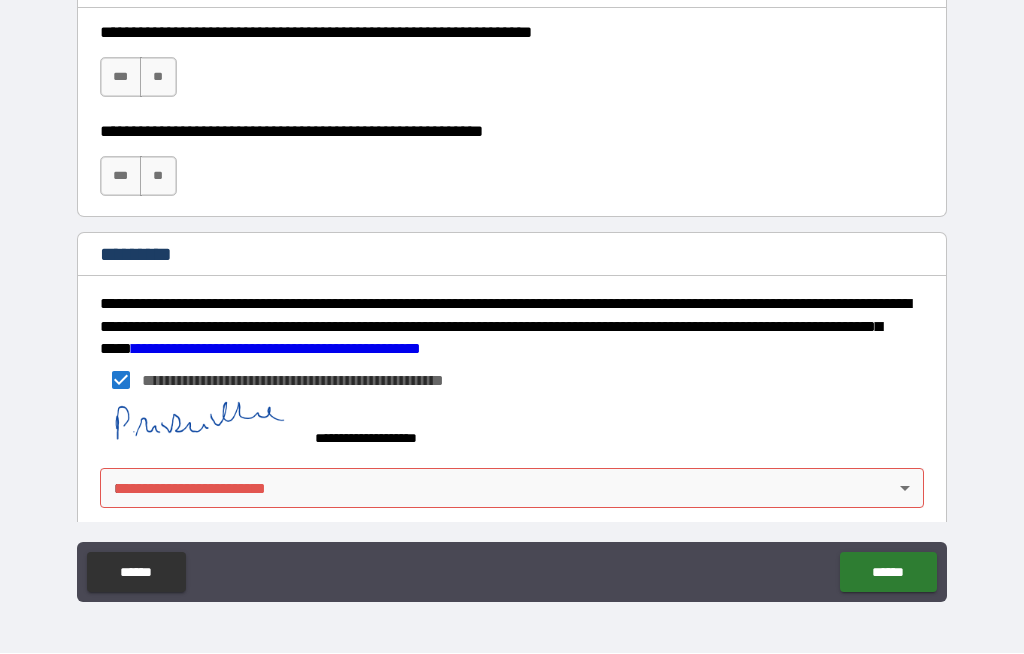 click on "**********" at bounding box center (512, 292) 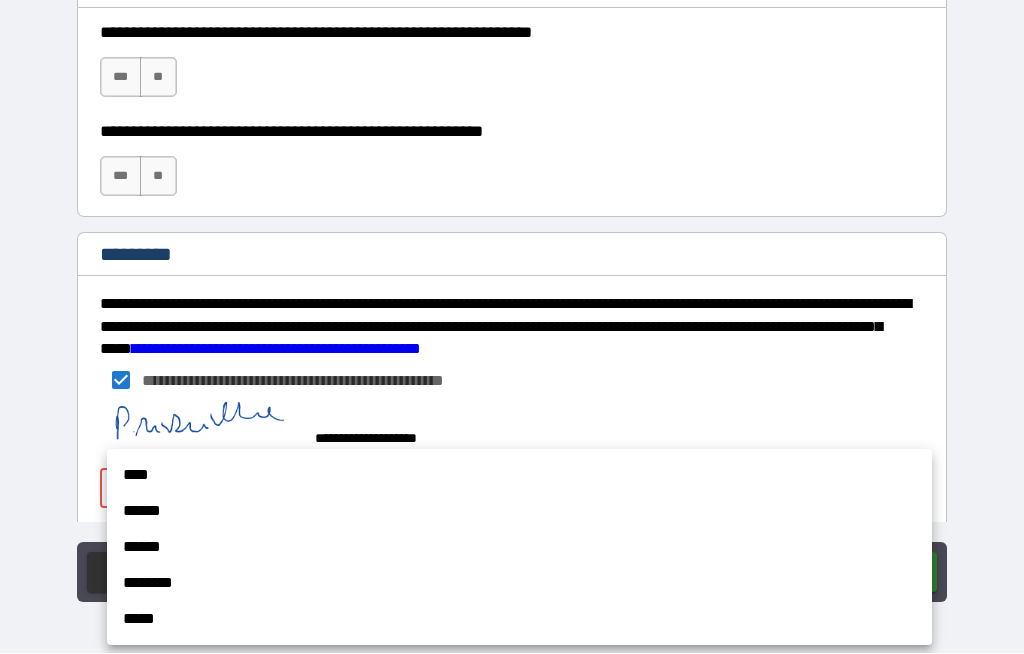 click on "****" at bounding box center (519, 476) 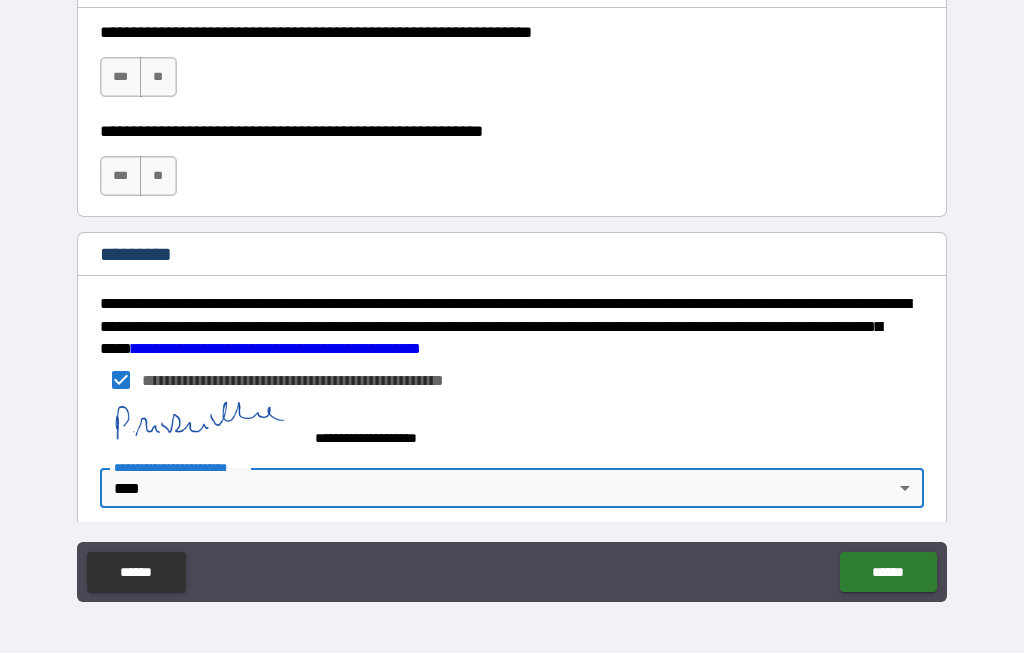 type on "*" 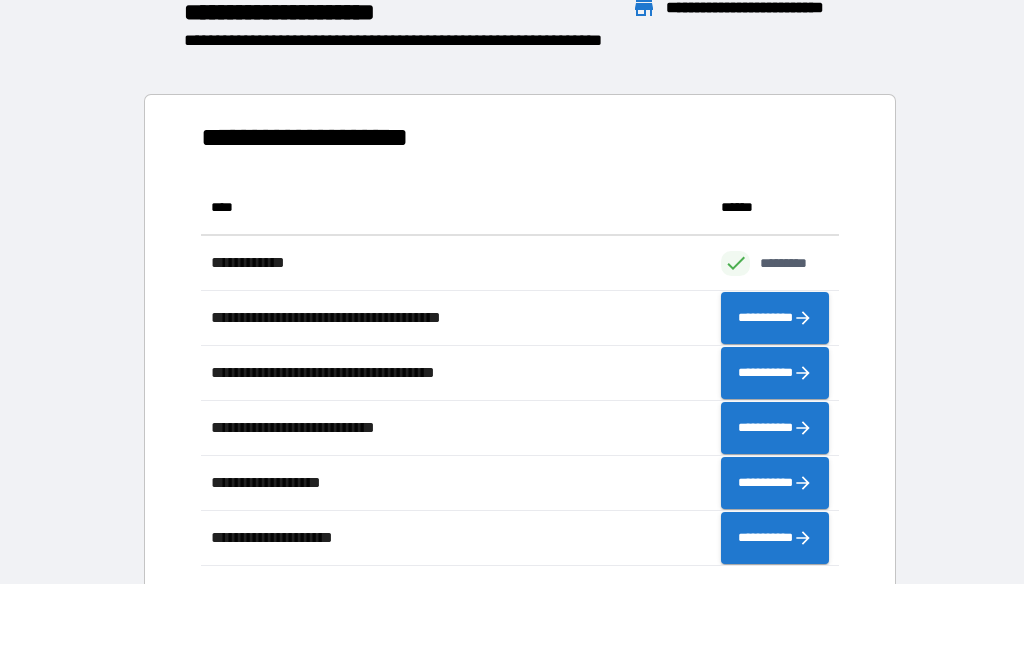 scroll, scrollTop: 1, scrollLeft: 1, axis: both 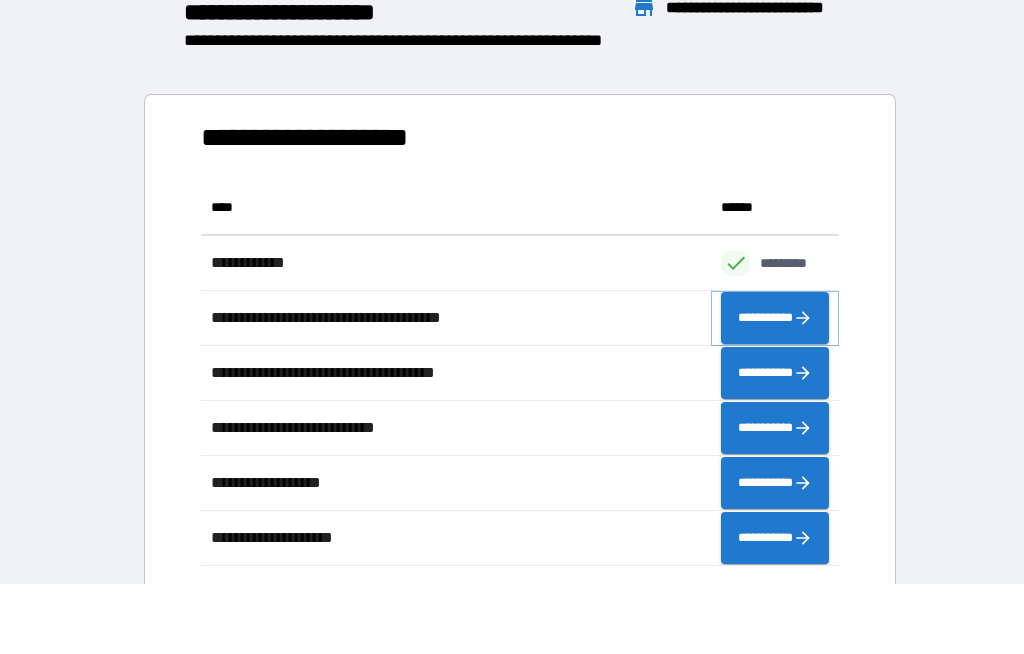 click on "**********" at bounding box center (775, 319) 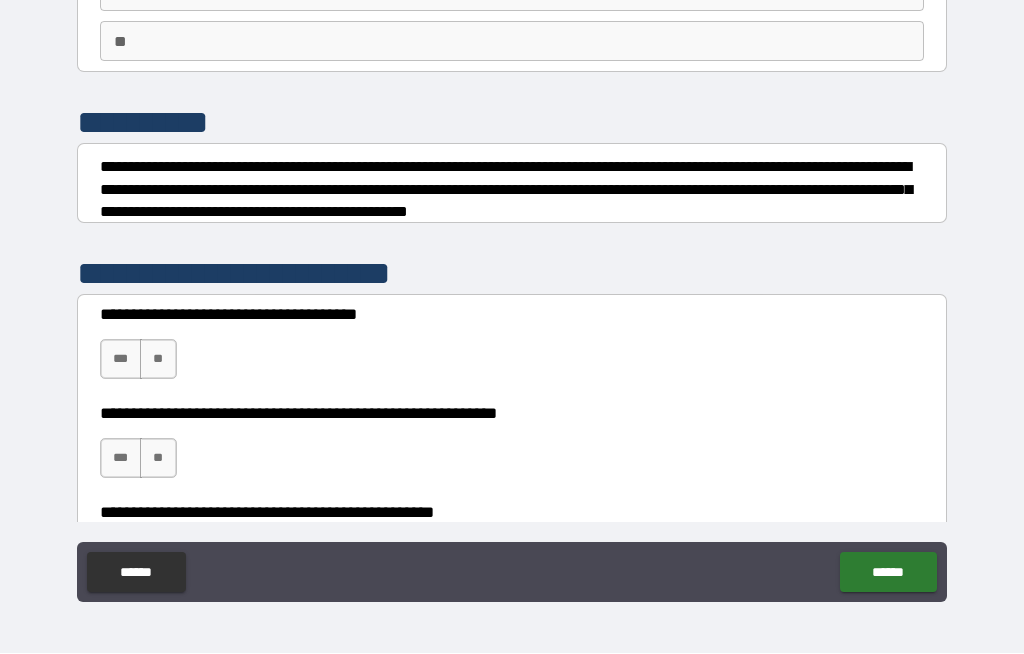 scroll, scrollTop: 155, scrollLeft: 0, axis: vertical 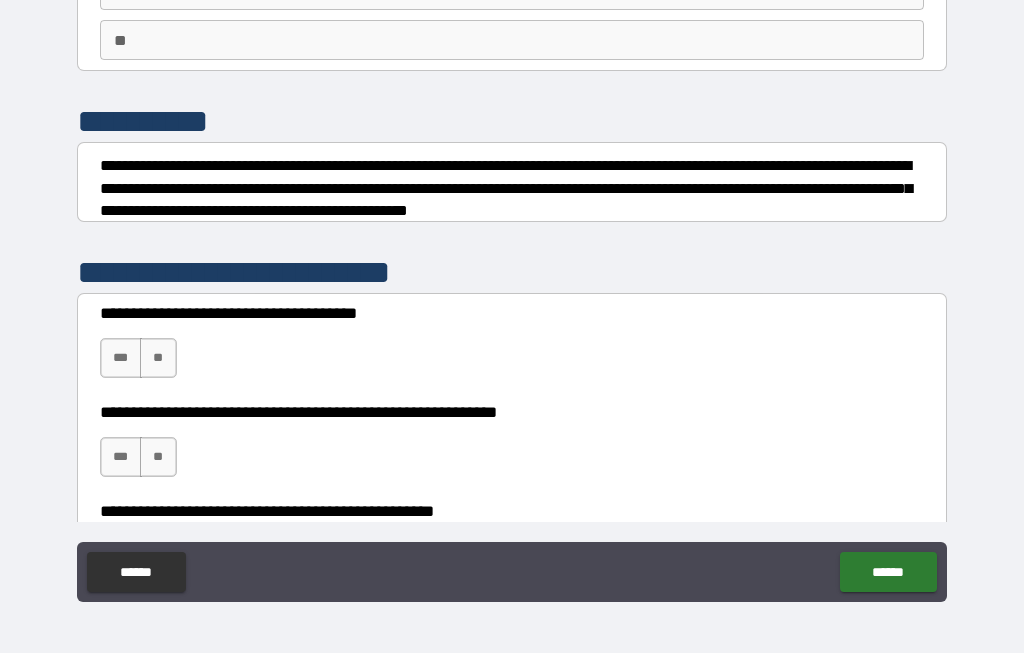 click on "**" at bounding box center [158, 359] 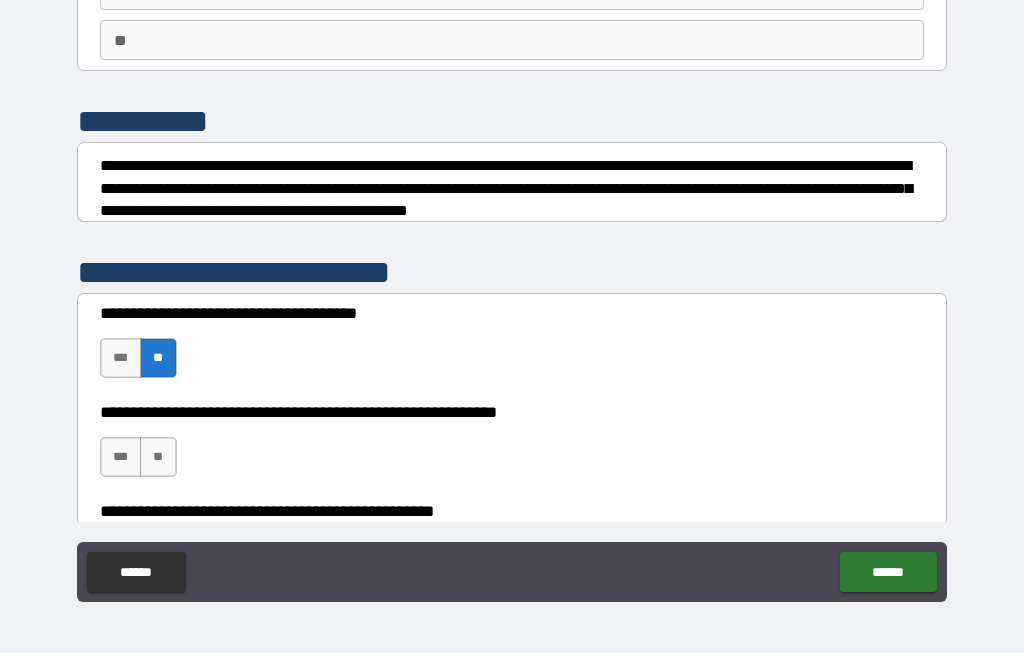 click on "***" at bounding box center [121, 458] 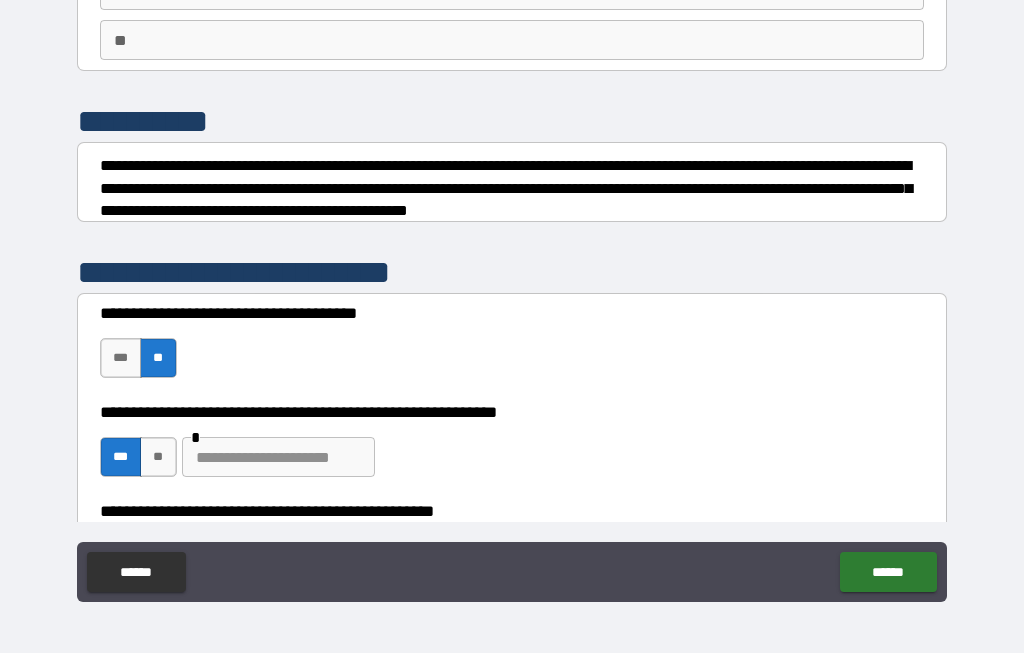 click at bounding box center [278, 458] 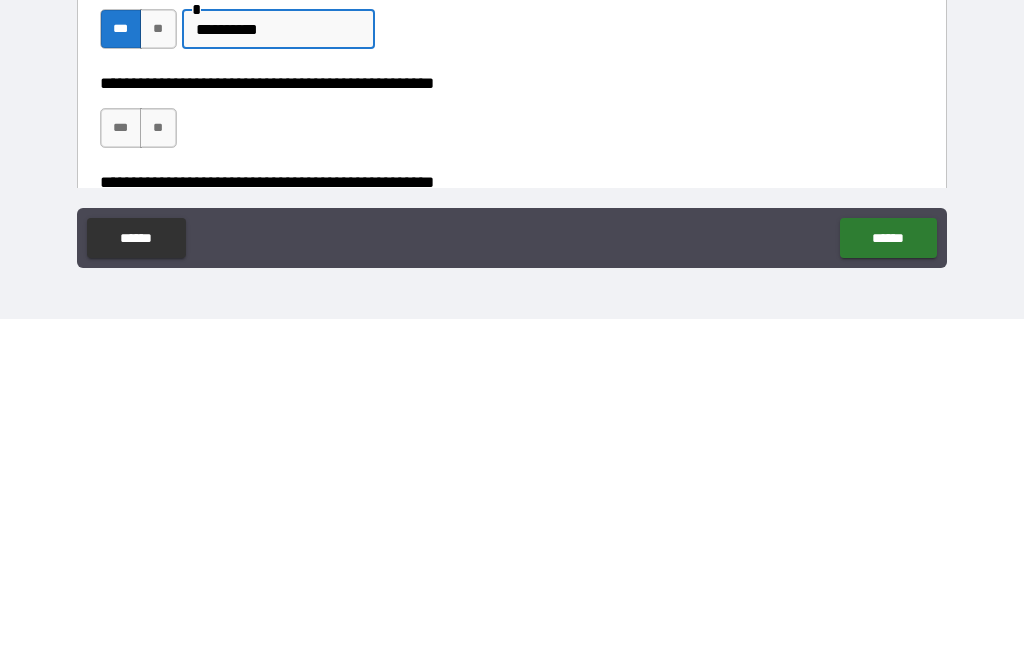 scroll, scrollTop: 254, scrollLeft: 0, axis: vertical 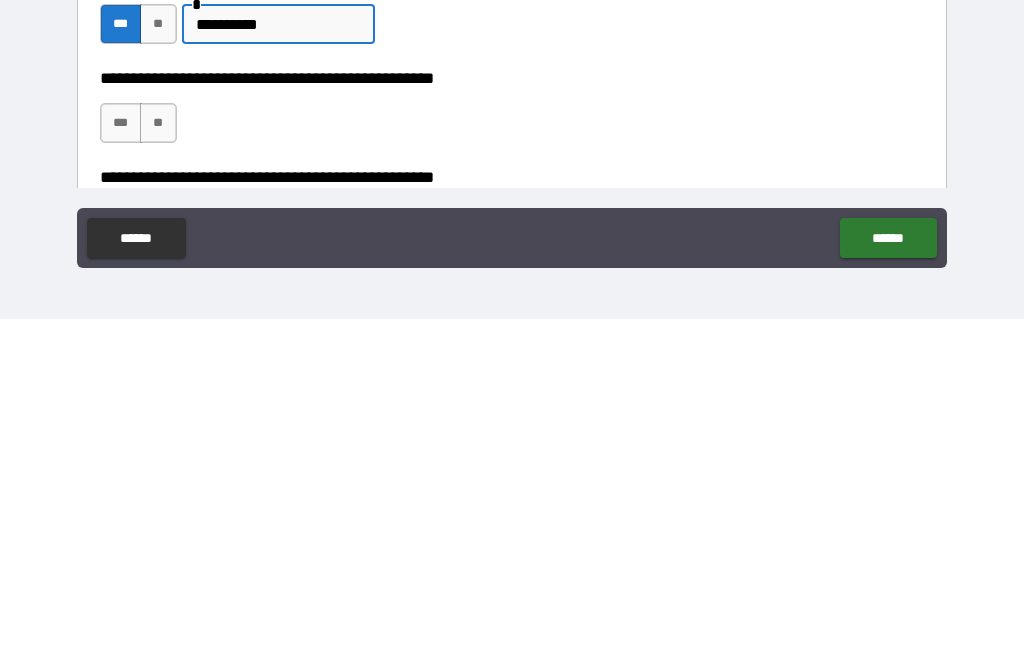 type on "*********" 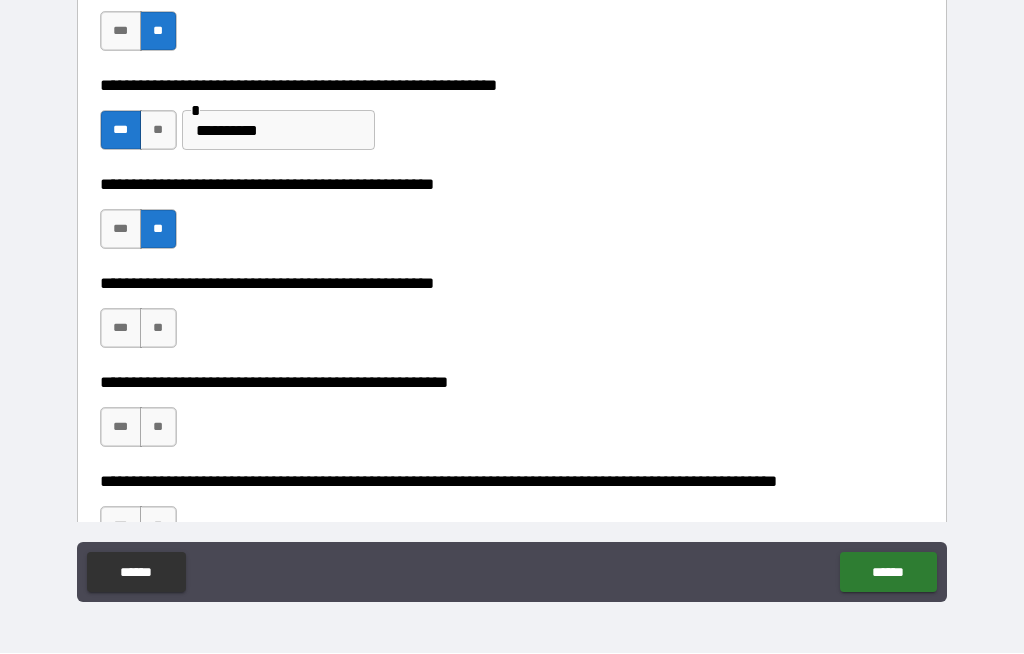 scroll, scrollTop: 484, scrollLeft: 0, axis: vertical 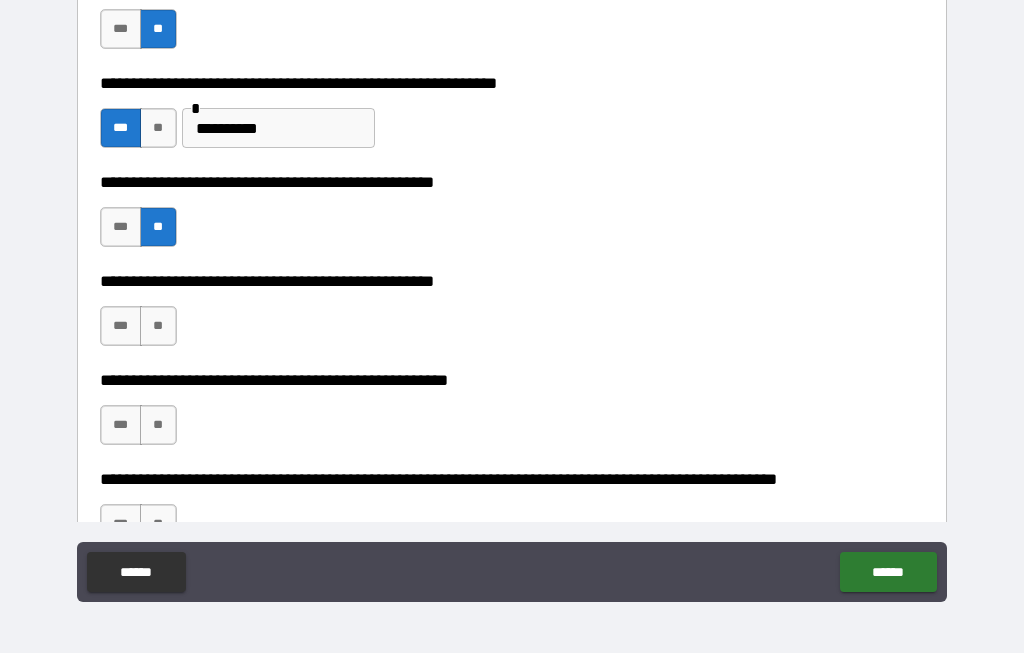 click on "**" at bounding box center (158, 327) 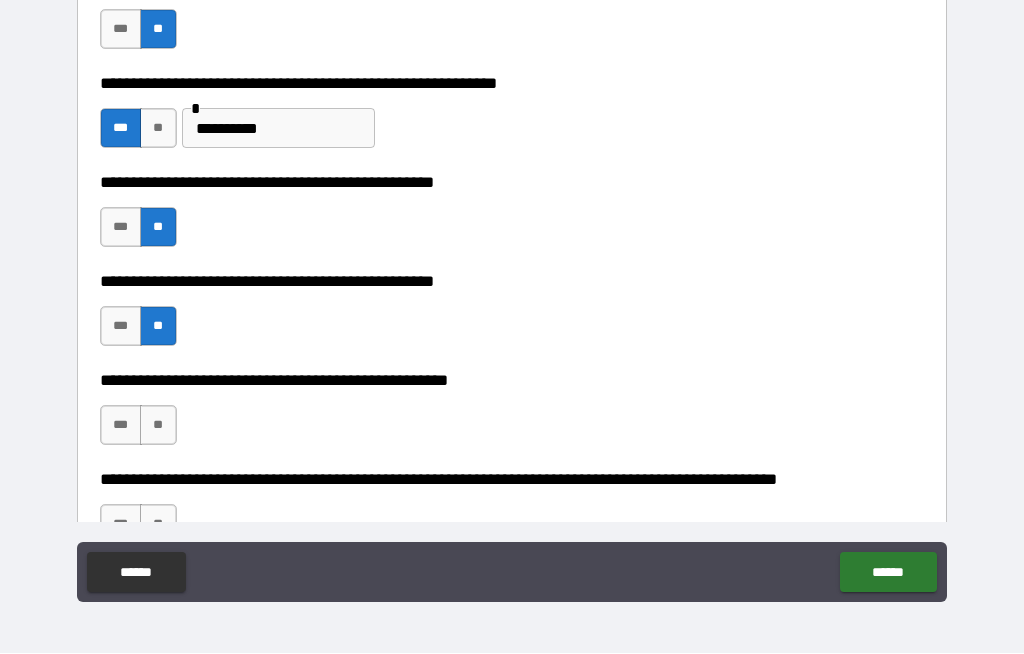 click on "**" at bounding box center (158, 426) 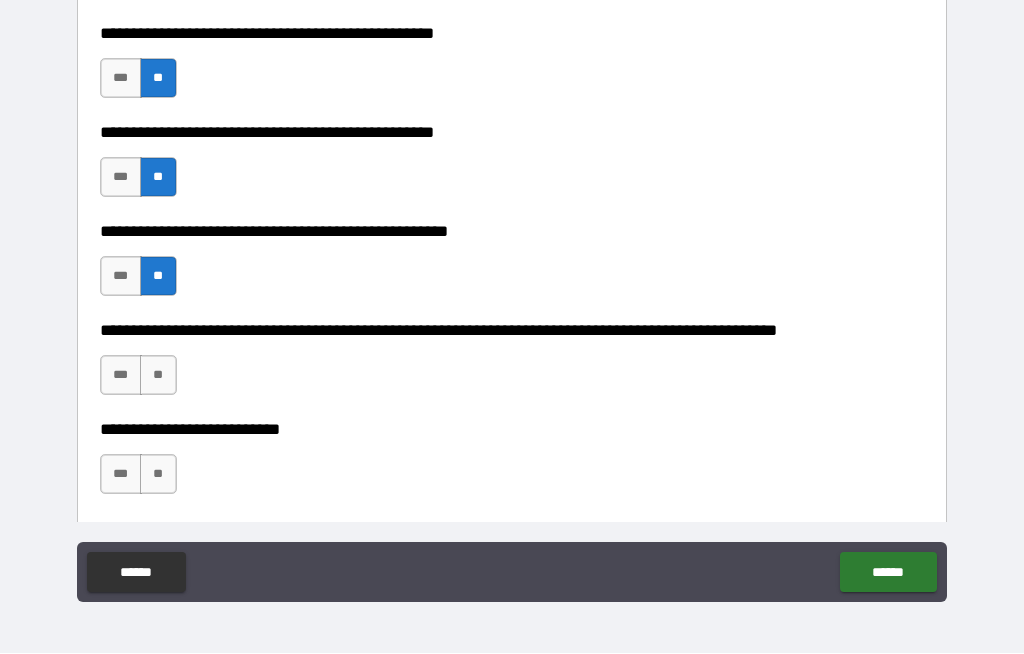 scroll, scrollTop: 661, scrollLeft: 0, axis: vertical 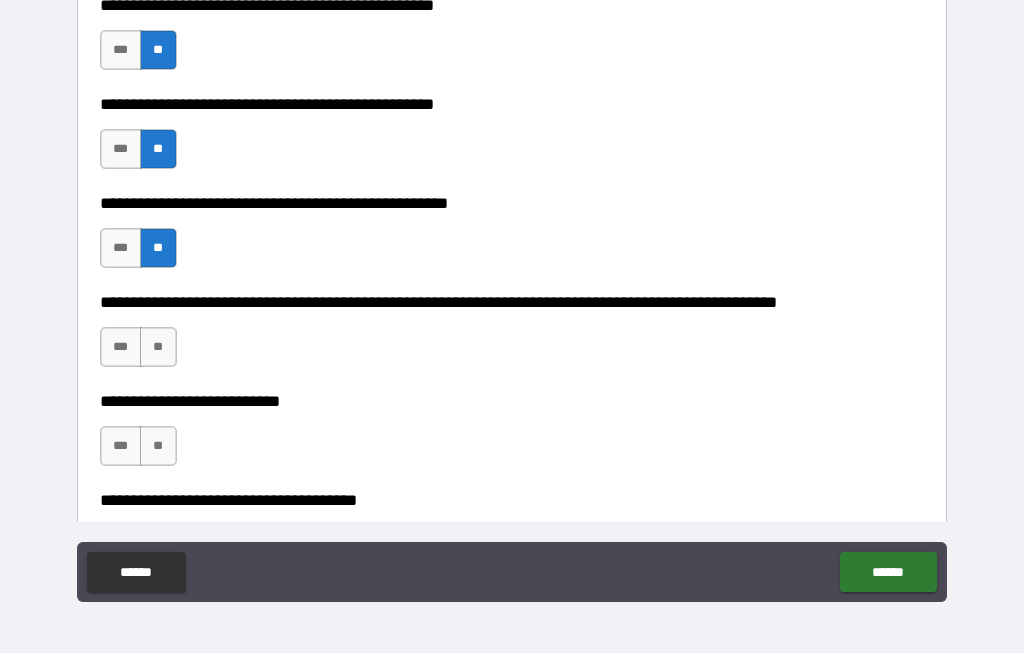 click on "**" at bounding box center (158, 348) 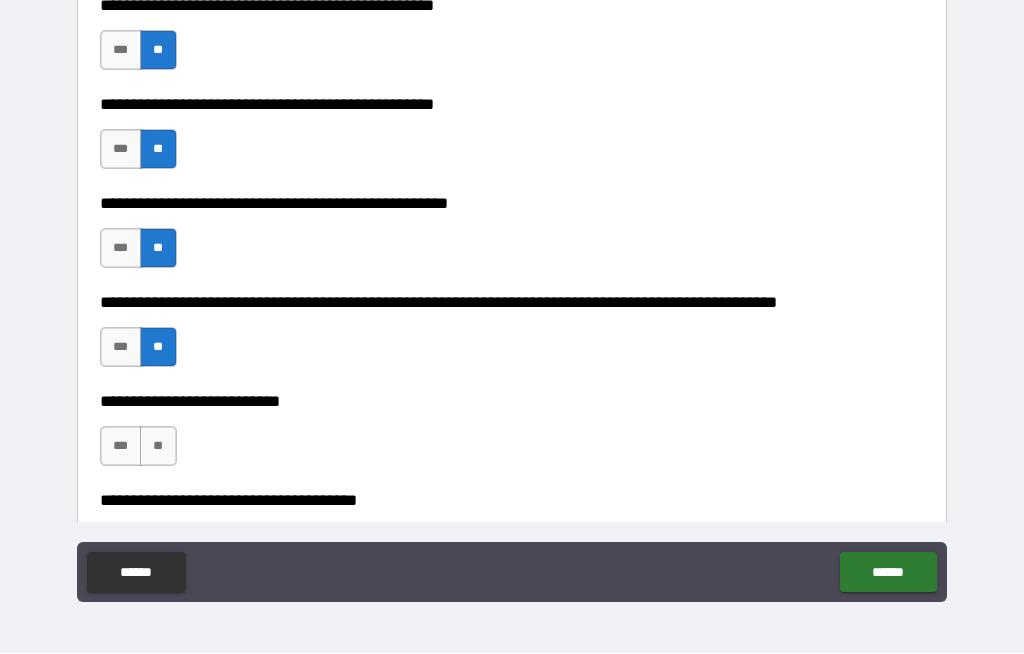 click on "**" at bounding box center (158, 447) 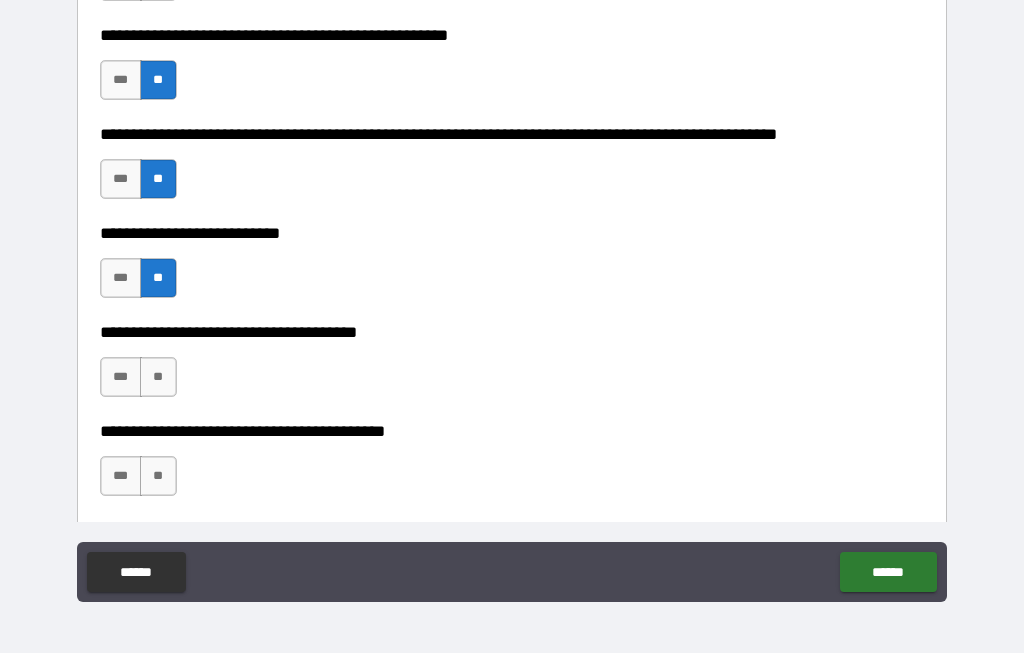 scroll, scrollTop: 833, scrollLeft: 0, axis: vertical 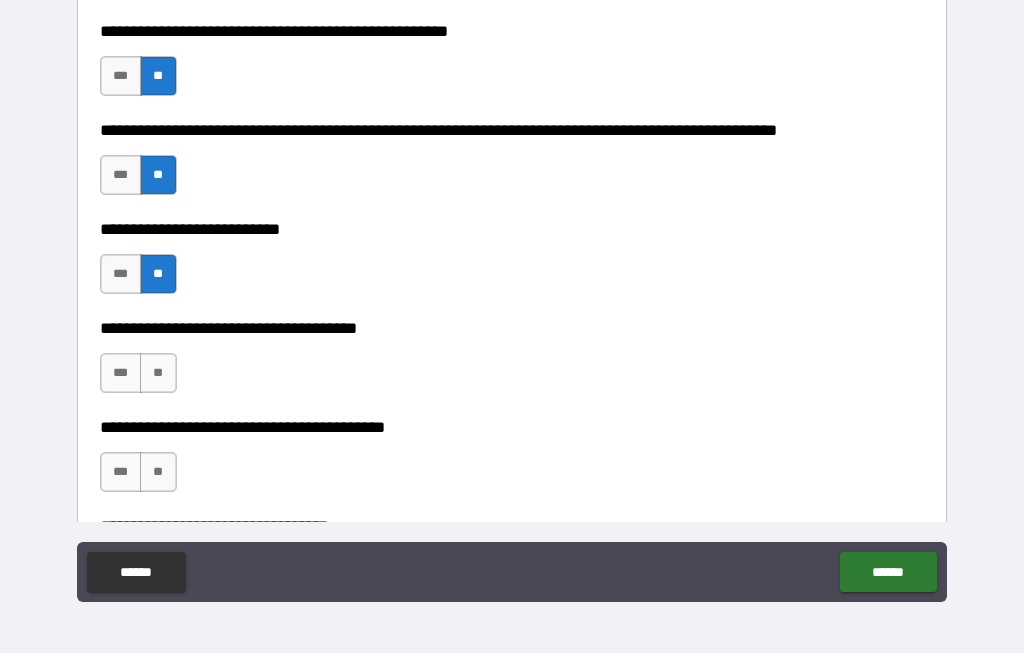 click on "**" at bounding box center [158, 374] 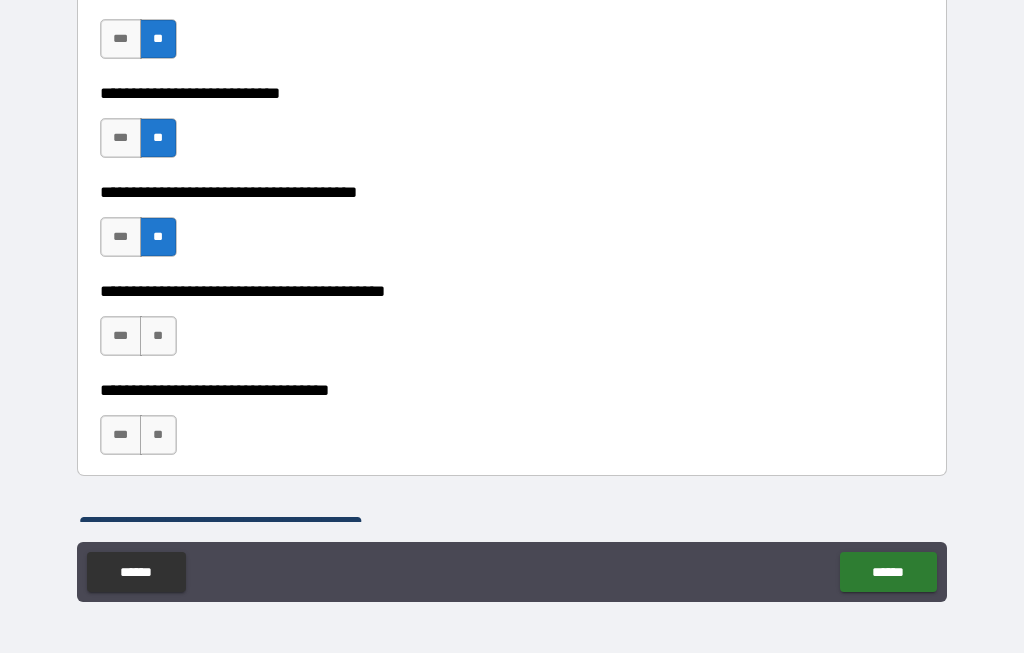 scroll, scrollTop: 969, scrollLeft: 0, axis: vertical 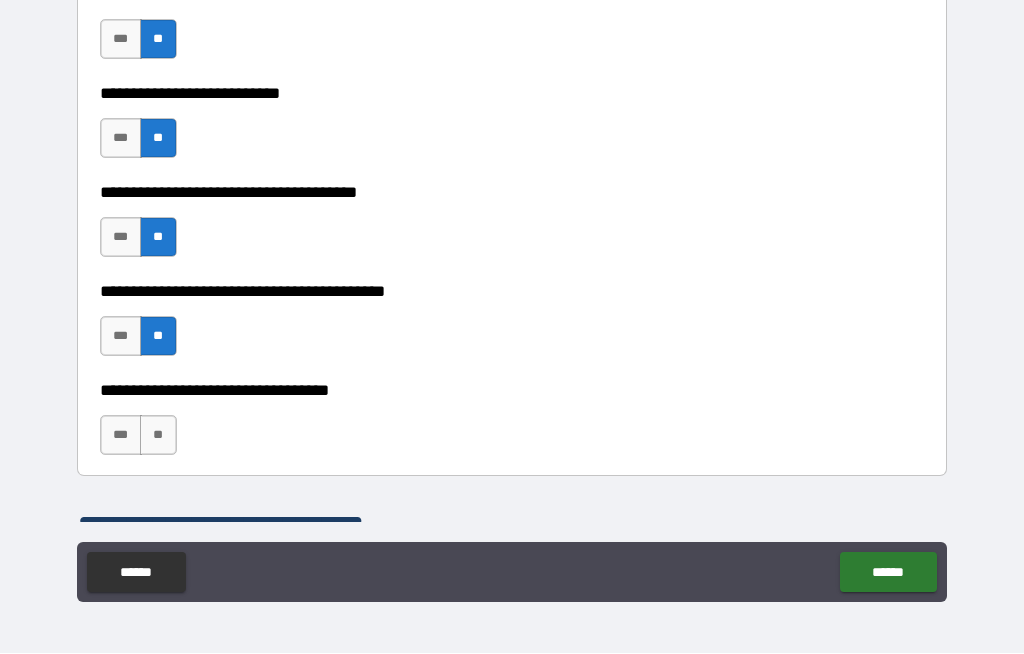 click on "**" at bounding box center [158, 436] 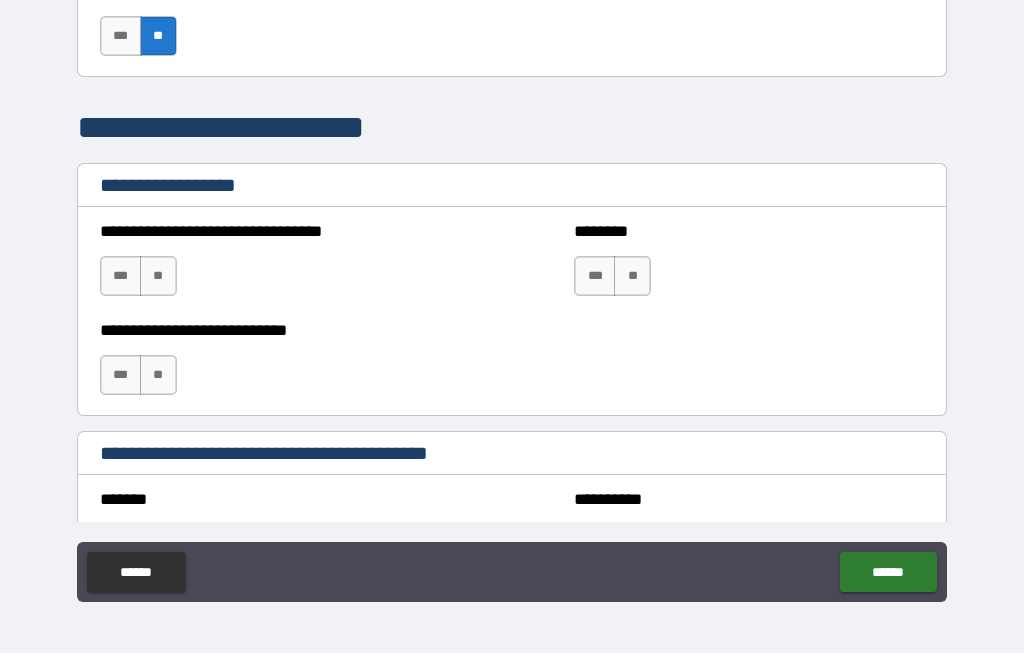 scroll, scrollTop: 1369, scrollLeft: 0, axis: vertical 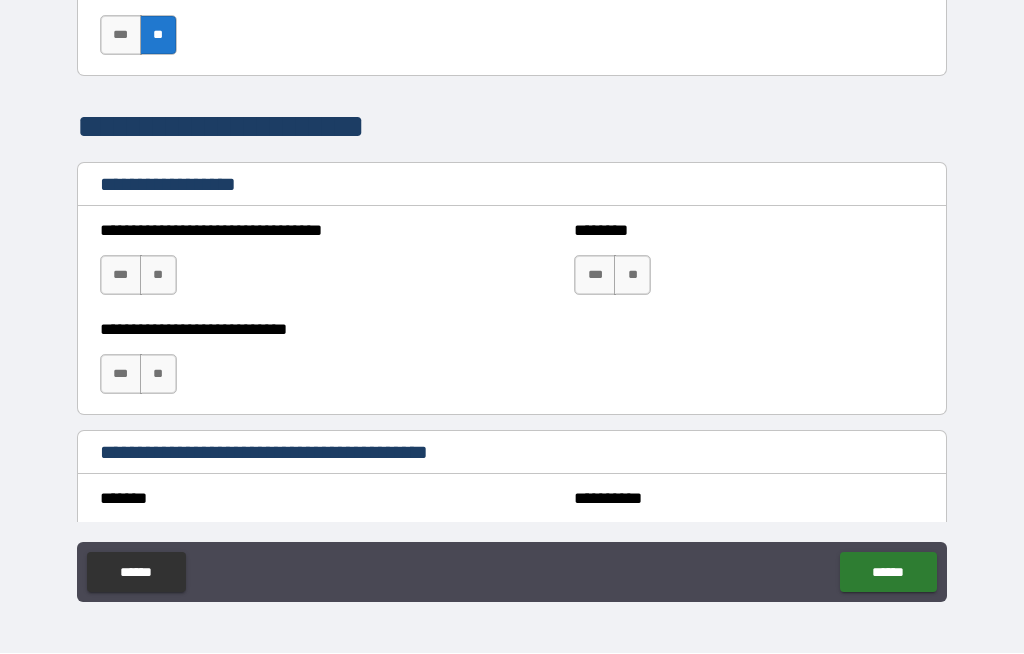 click on "**" at bounding box center (158, 276) 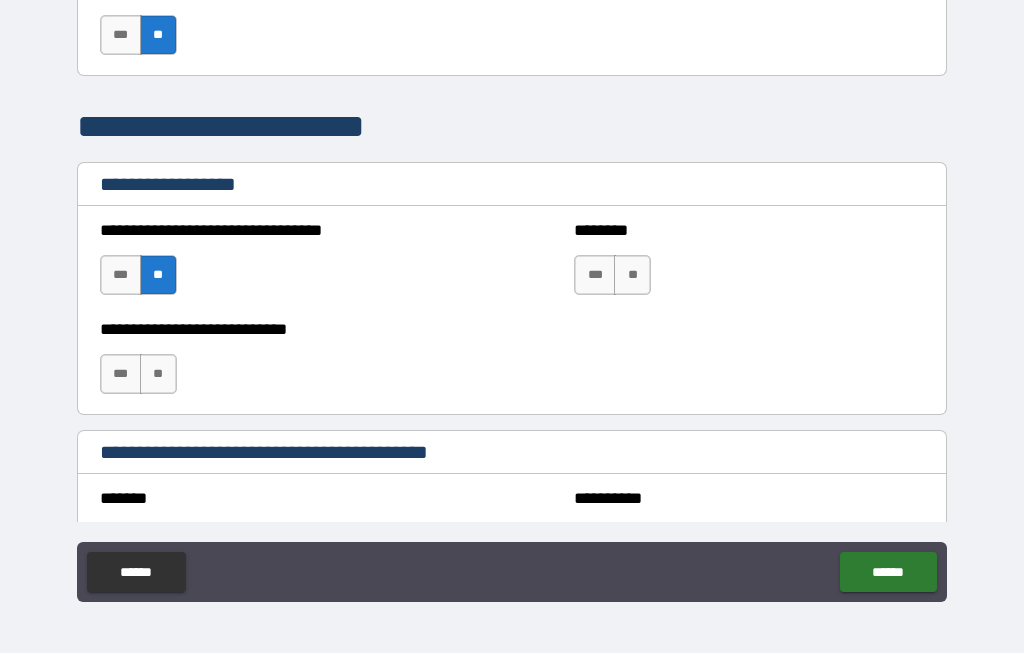 click on "**" at bounding box center [632, 276] 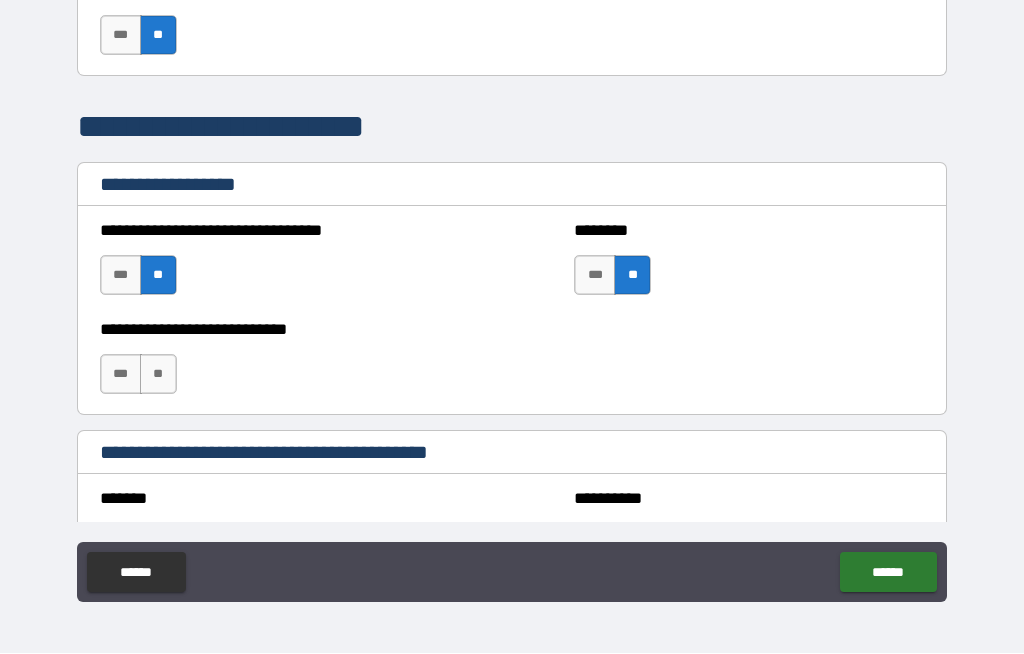 click on "**" at bounding box center (158, 375) 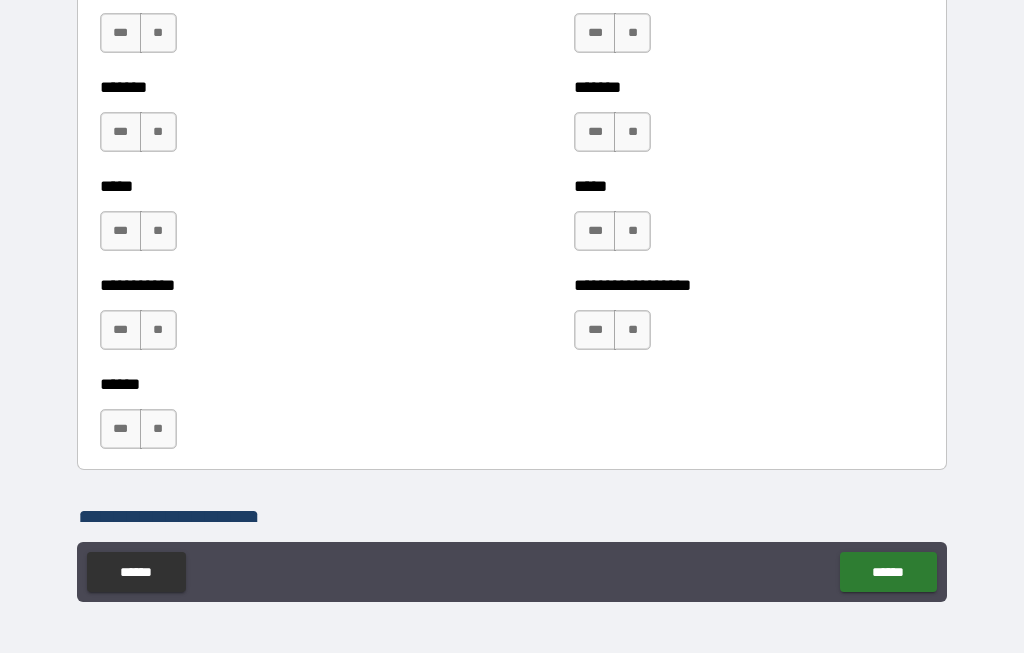scroll, scrollTop: 1880, scrollLeft: 0, axis: vertical 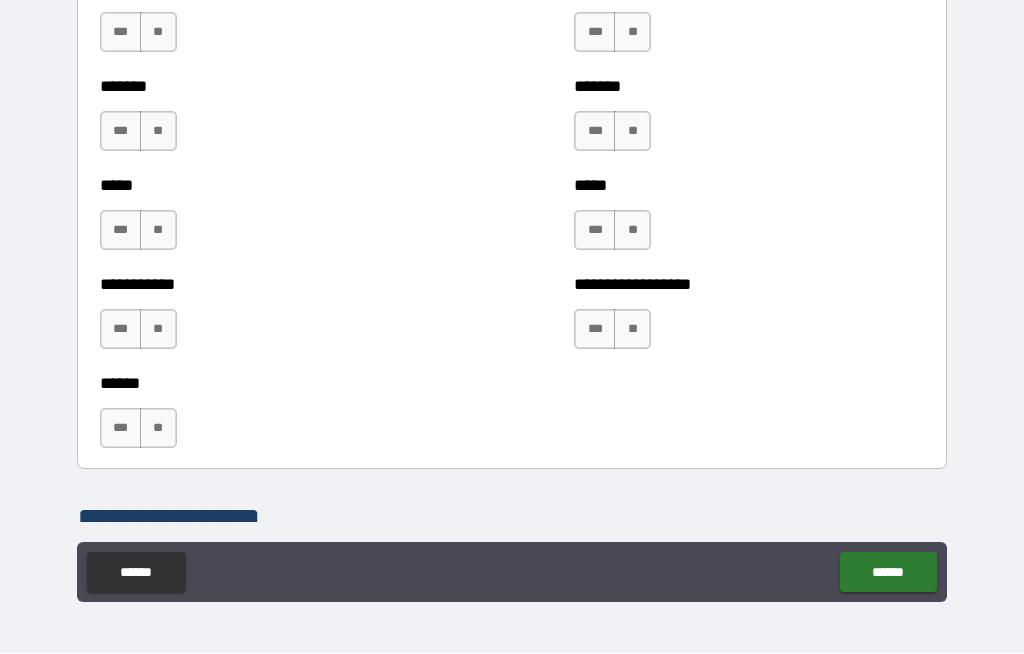 click on "***" at bounding box center [121, 429] 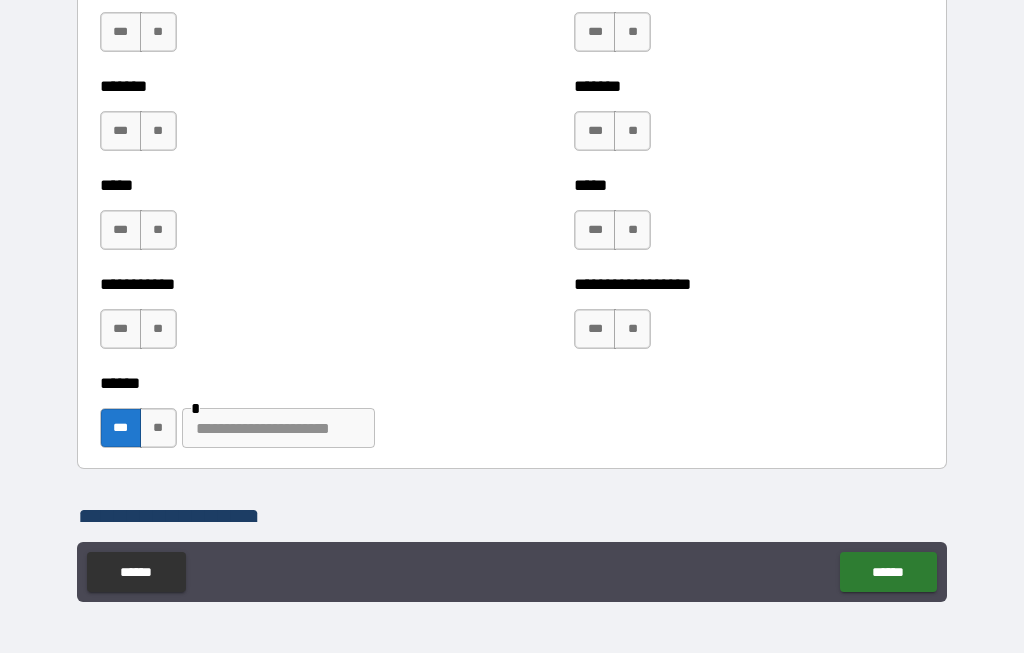 click at bounding box center [278, 429] 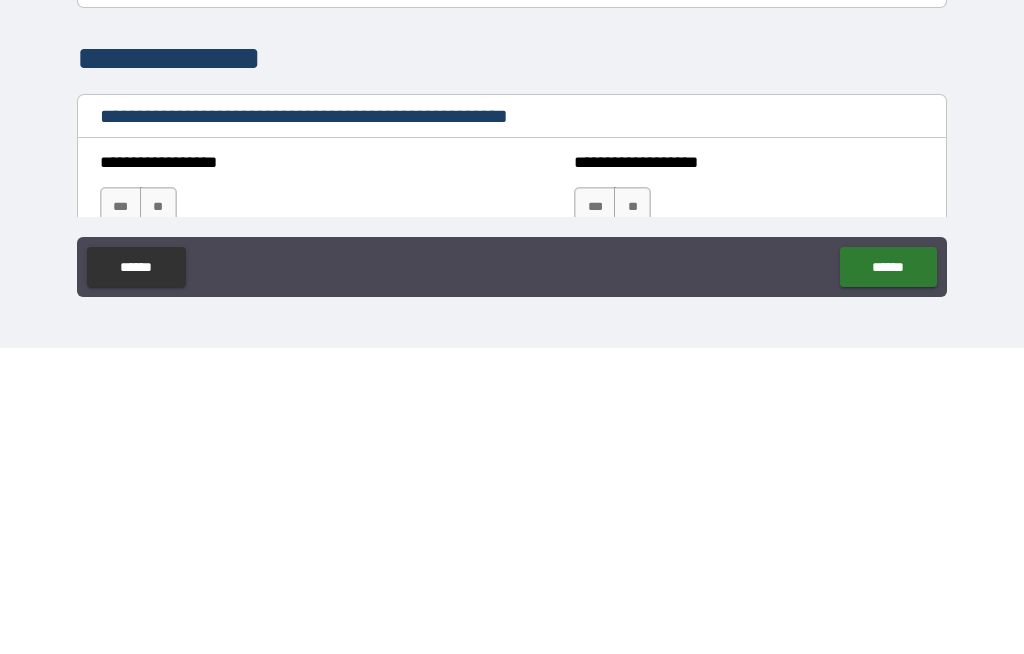 scroll, scrollTop: 2085, scrollLeft: 0, axis: vertical 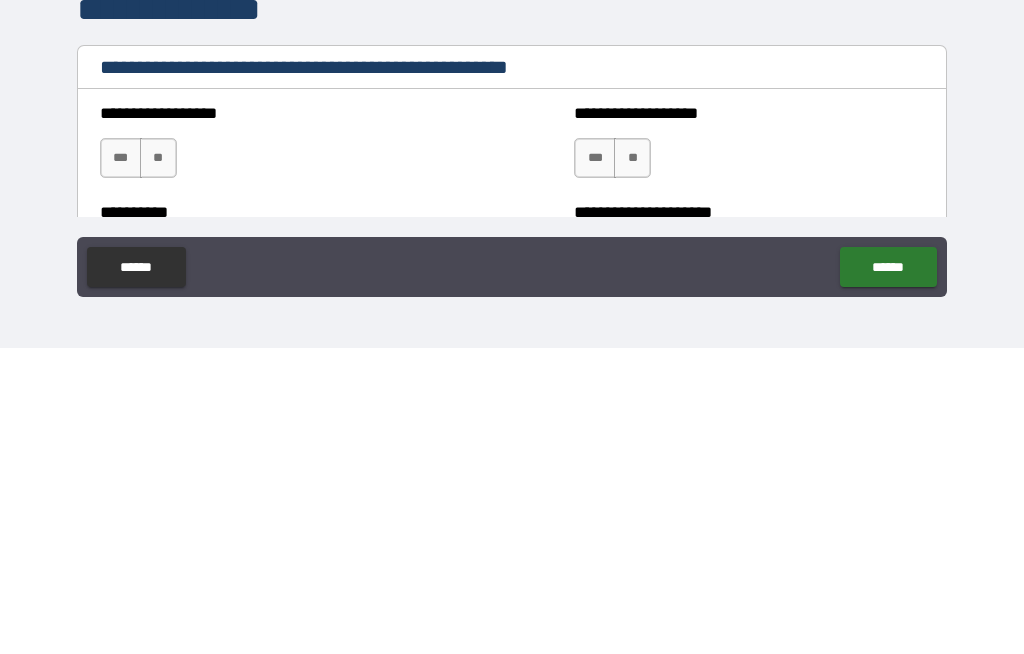 type on "********" 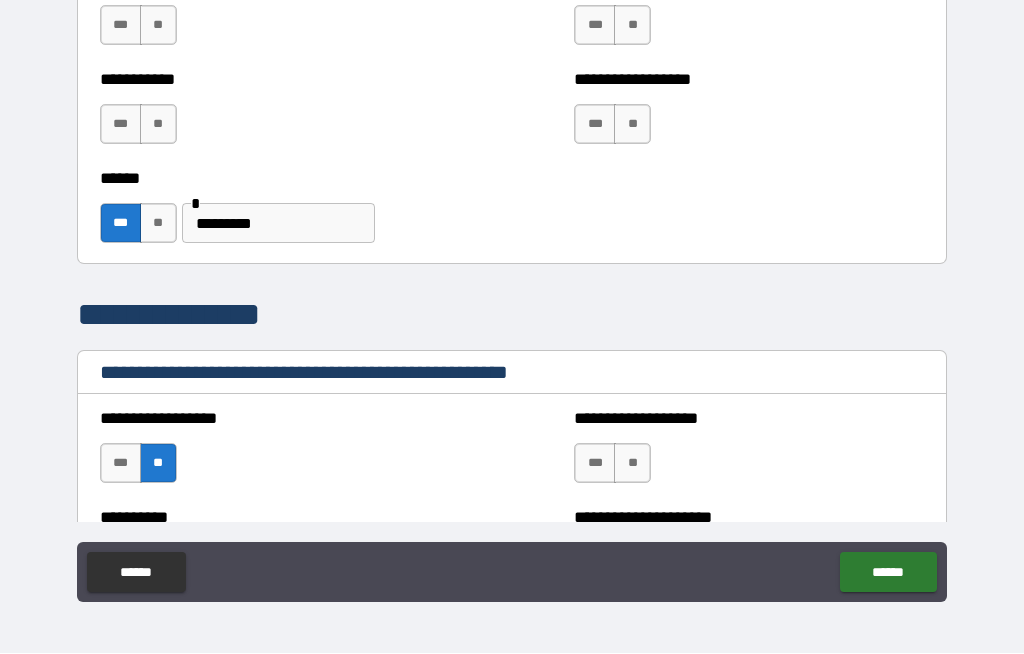 click on "**" at bounding box center (632, 464) 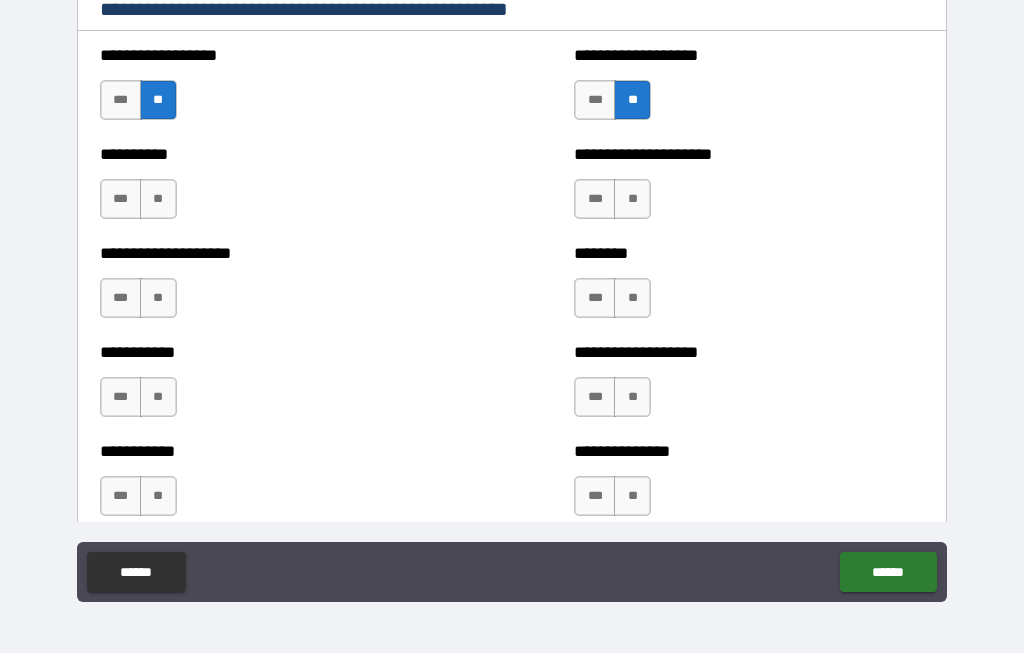 scroll, scrollTop: 2450, scrollLeft: 0, axis: vertical 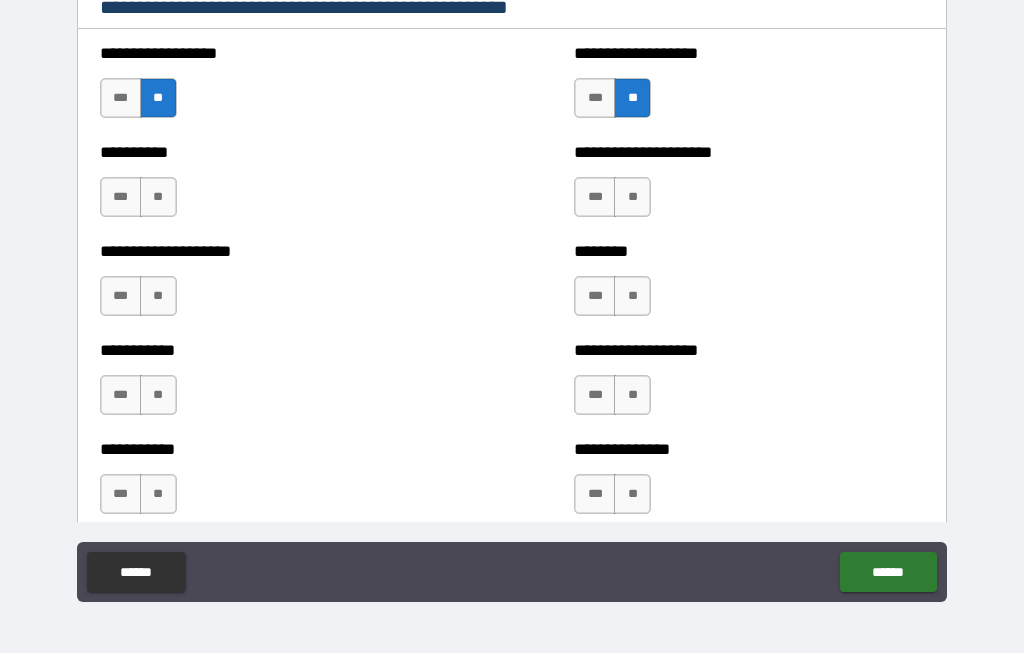 click on "**" at bounding box center [158, 198] 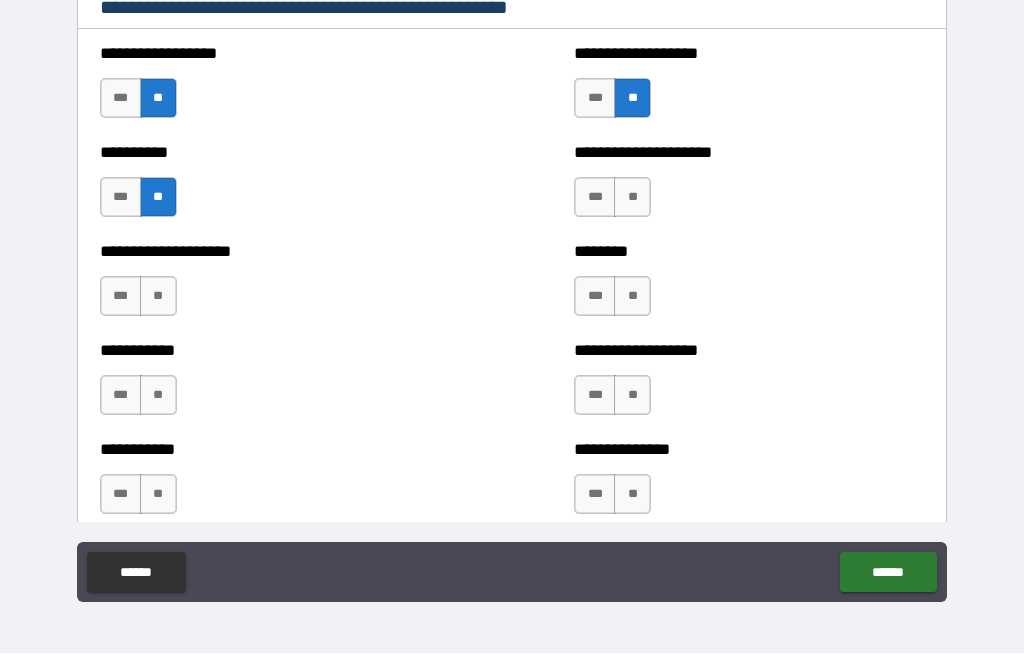 click on "**" at bounding box center [158, 297] 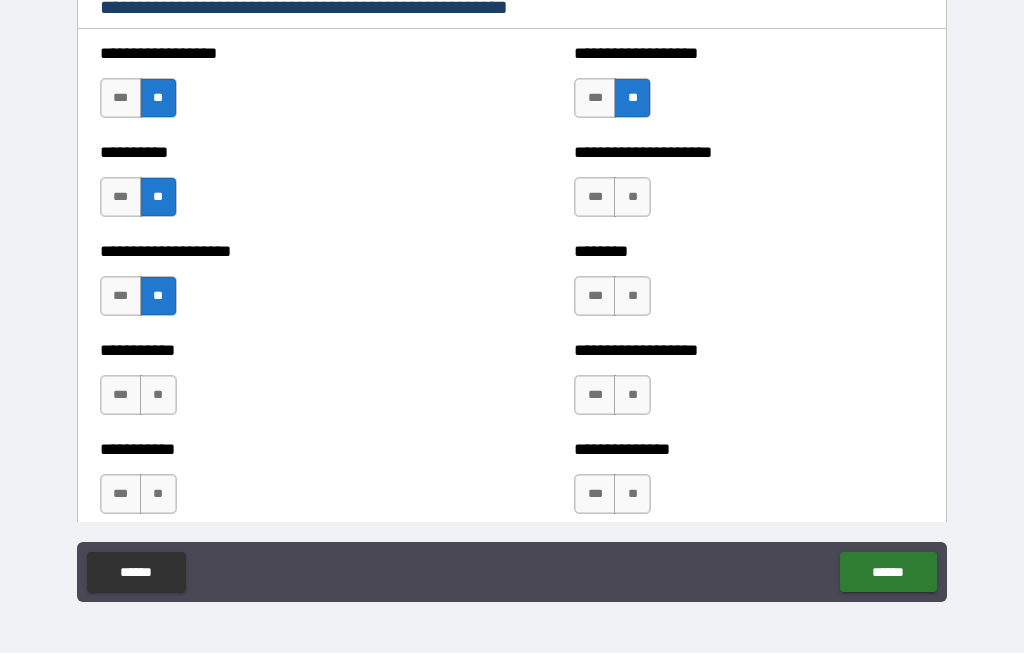 click on "**" at bounding box center [632, 198] 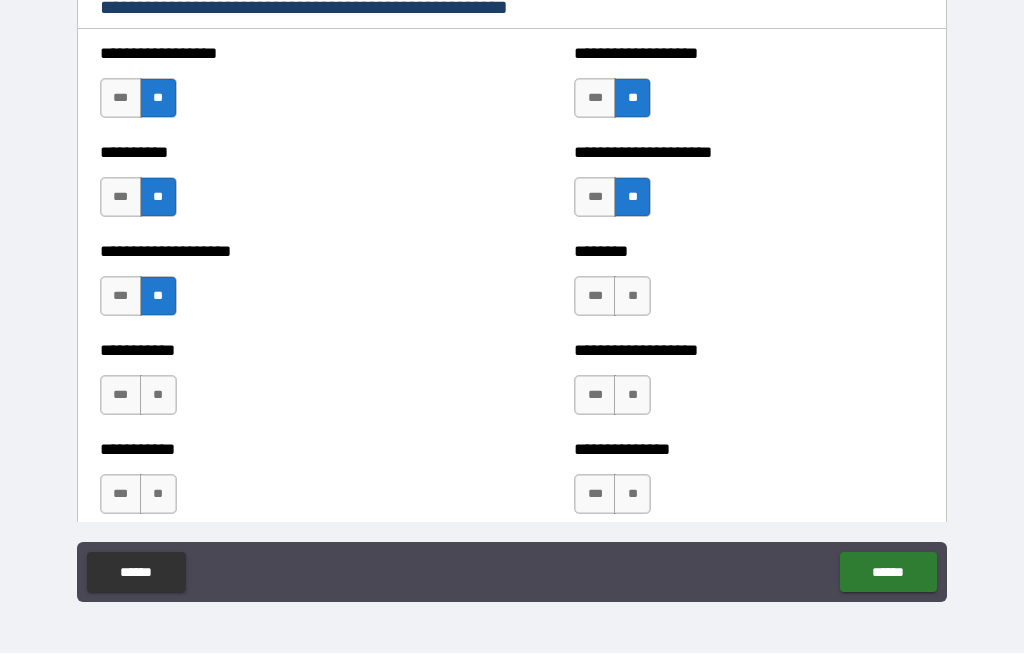click on "**" at bounding box center (632, 297) 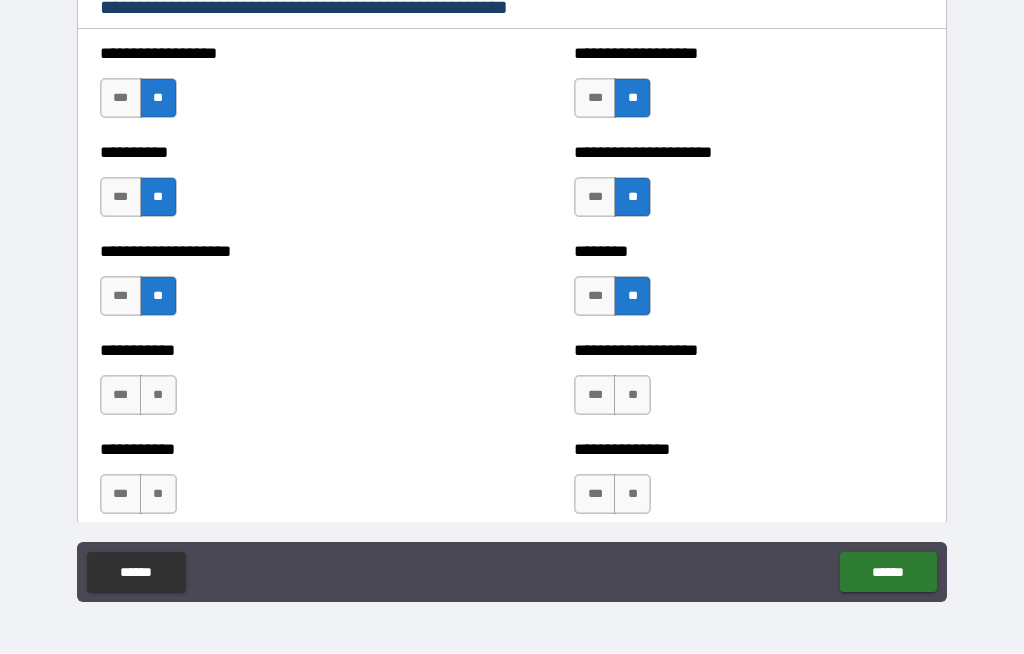 click on "**" at bounding box center [158, 396] 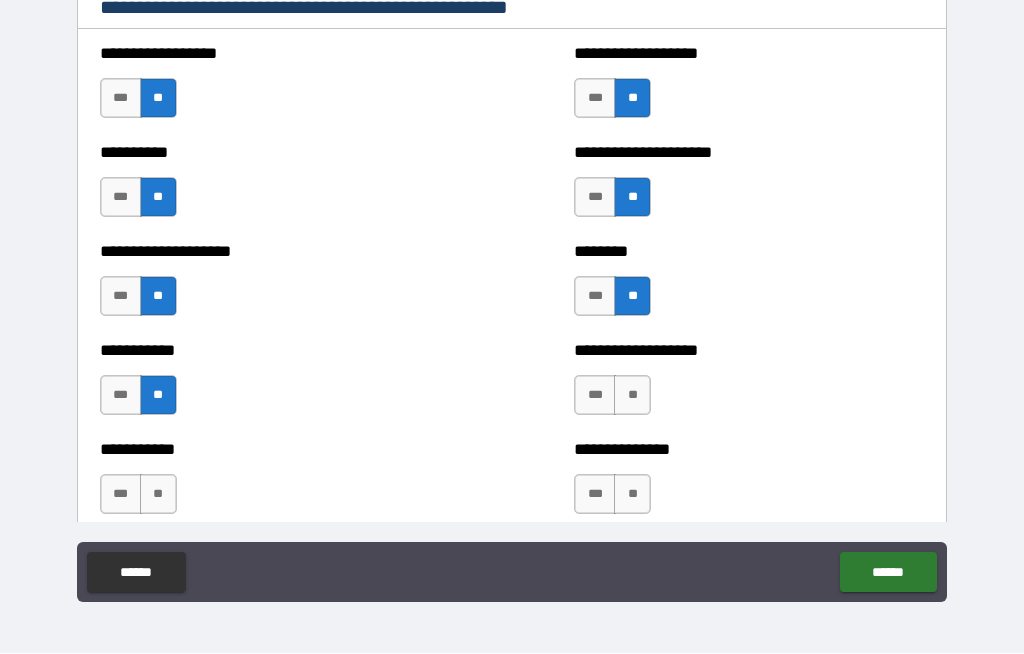 click on "**" at bounding box center [158, 495] 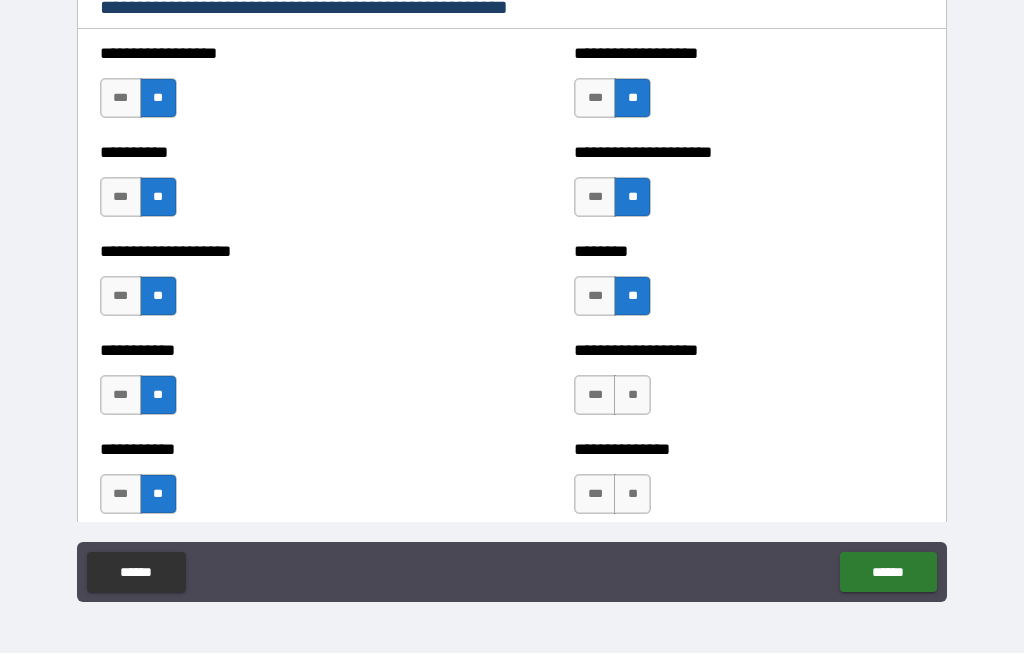 click on "**" at bounding box center (632, 396) 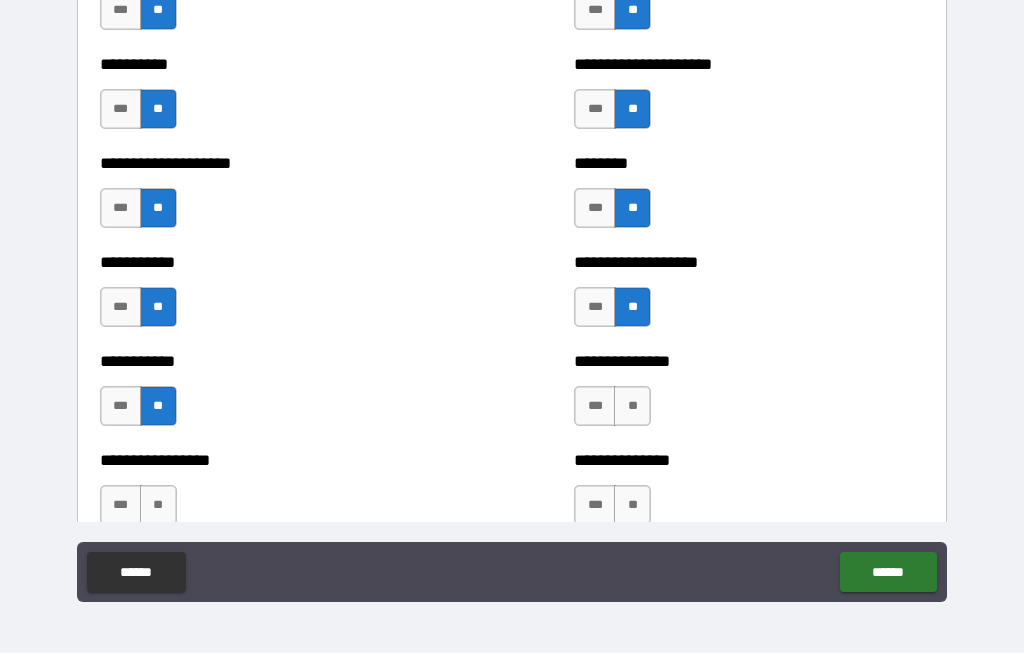 scroll, scrollTop: 2552, scrollLeft: 0, axis: vertical 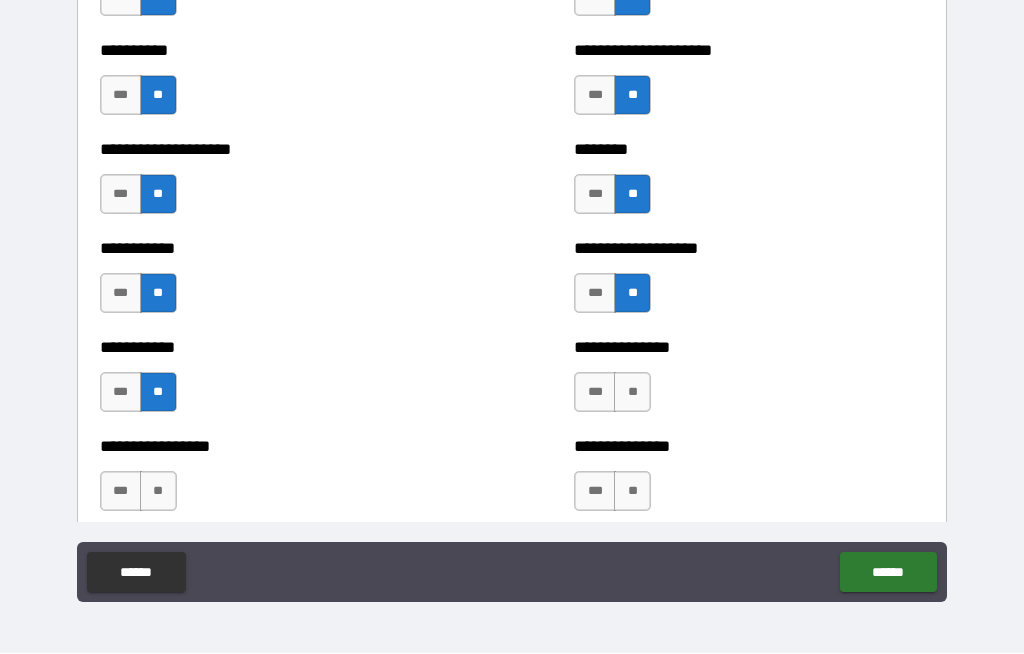 click on "**" at bounding box center (632, 393) 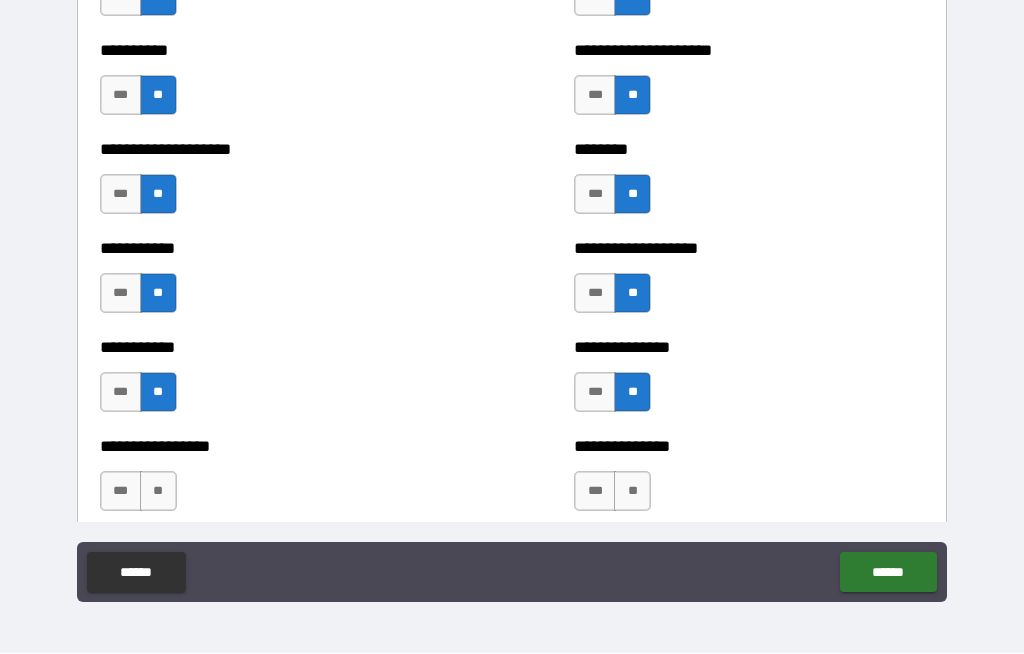 click on "**" at bounding box center (632, 492) 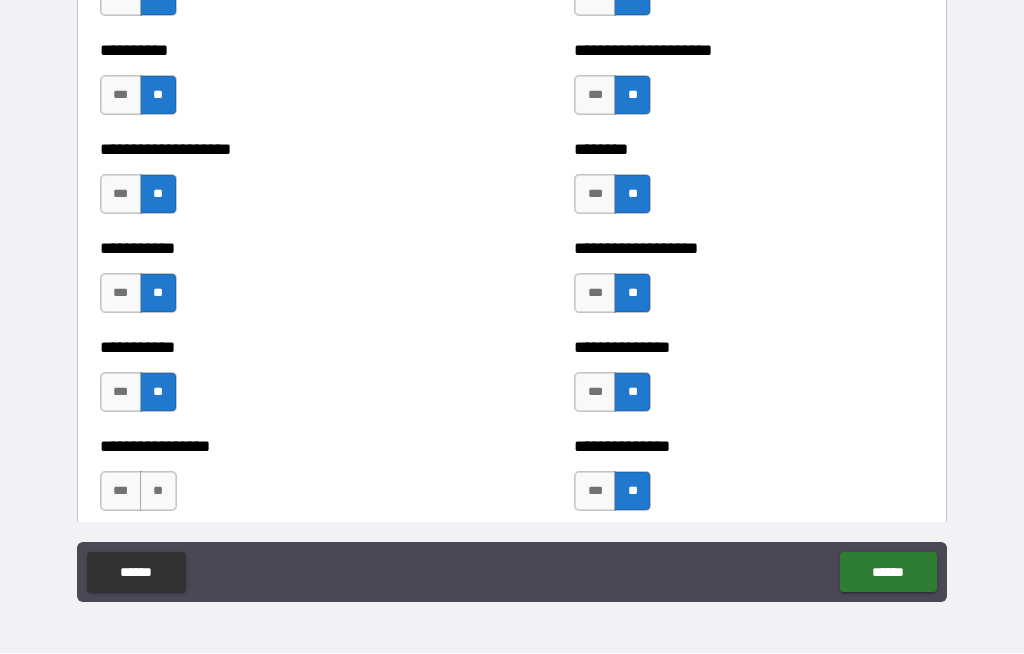 click on "**" at bounding box center (158, 492) 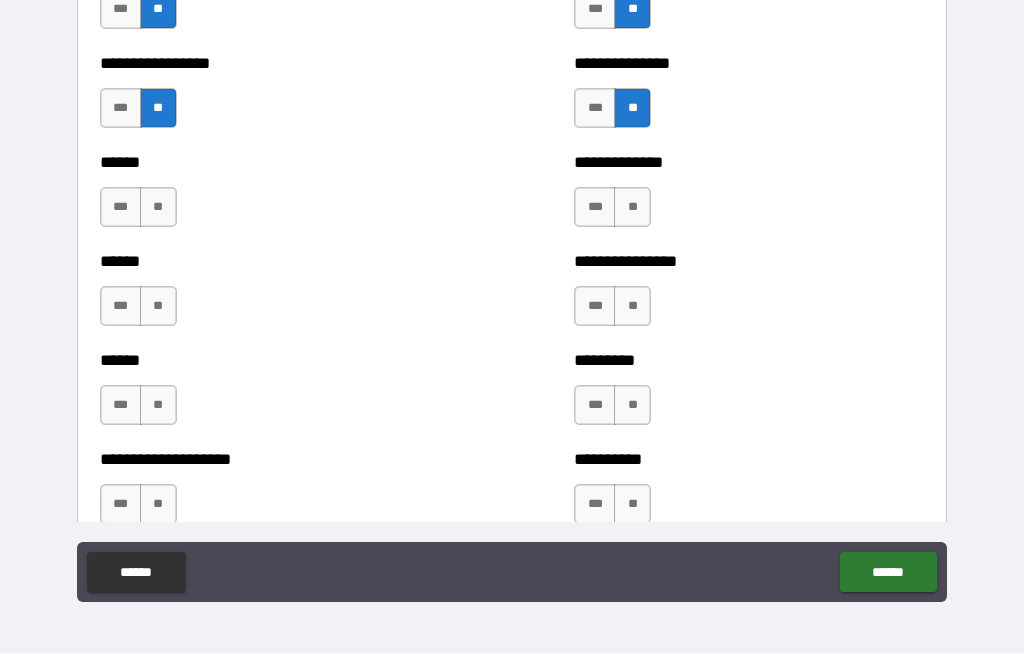 scroll, scrollTop: 2940, scrollLeft: 0, axis: vertical 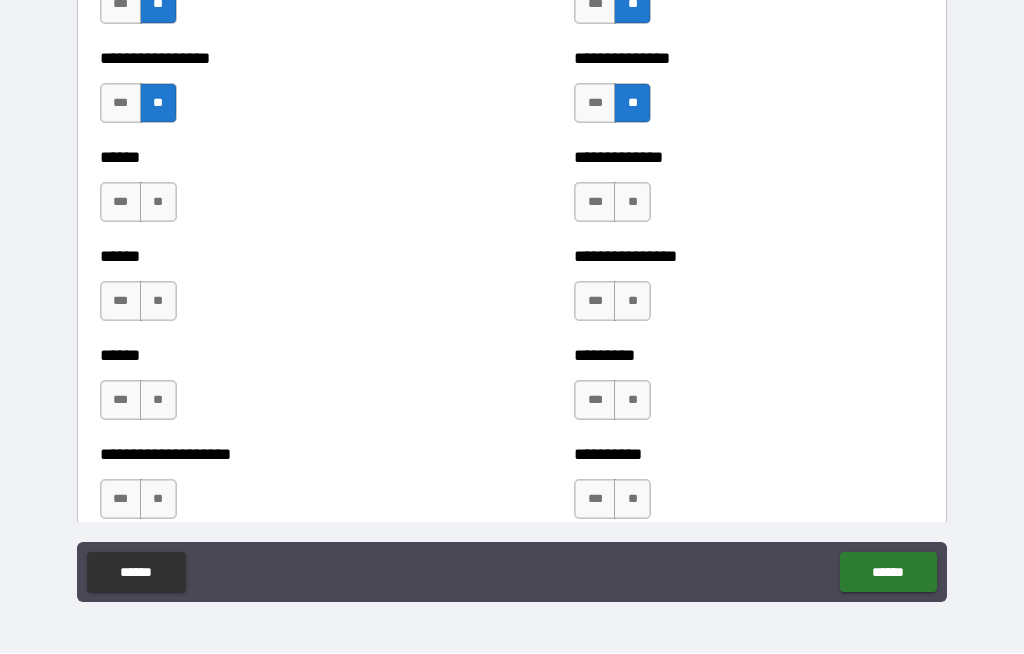click on "**" at bounding box center [158, 203] 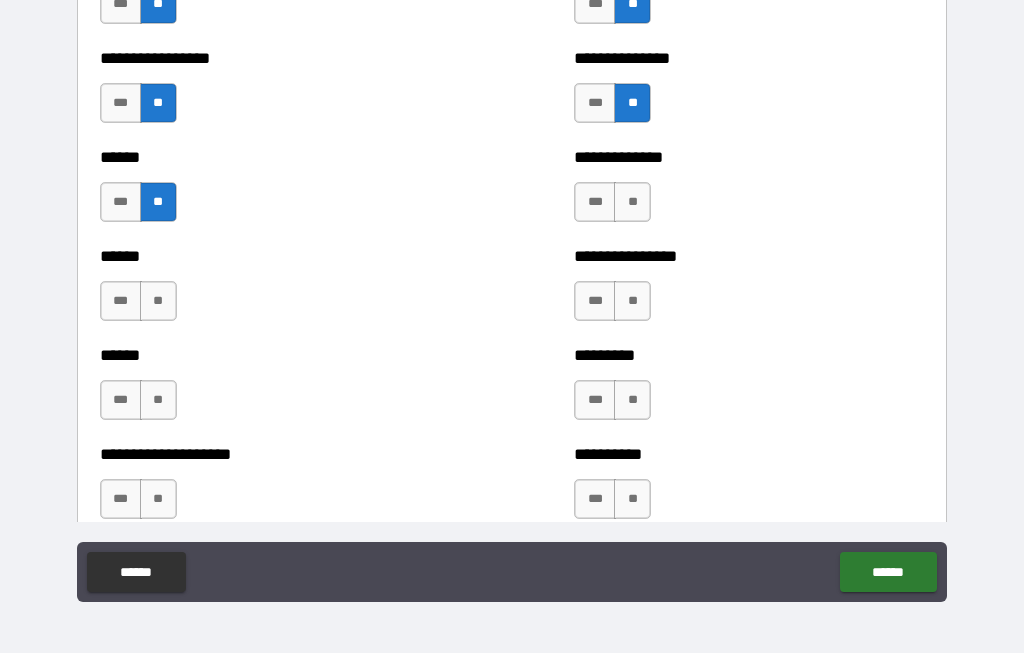 click on "**" at bounding box center (158, 302) 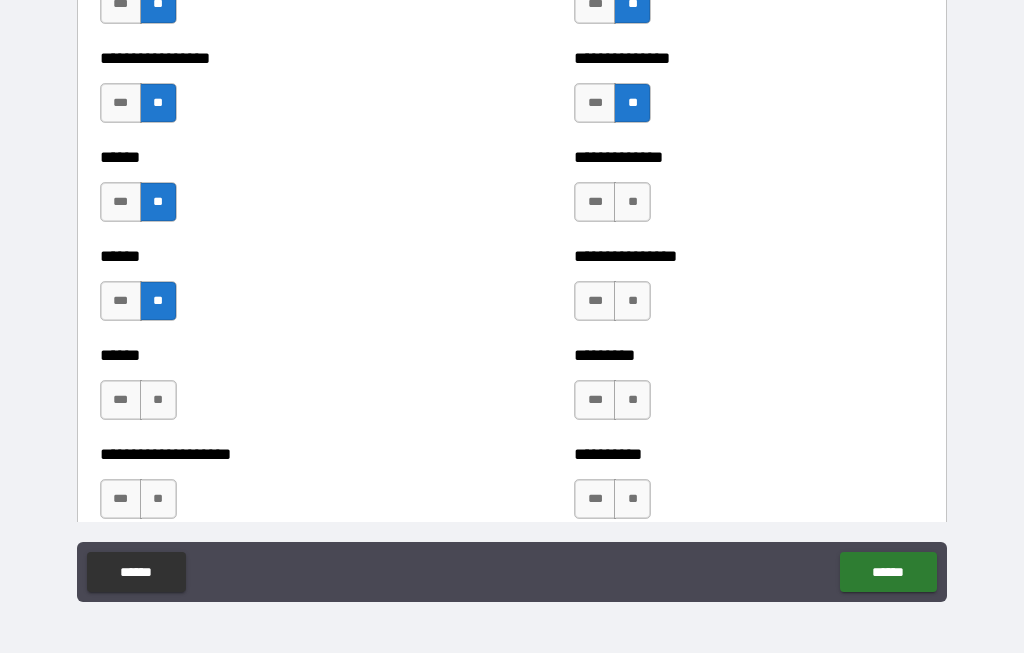 click on "**" at bounding box center (158, 401) 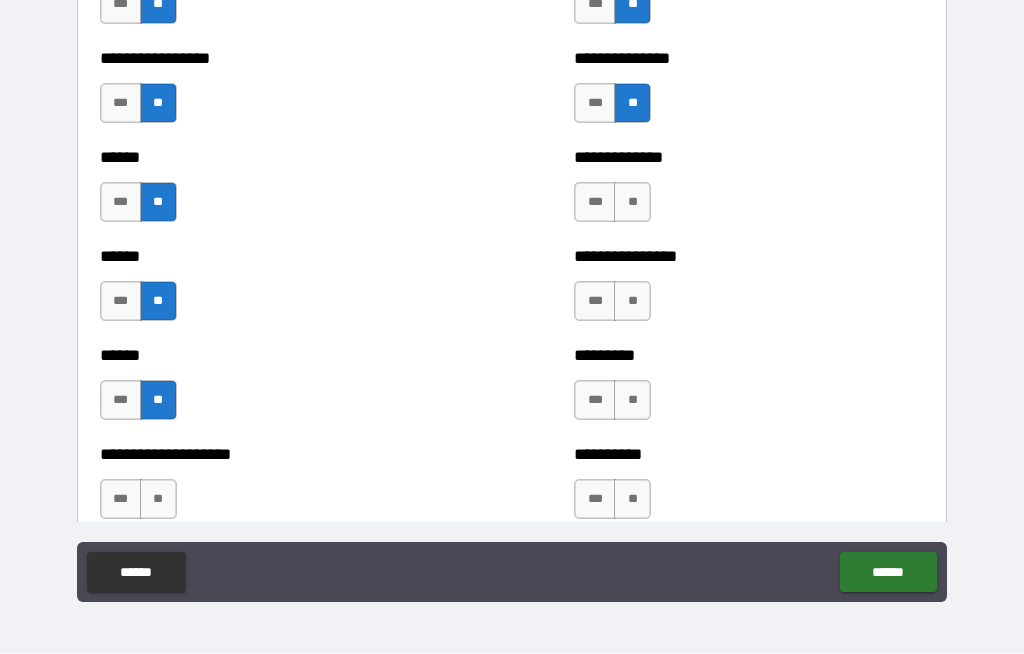 click on "**" at bounding box center (158, 500) 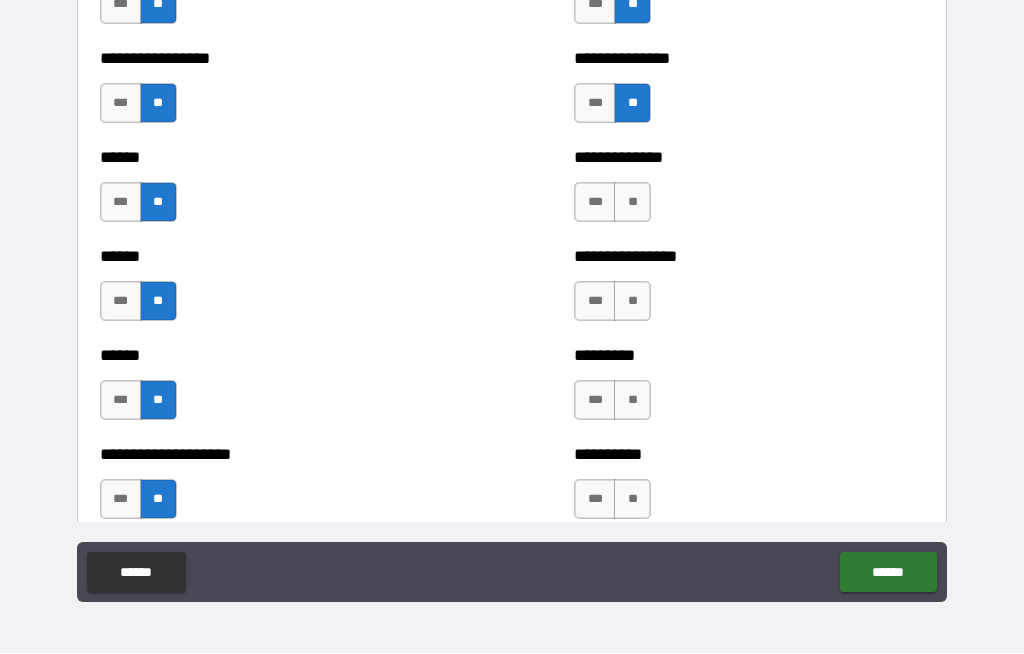 click on "**" at bounding box center [632, 302] 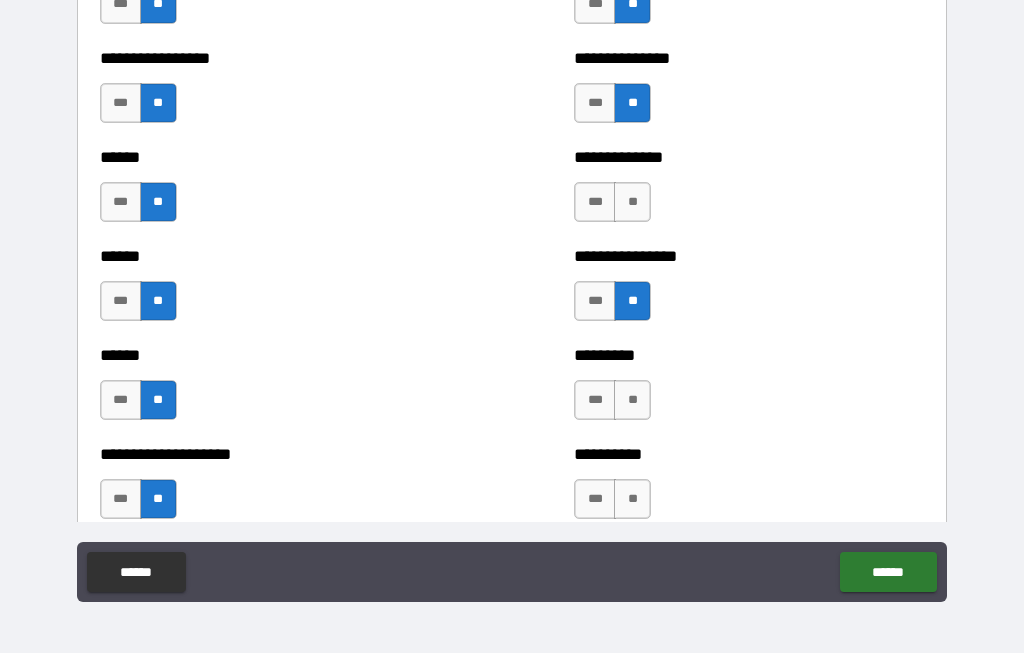 click on "**" at bounding box center [632, 401] 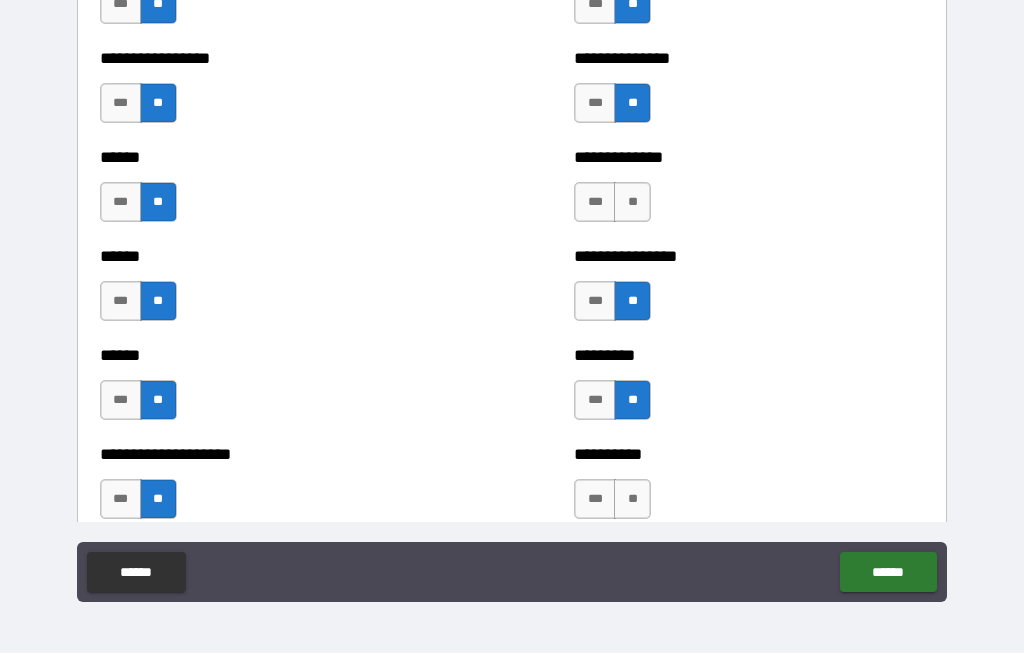 click on "**" at bounding box center [632, 500] 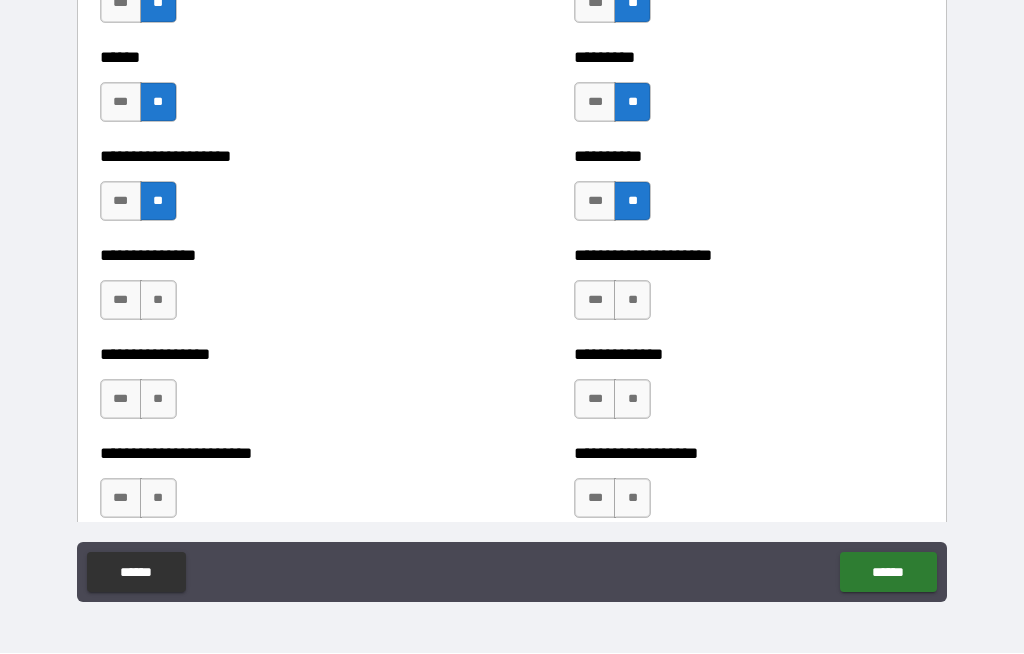 scroll, scrollTop: 3240, scrollLeft: 0, axis: vertical 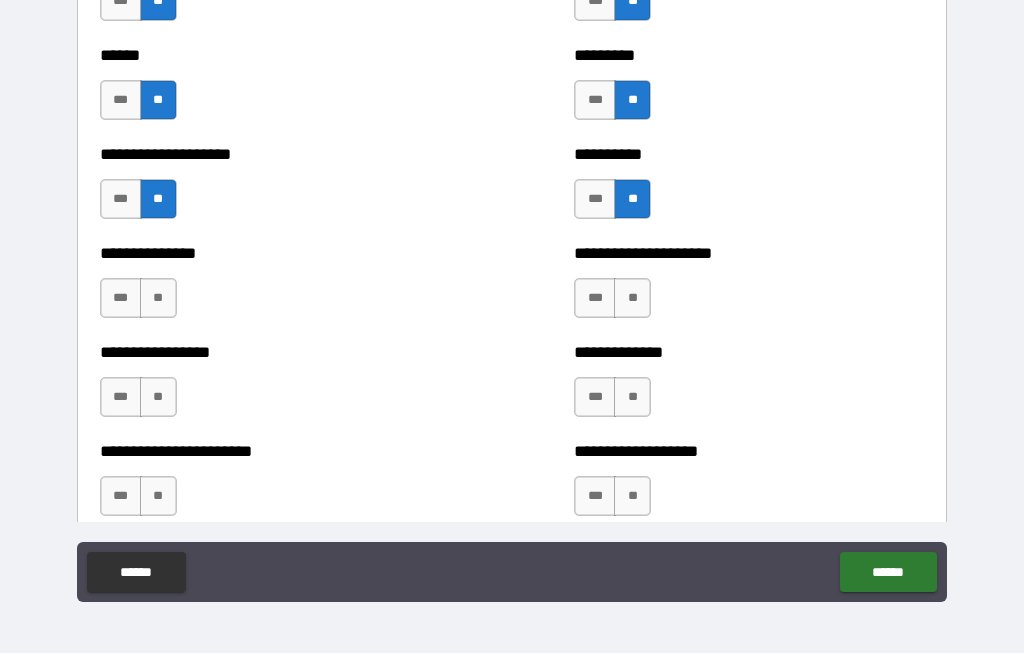 click on "**" at bounding box center (158, 299) 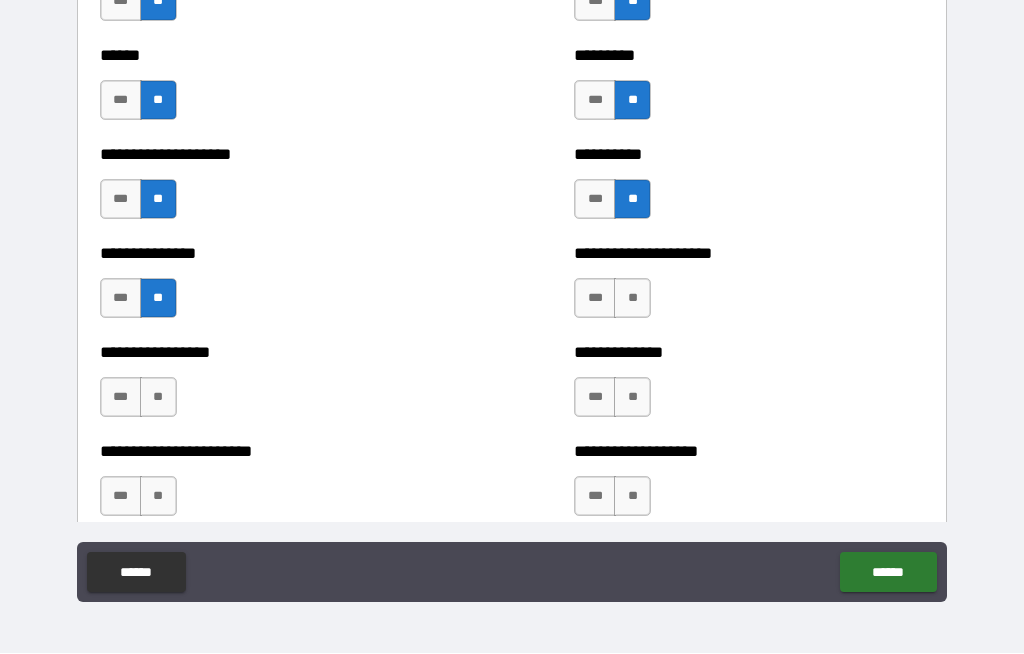 click on "**" at bounding box center (158, 398) 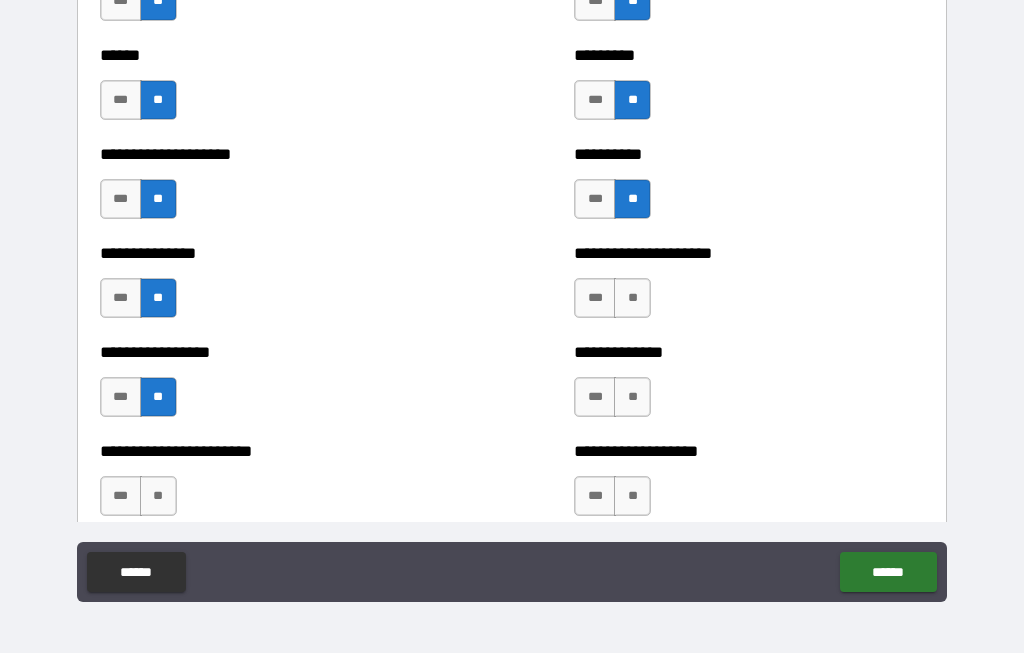 click on "**" at bounding box center [158, 497] 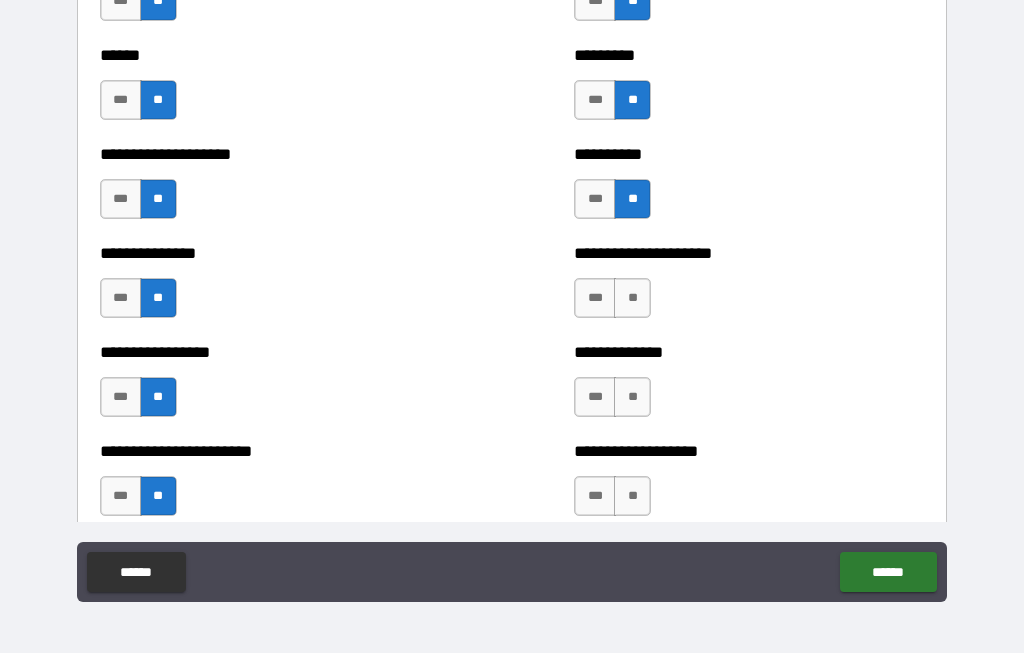 click on "**" at bounding box center (632, 299) 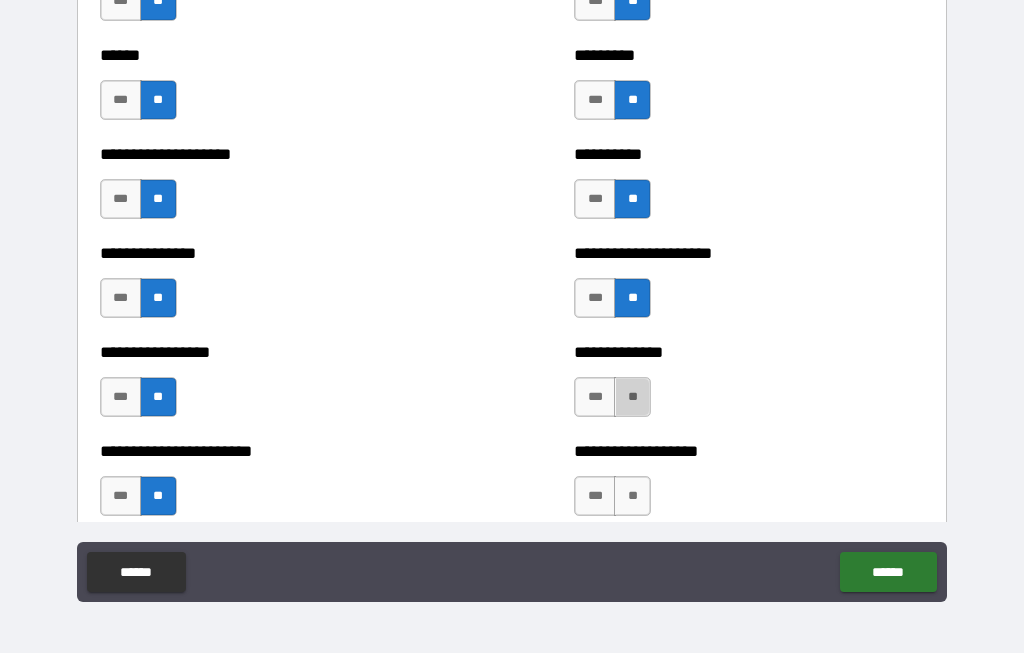 click on "**" at bounding box center [632, 398] 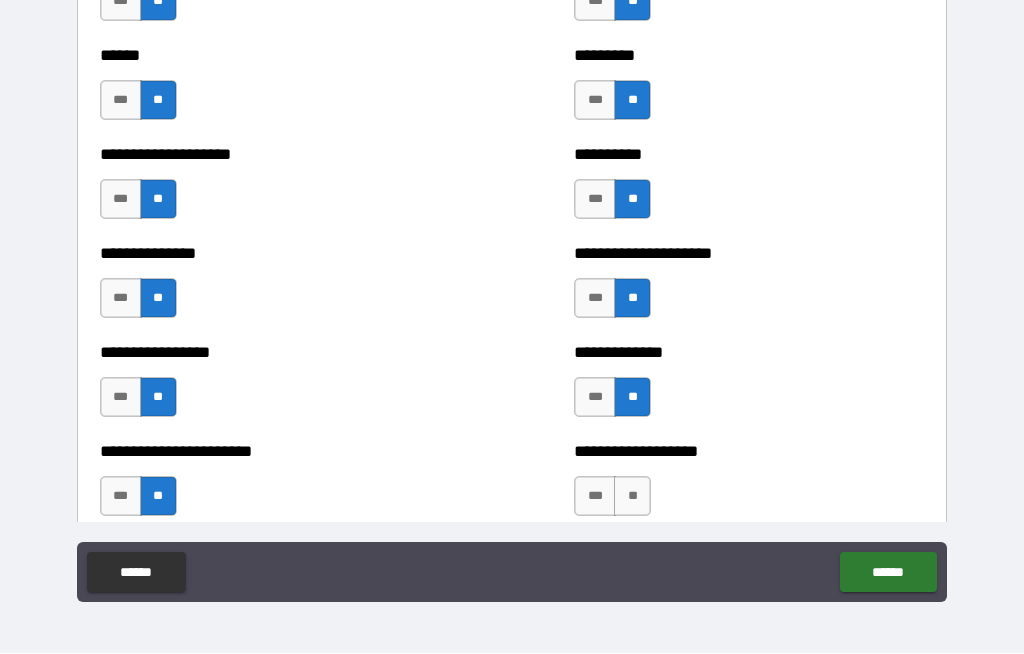 click on "**" at bounding box center [632, 497] 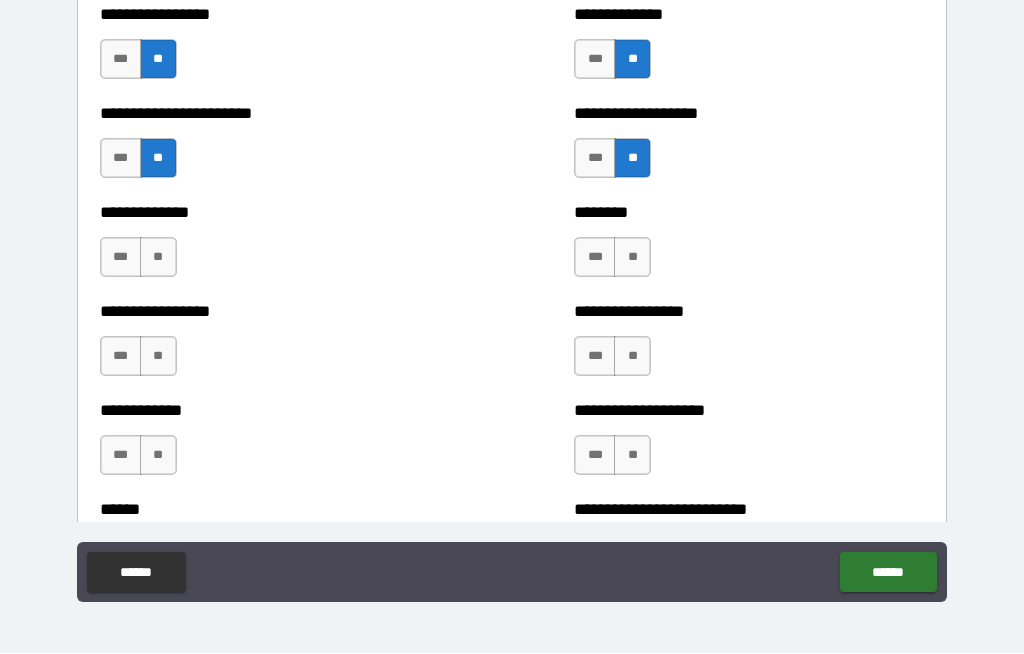 scroll, scrollTop: 3585, scrollLeft: 0, axis: vertical 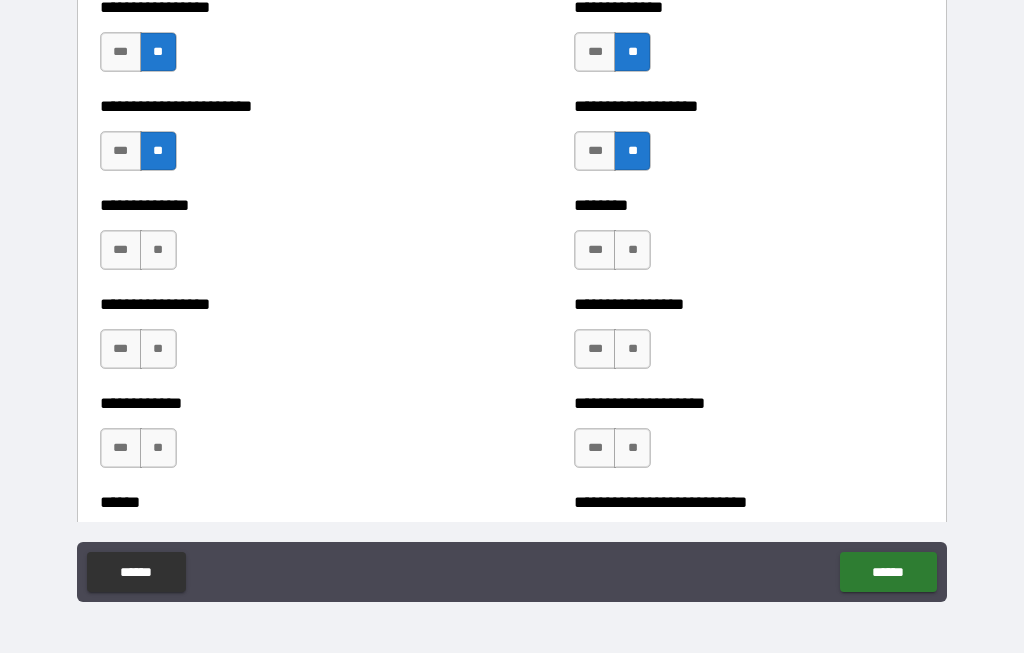 click on "**" at bounding box center (158, 251) 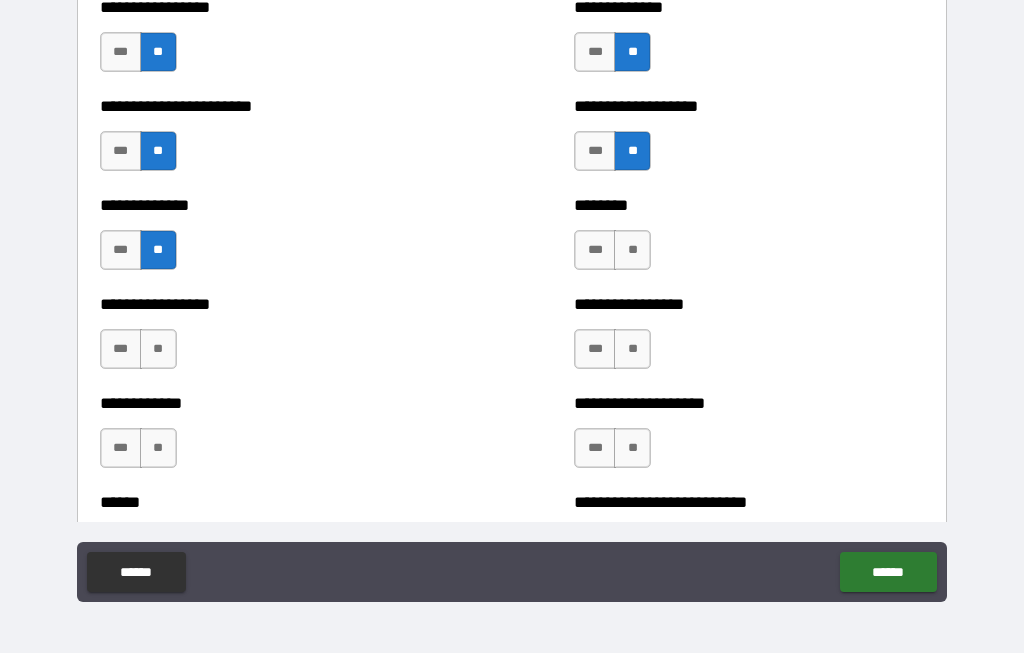click on "**" at bounding box center (158, 350) 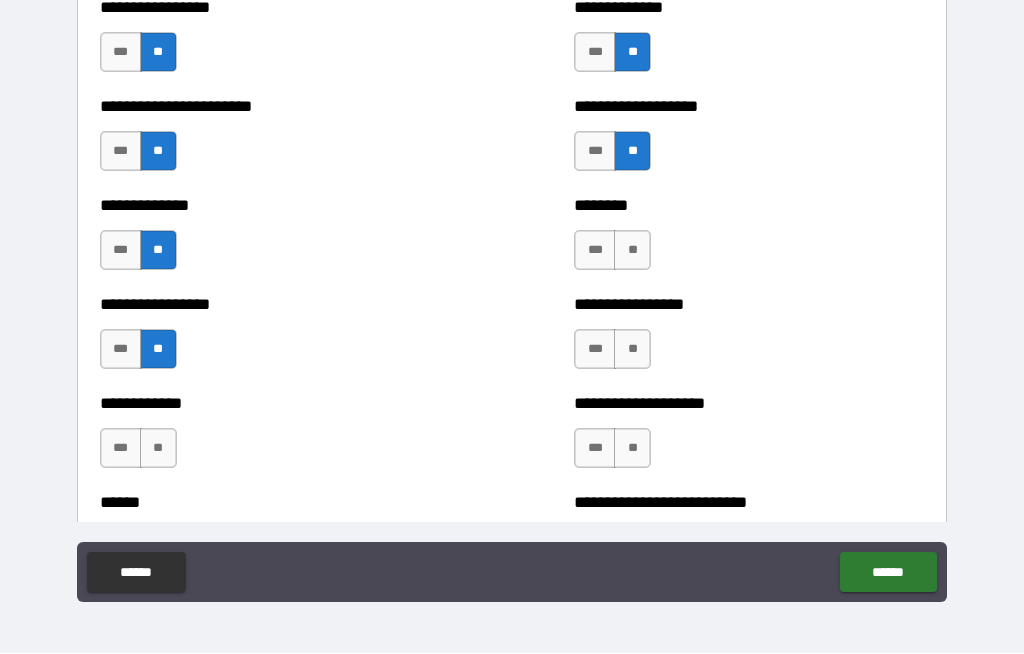 click on "**" at bounding box center (158, 449) 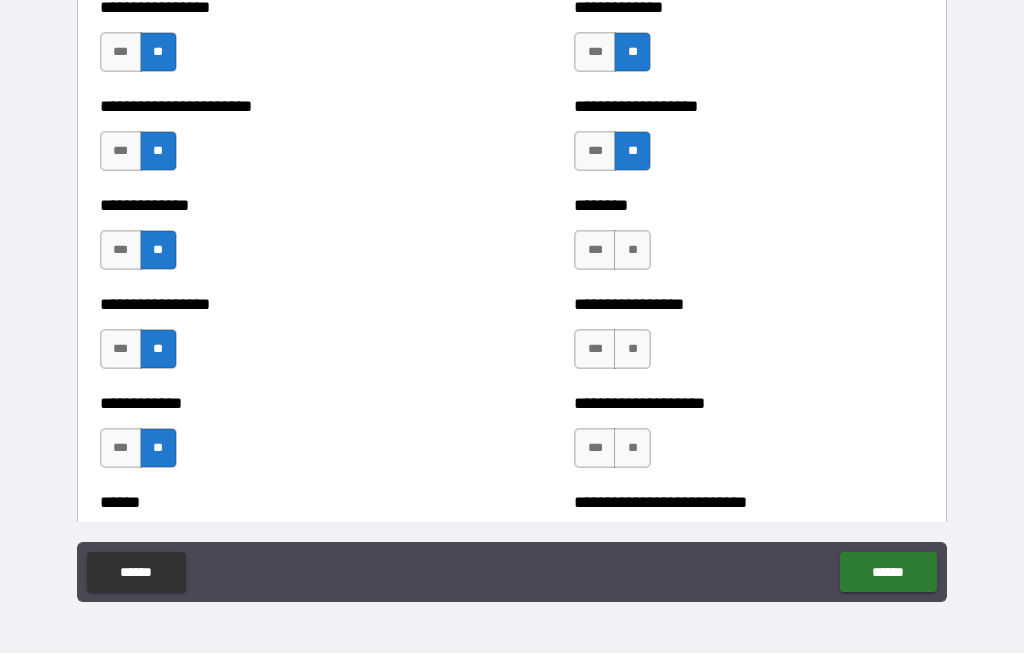 click on "**" at bounding box center [632, 251] 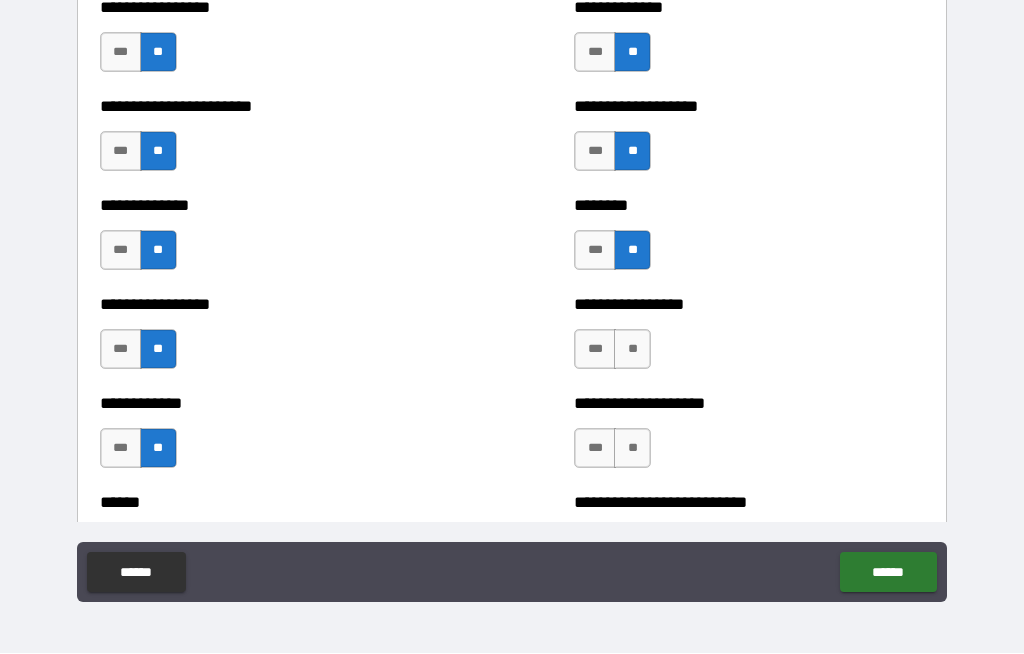 click on "**" at bounding box center (632, 350) 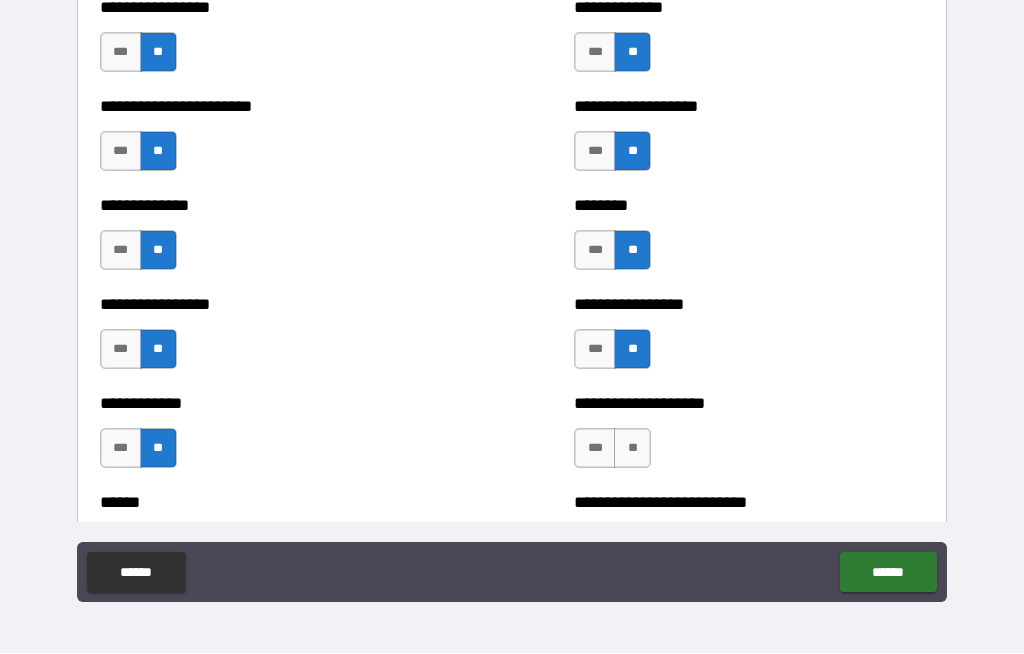 click on "**" at bounding box center (632, 449) 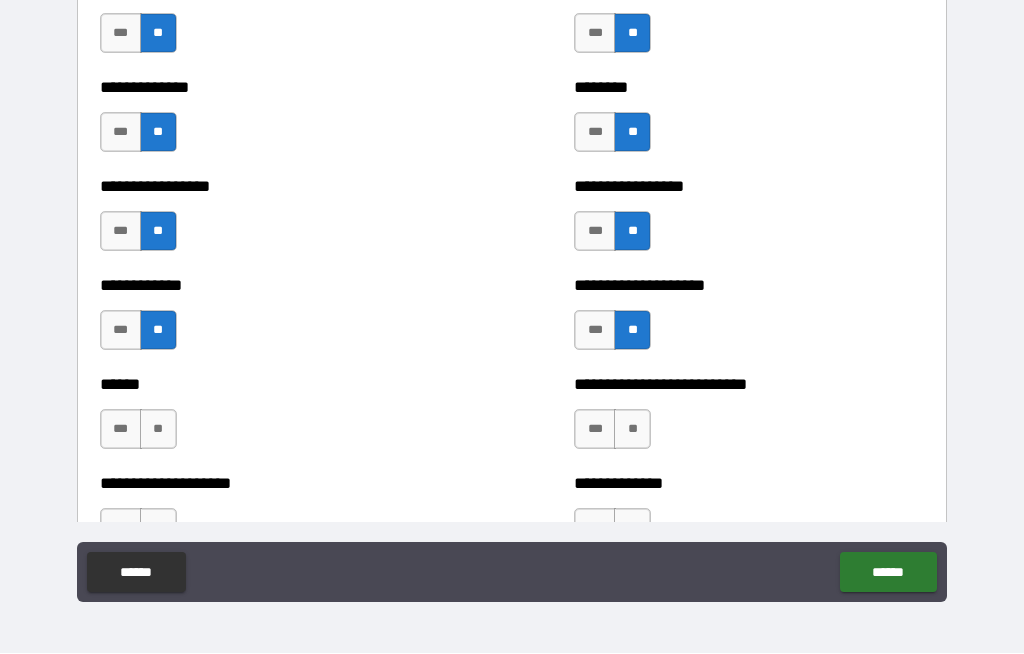 scroll, scrollTop: 3710, scrollLeft: 0, axis: vertical 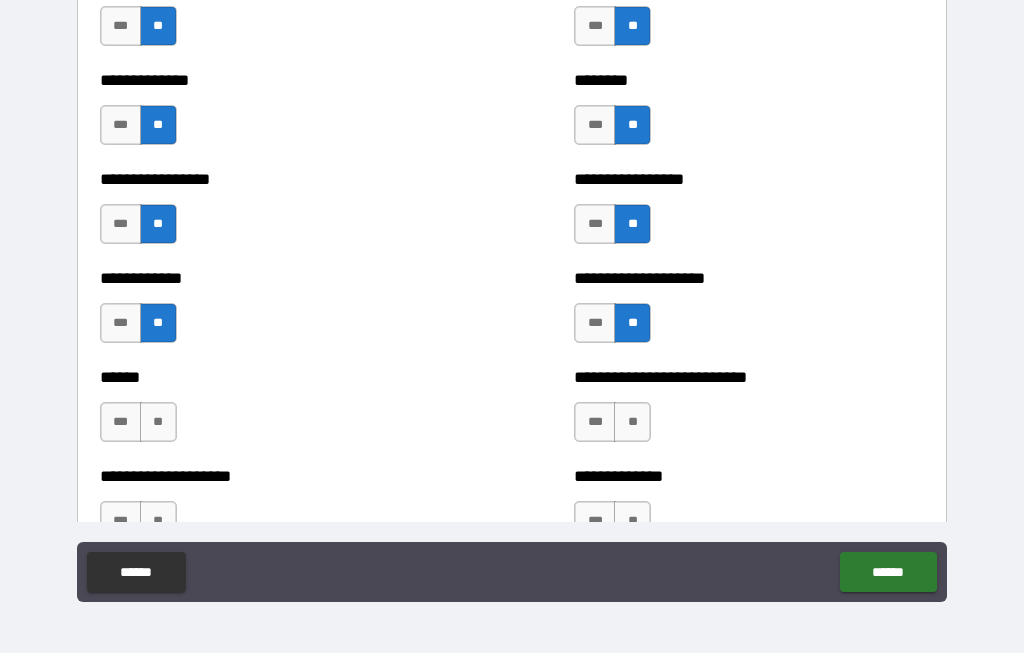 click on "**" at bounding box center [158, 423] 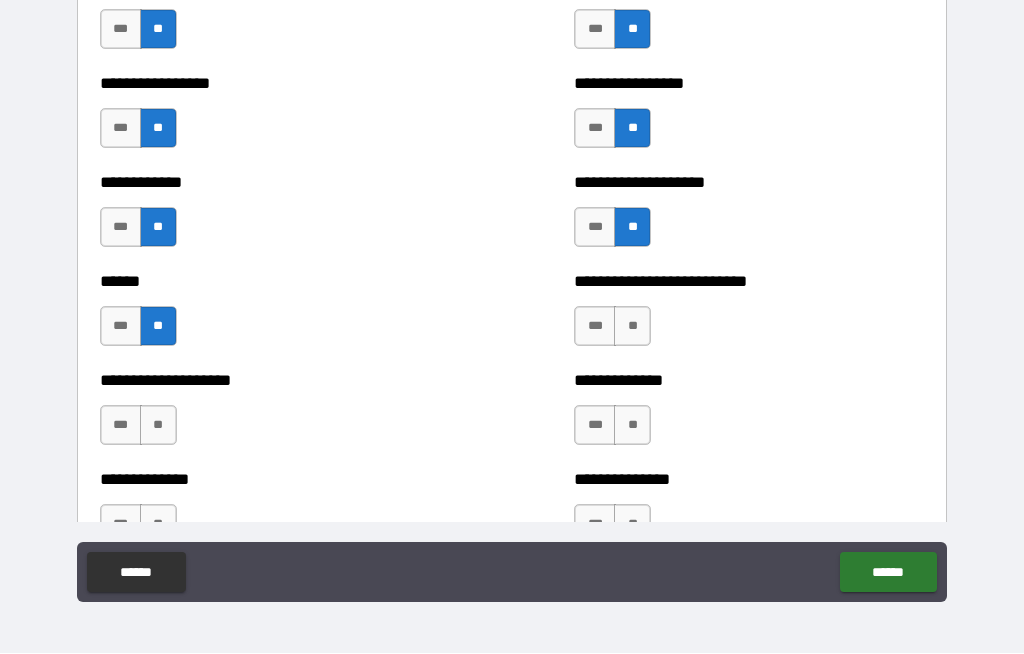 scroll, scrollTop: 3825, scrollLeft: 0, axis: vertical 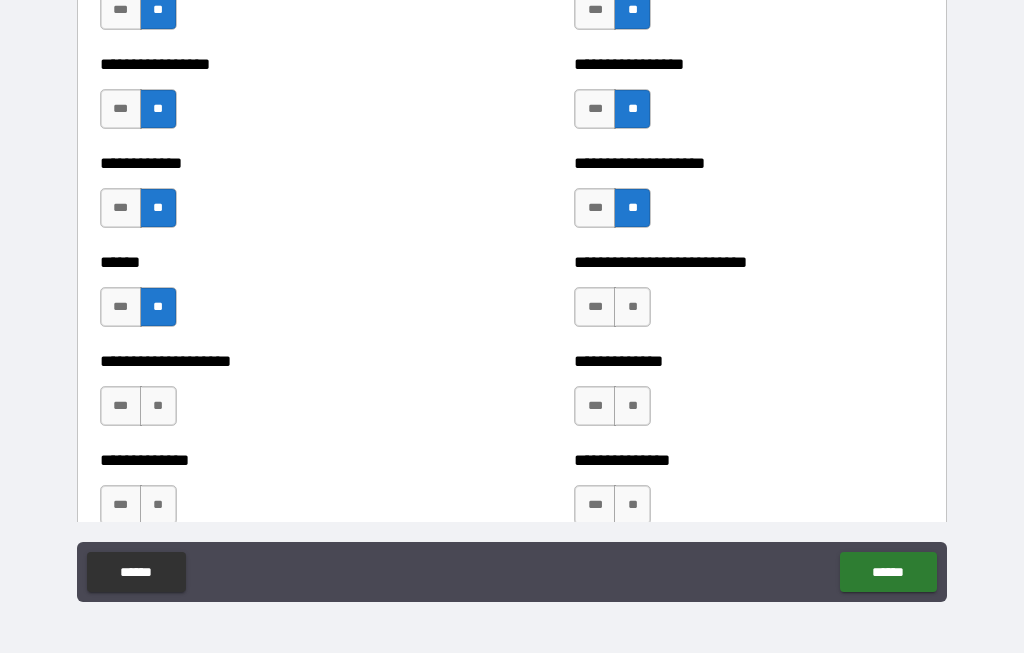 click on "**" at bounding box center [158, 407] 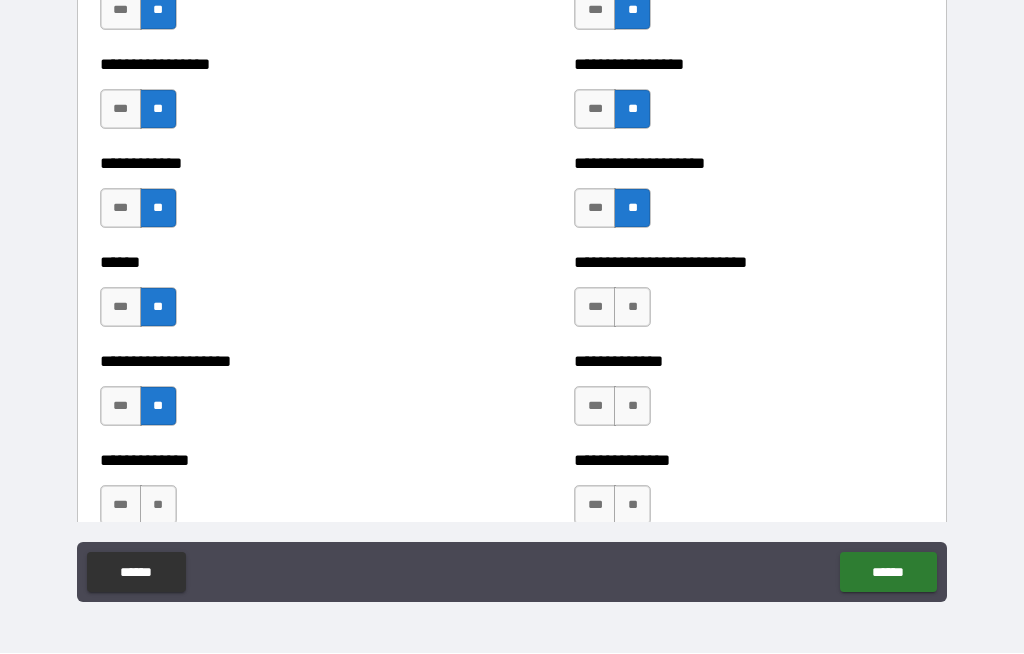 click on "**" at bounding box center (158, 506) 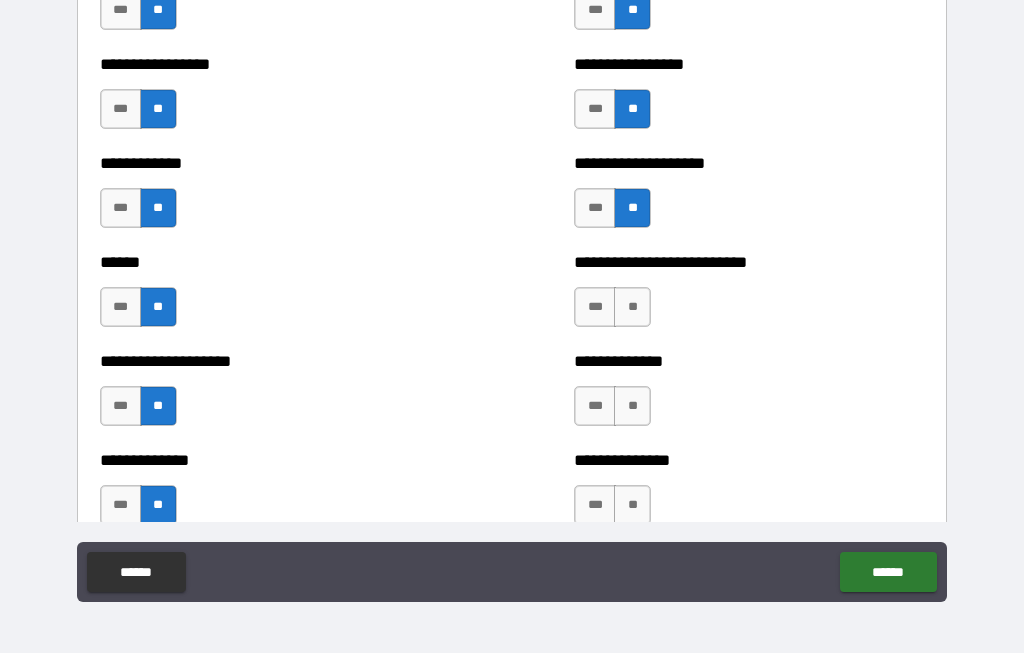 click on "**" at bounding box center [632, 308] 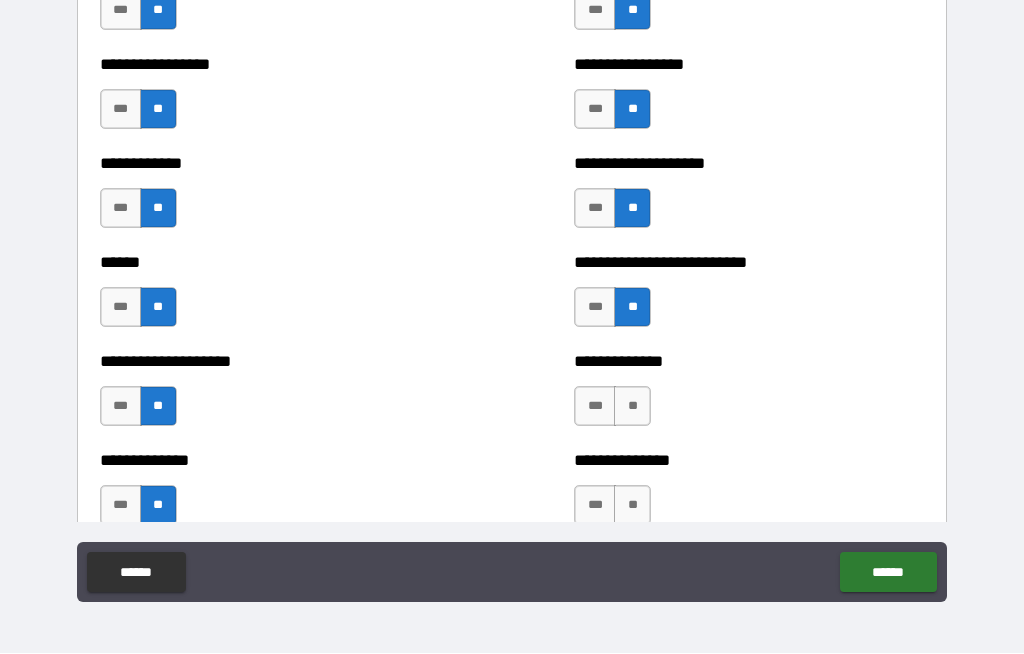 click on "**" at bounding box center (632, 407) 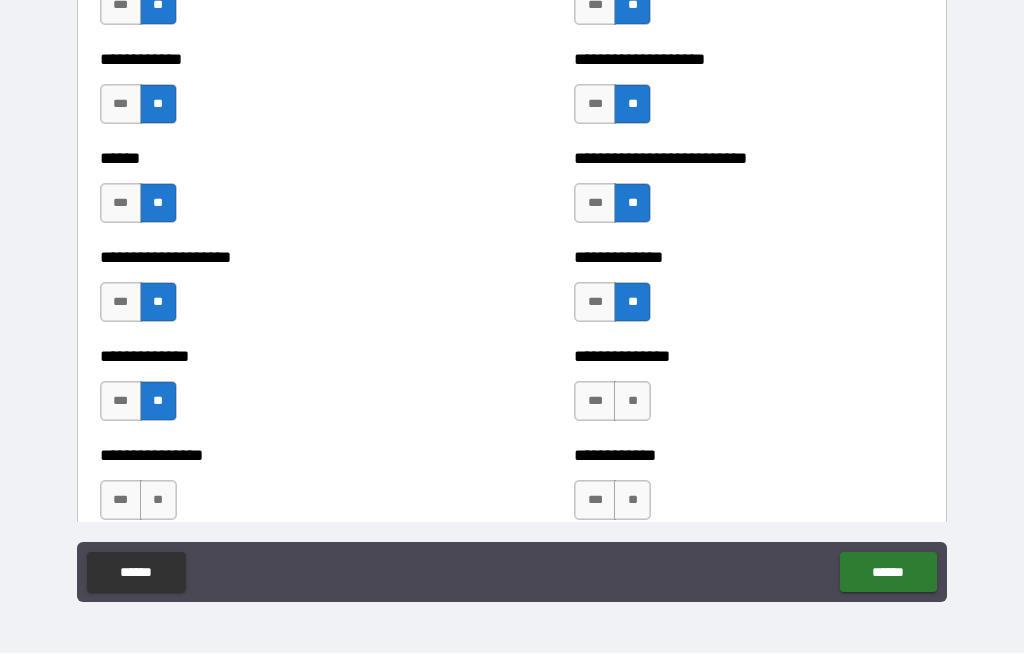 scroll, scrollTop: 3933, scrollLeft: 0, axis: vertical 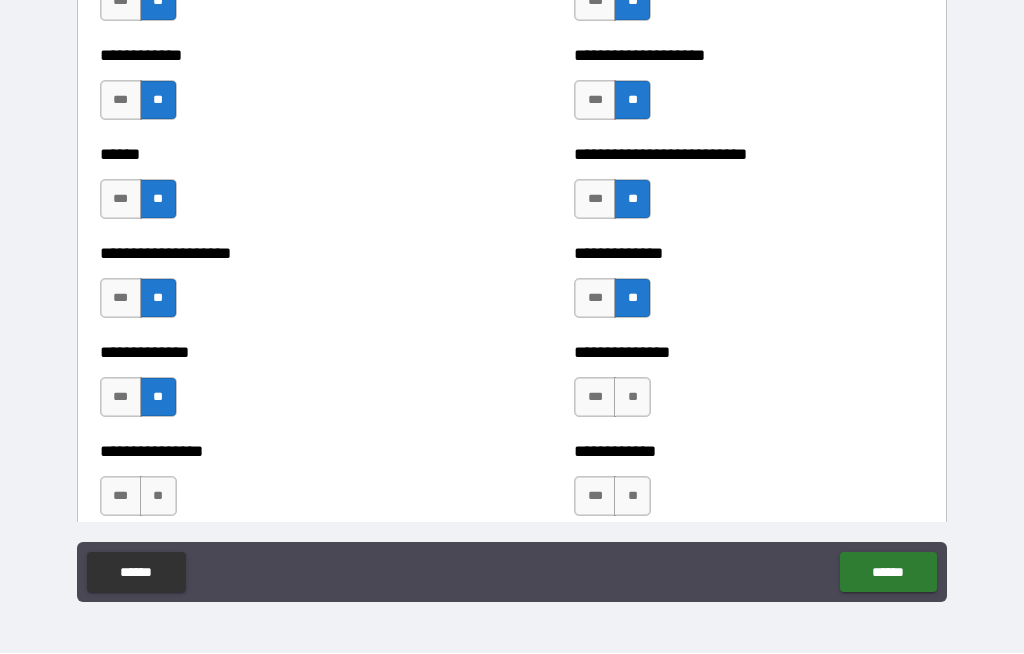 click on "**" at bounding box center [632, 398] 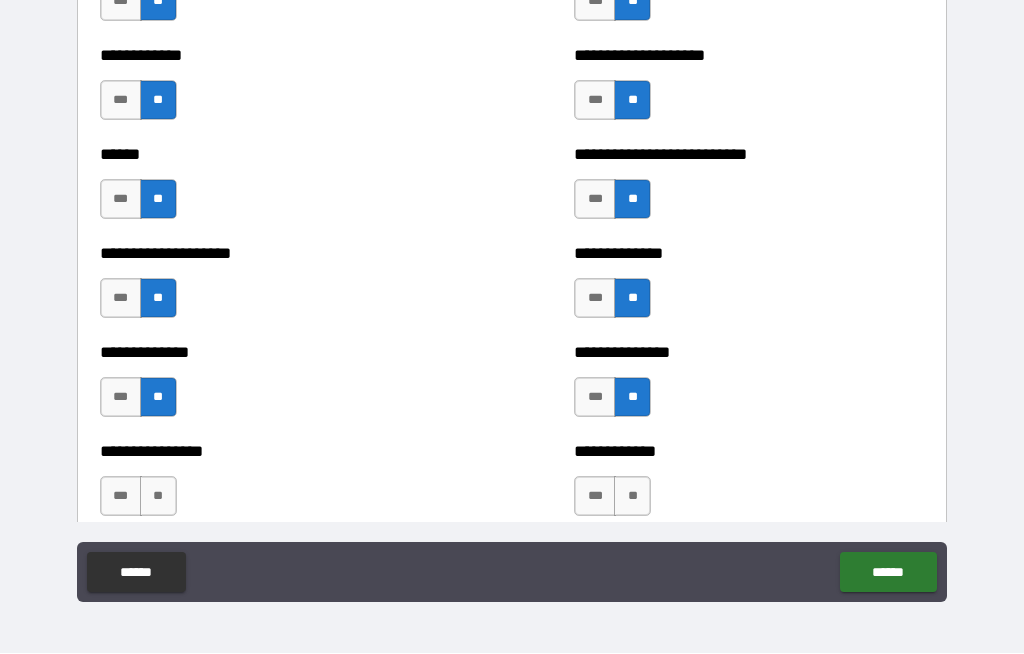 click on "**" at bounding box center [158, 497] 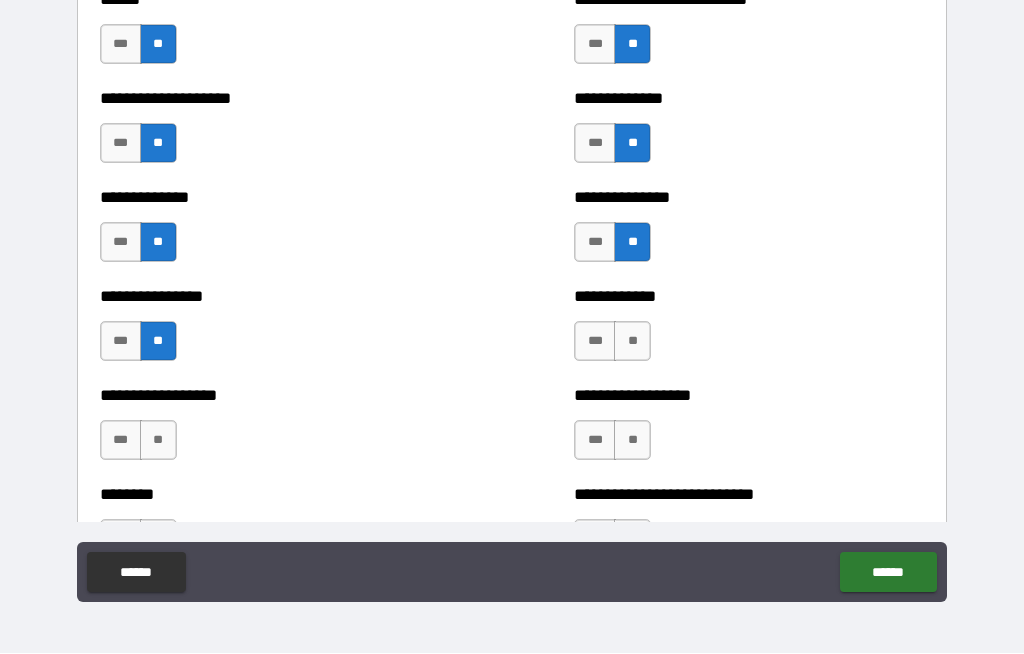 scroll, scrollTop: 4090, scrollLeft: 0, axis: vertical 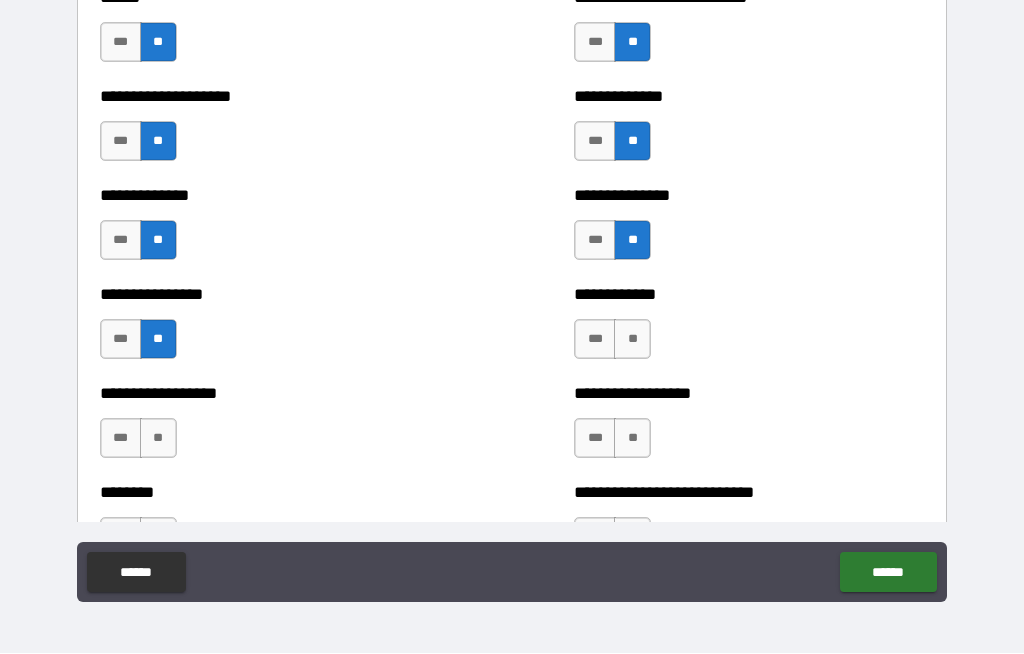 click on "**" at bounding box center [632, 340] 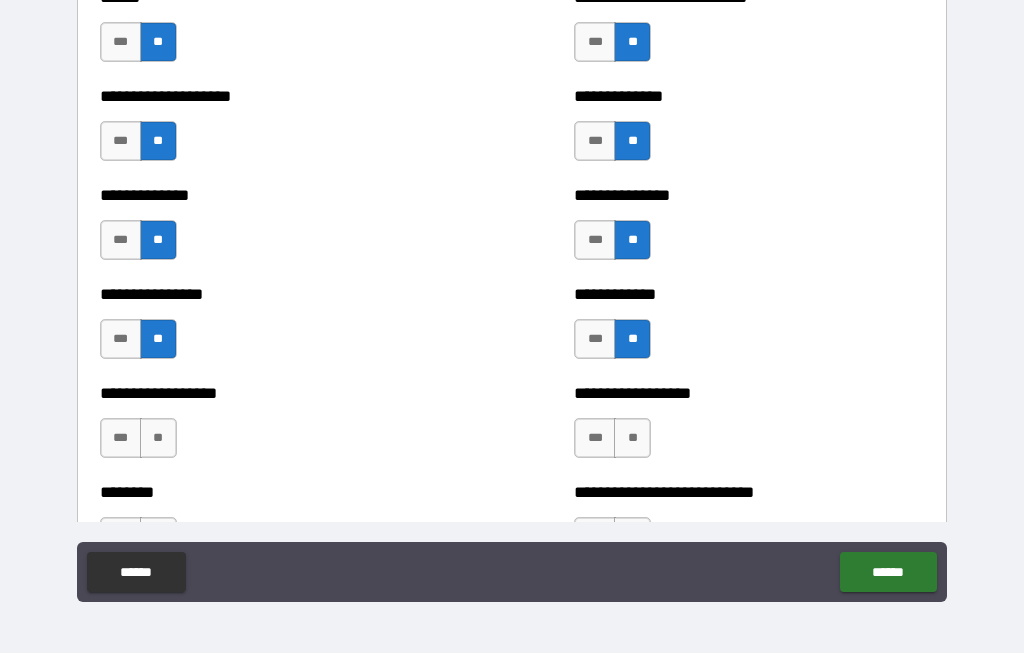 click on "**" at bounding box center (632, 439) 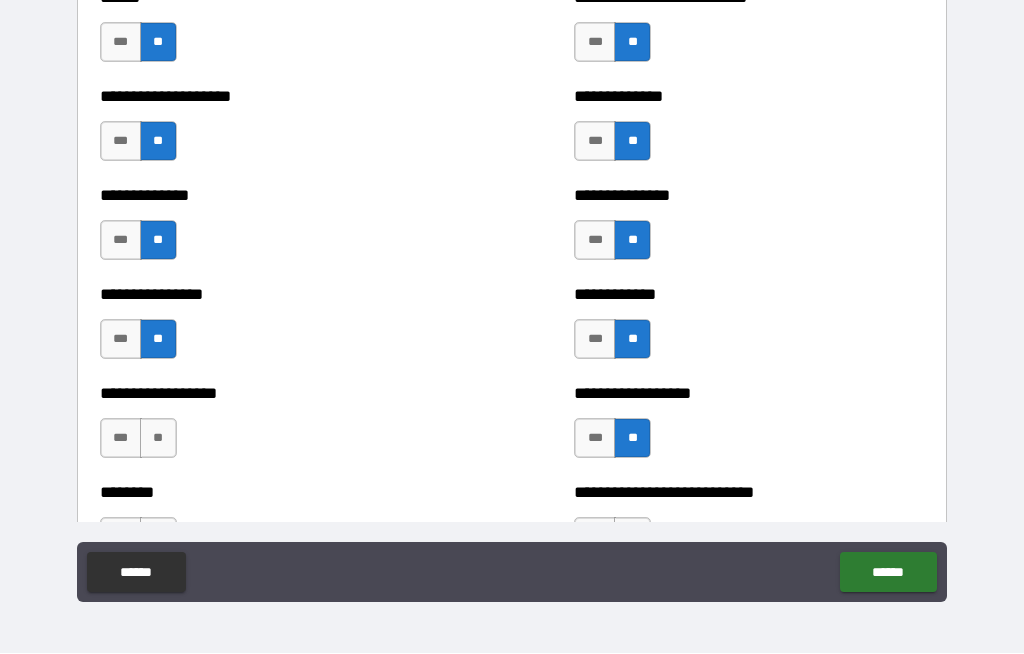 click on "**" at bounding box center [158, 439] 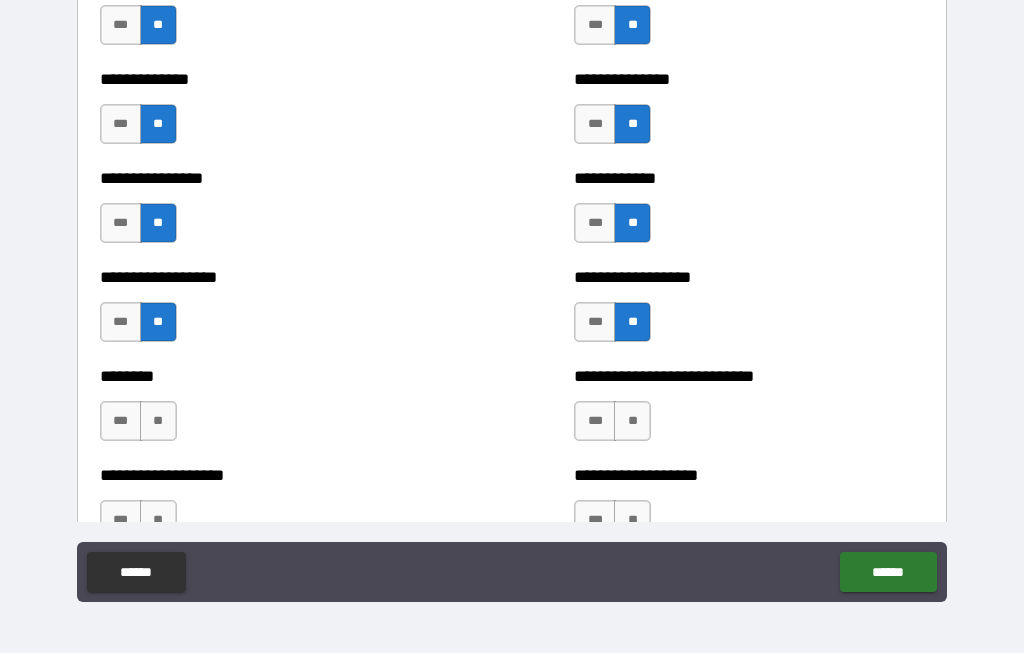 scroll, scrollTop: 4222, scrollLeft: 0, axis: vertical 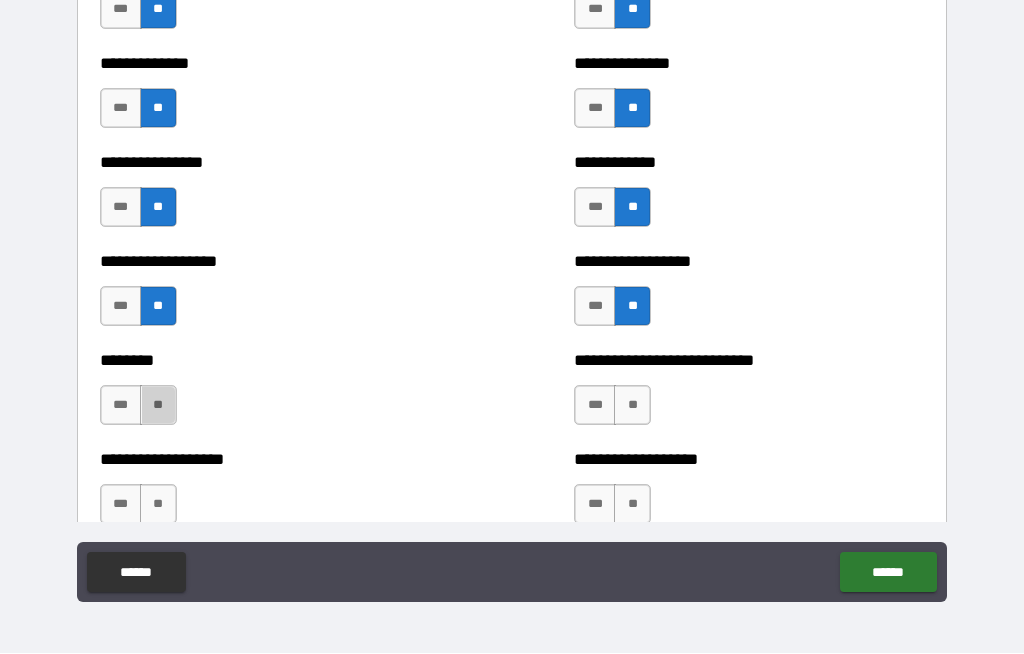 click on "**" at bounding box center [158, 406] 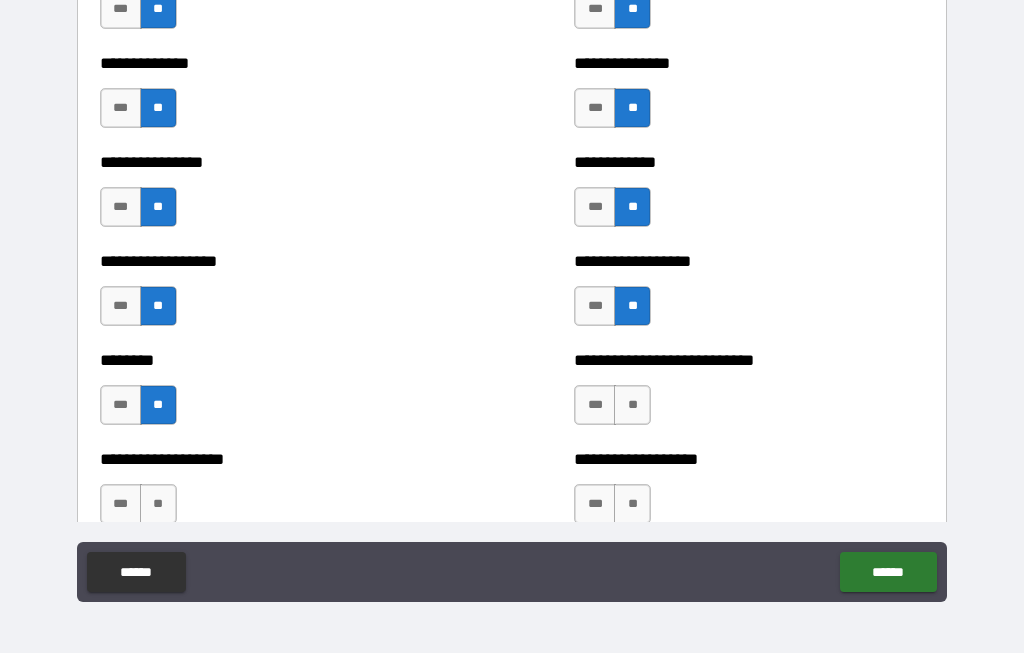 click on "**" at bounding box center [158, 505] 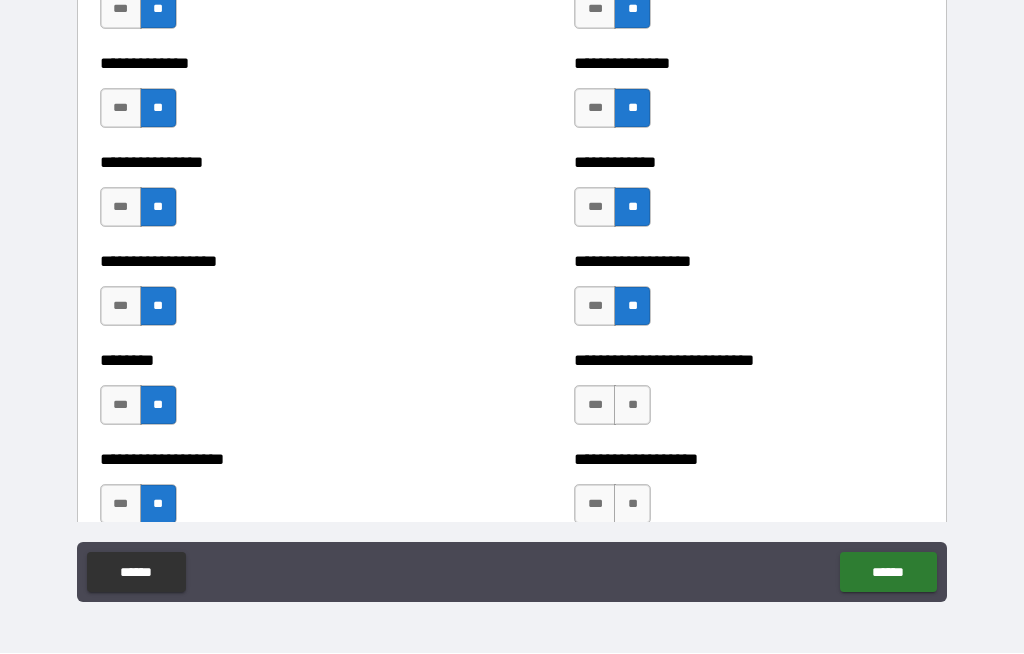 click on "**" at bounding box center [632, 406] 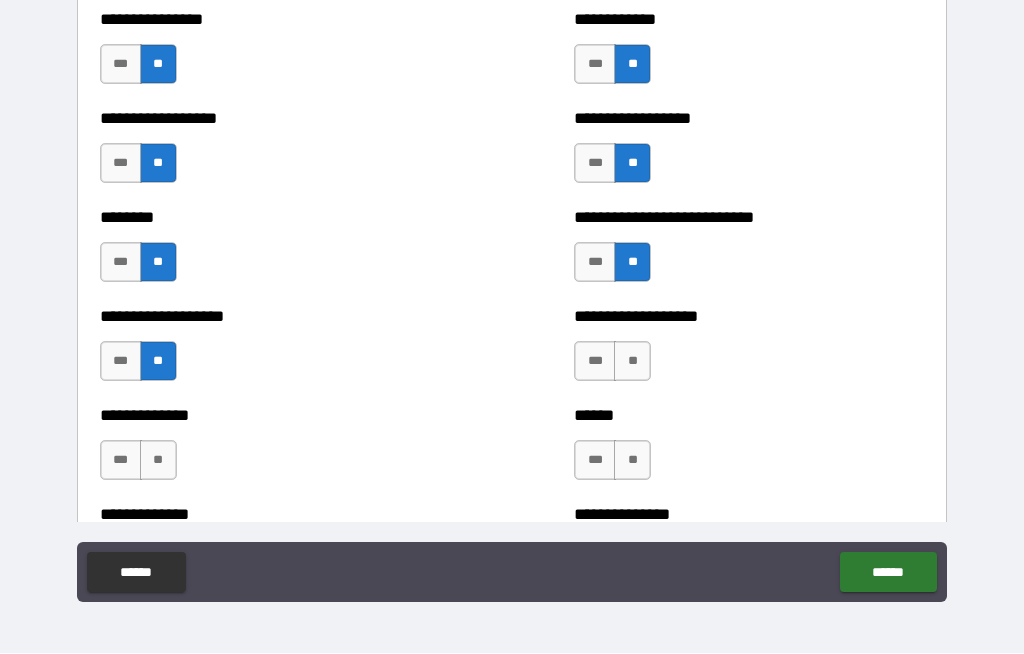 scroll, scrollTop: 4370, scrollLeft: 0, axis: vertical 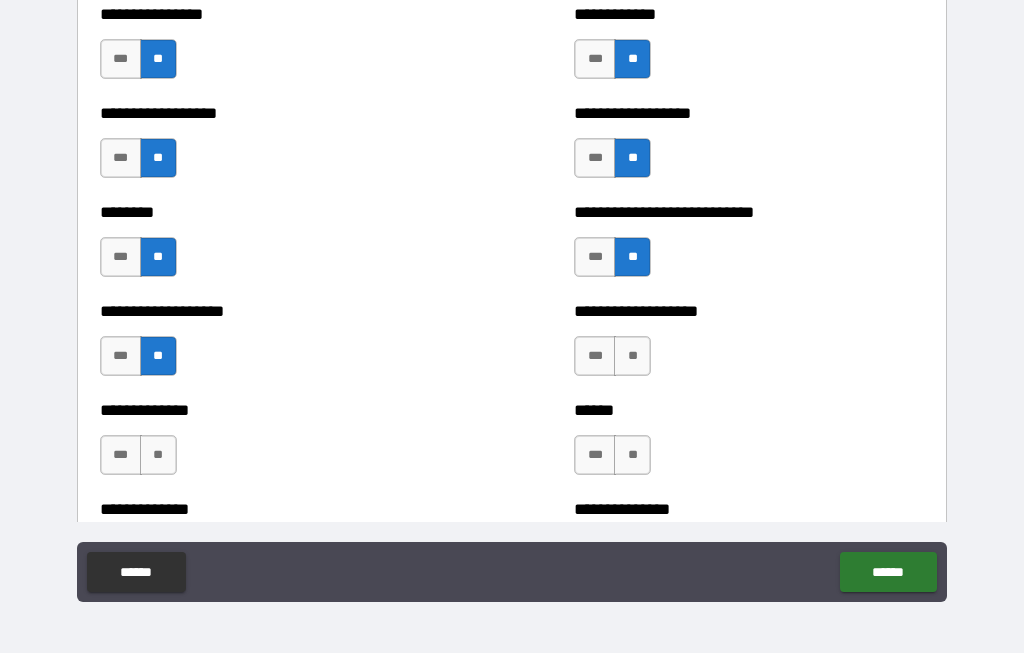 click on "**" at bounding box center [632, 357] 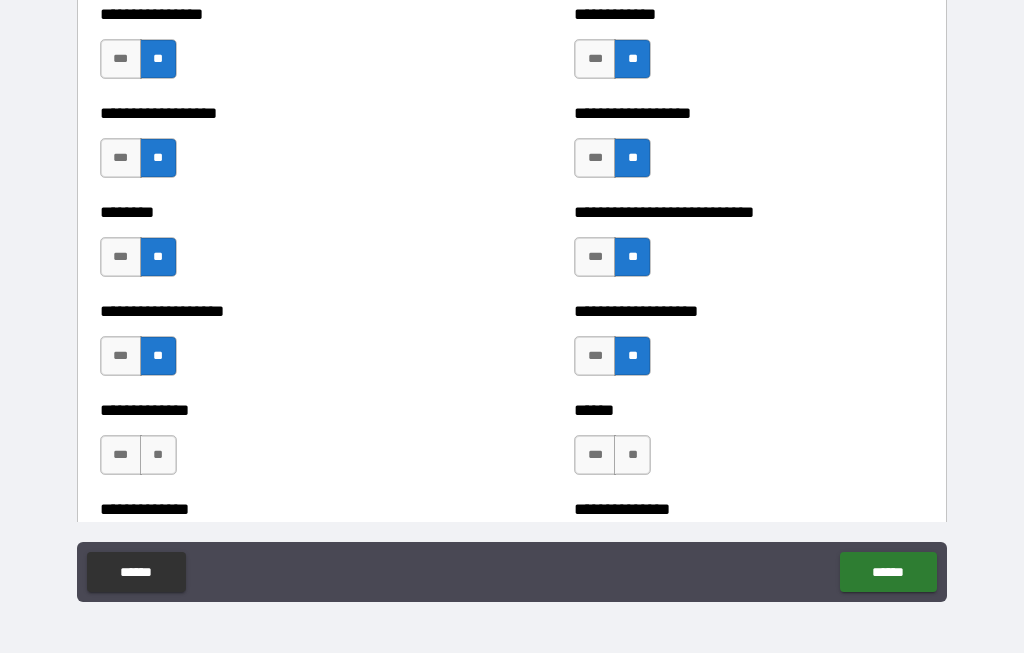 click on "**" at bounding box center (632, 456) 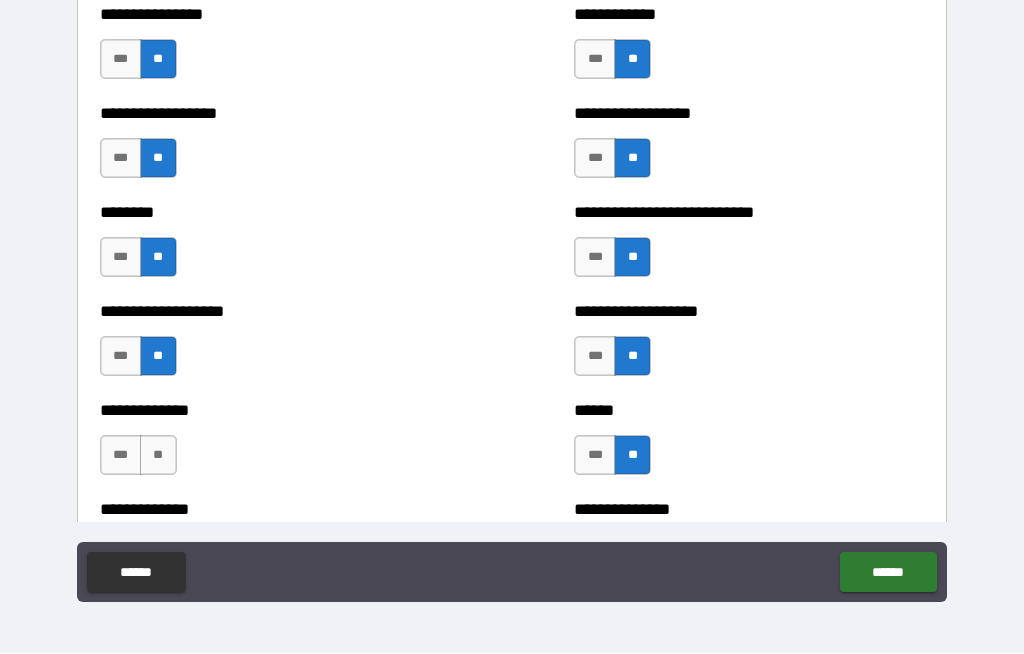 click on "**" at bounding box center [158, 456] 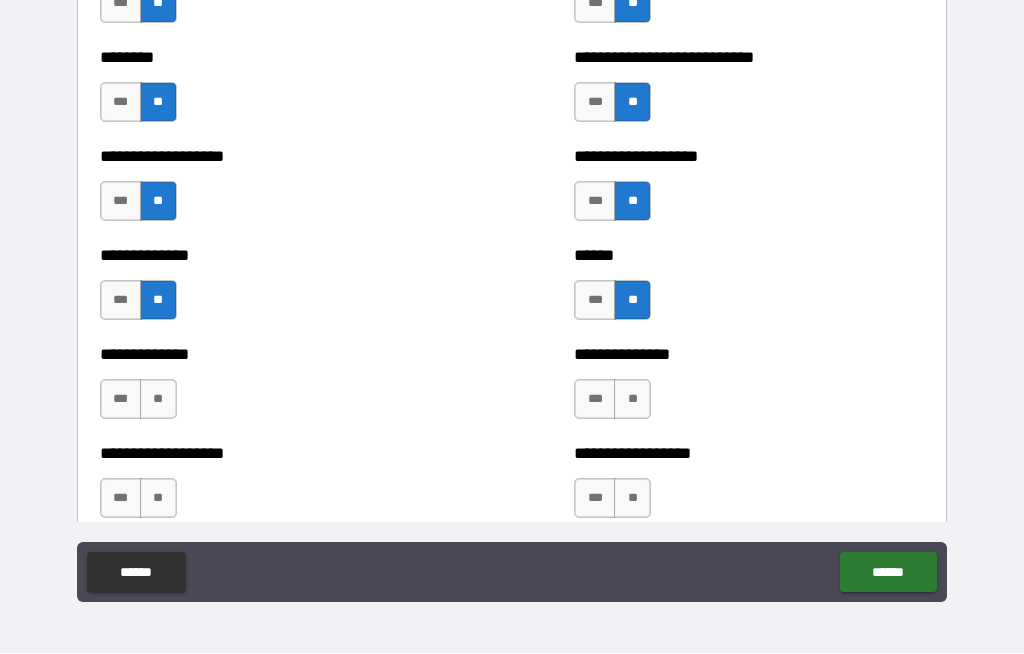 scroll, scrollTop: 4529, scrollLeft: 0, axis: vertical 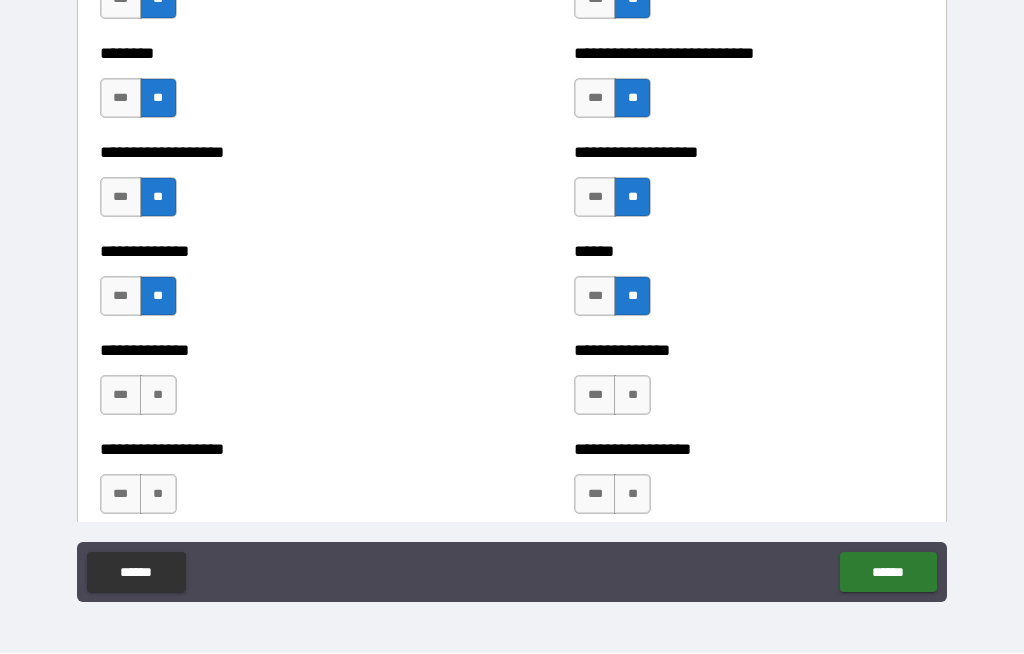 click on "**" at bounding box center (158, 396) 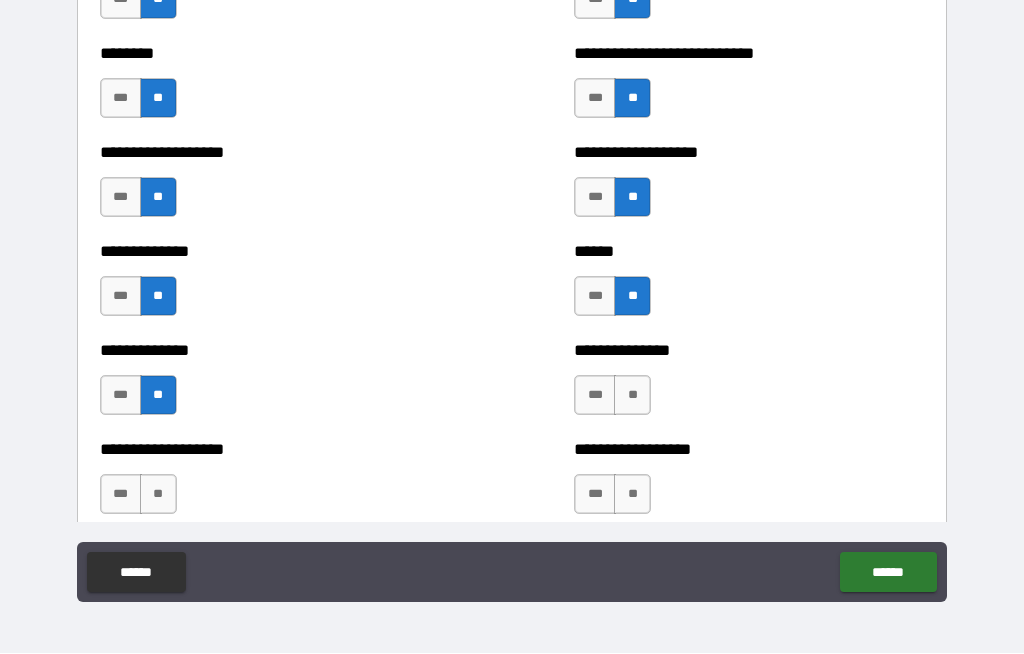click on "**" at bounding box center (158, 495) 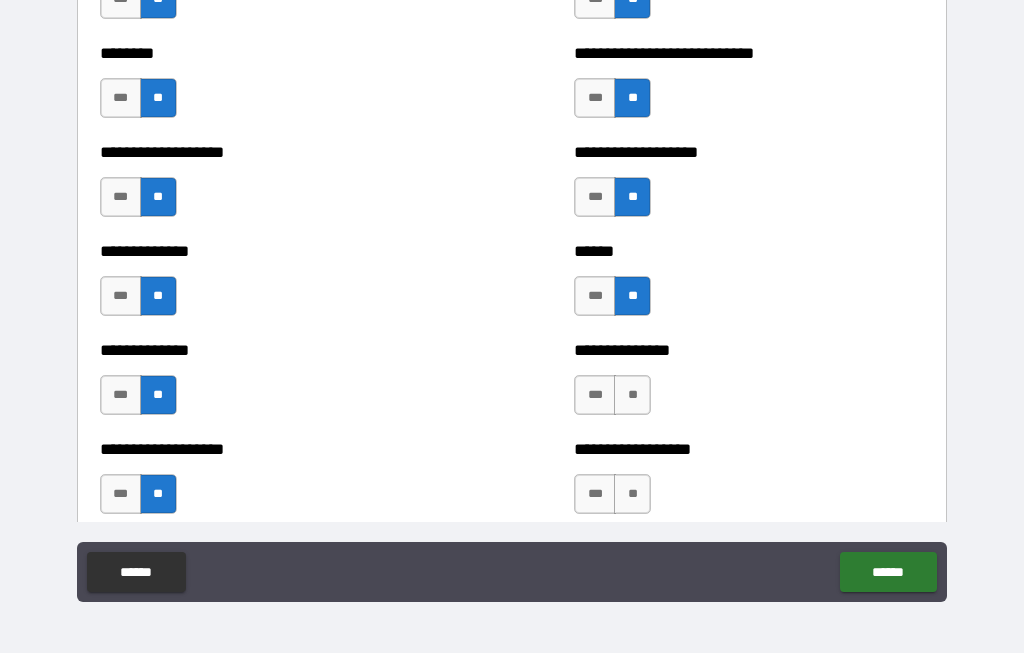 click on "**" at bounding box center [632, 396] 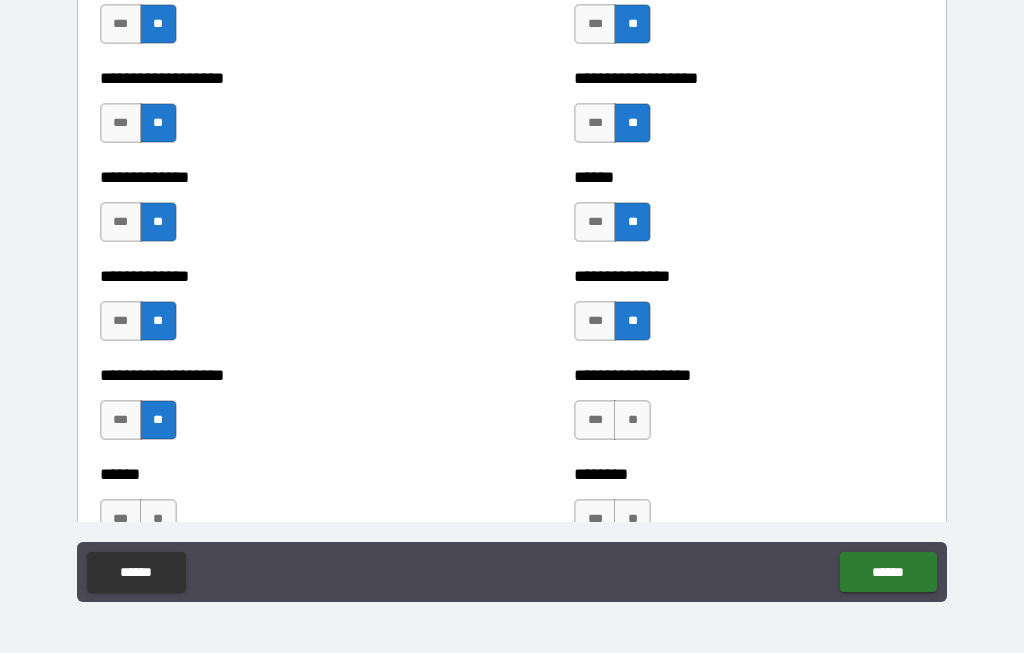 scroll, scrollTop: 4616, scrollLeft: 0, axis: vertical 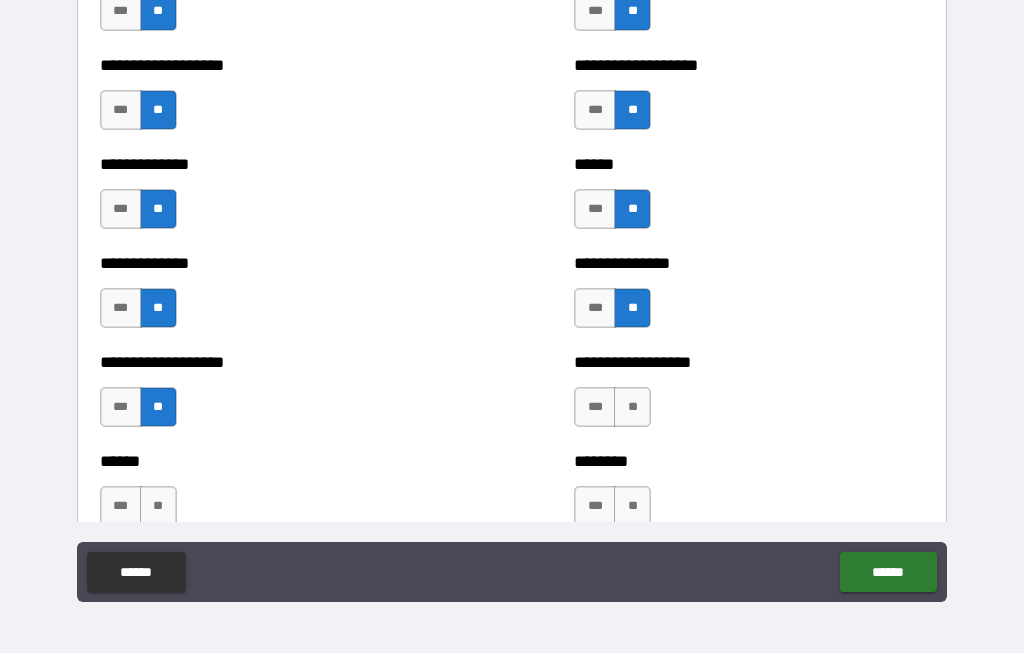 click on "**" at bounding box center (632, 408) 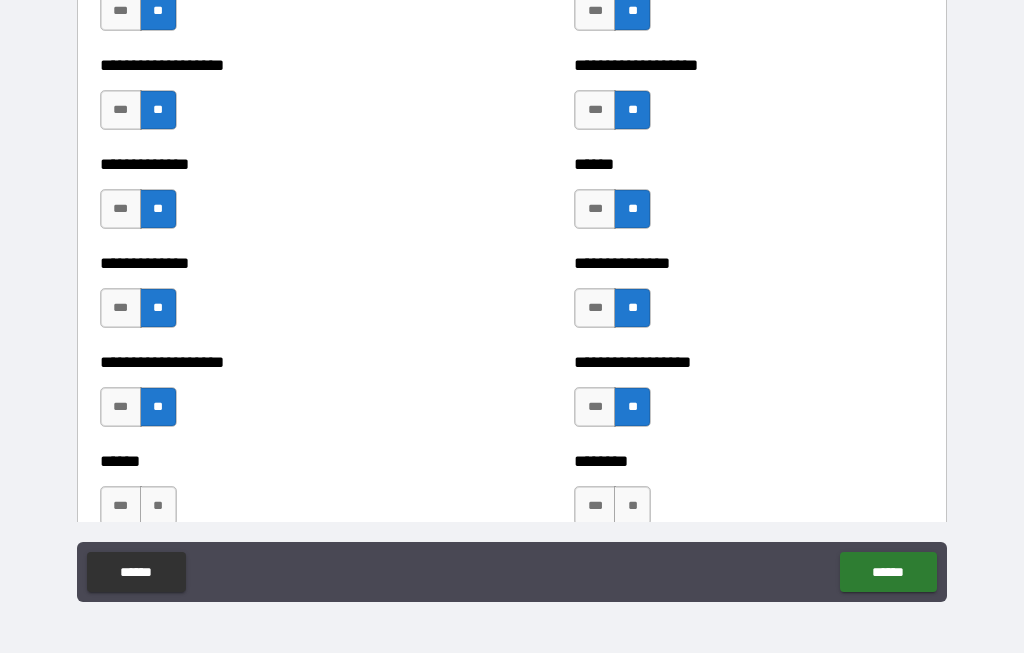 click on "**" at bounding box center [632, 507] 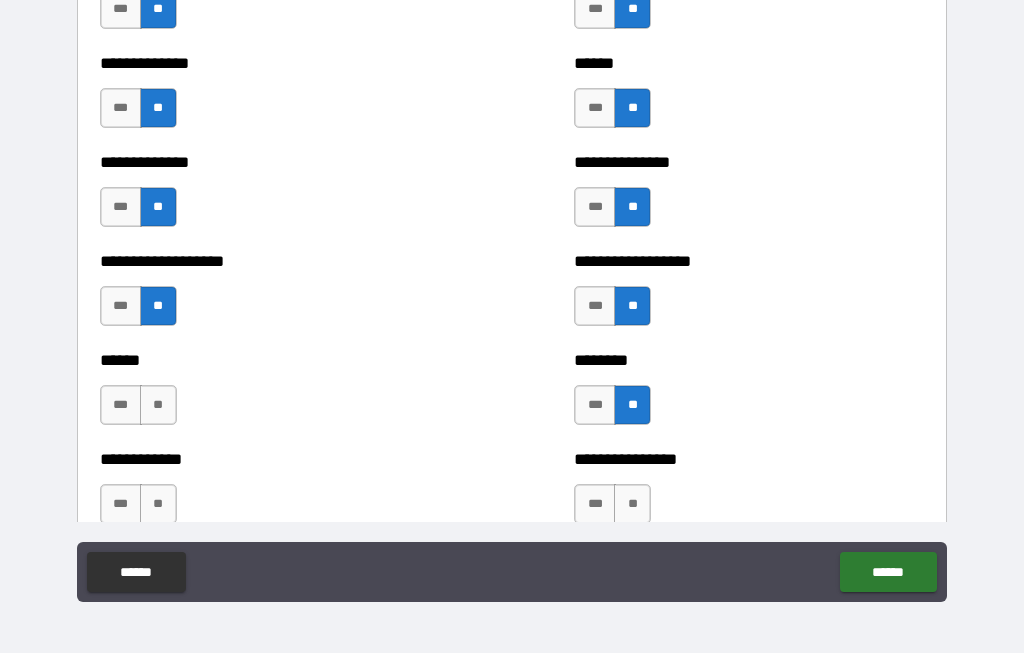 scroll, scrollTop: 4724, scrollLeft: 0, axis: vertical 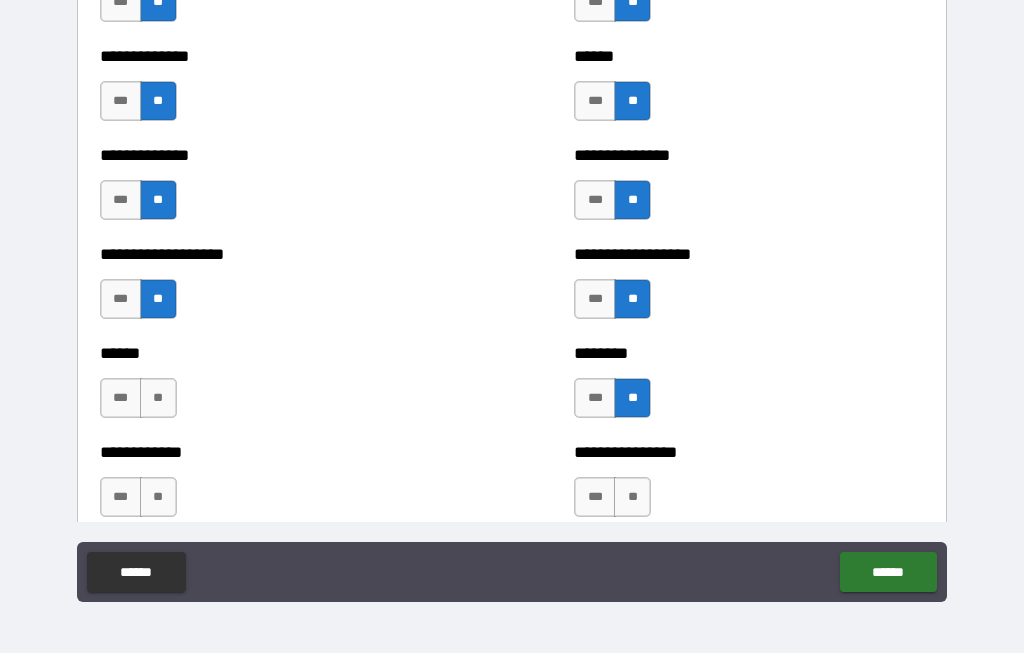 click on "**" at bounding box center [158, 399] 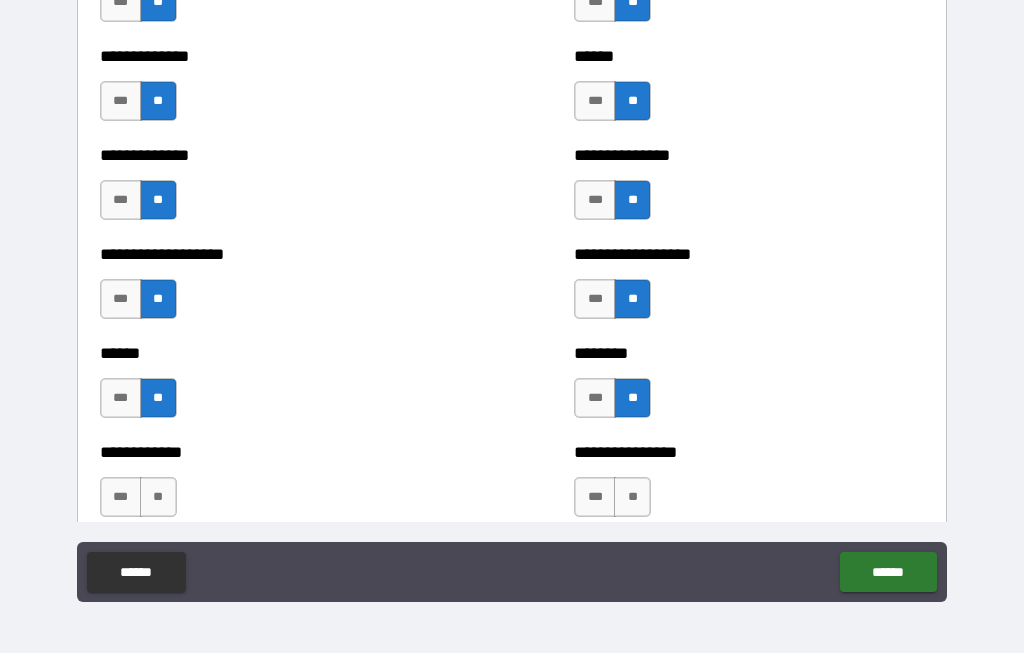 click on "**" at bounding box center (158, 498) 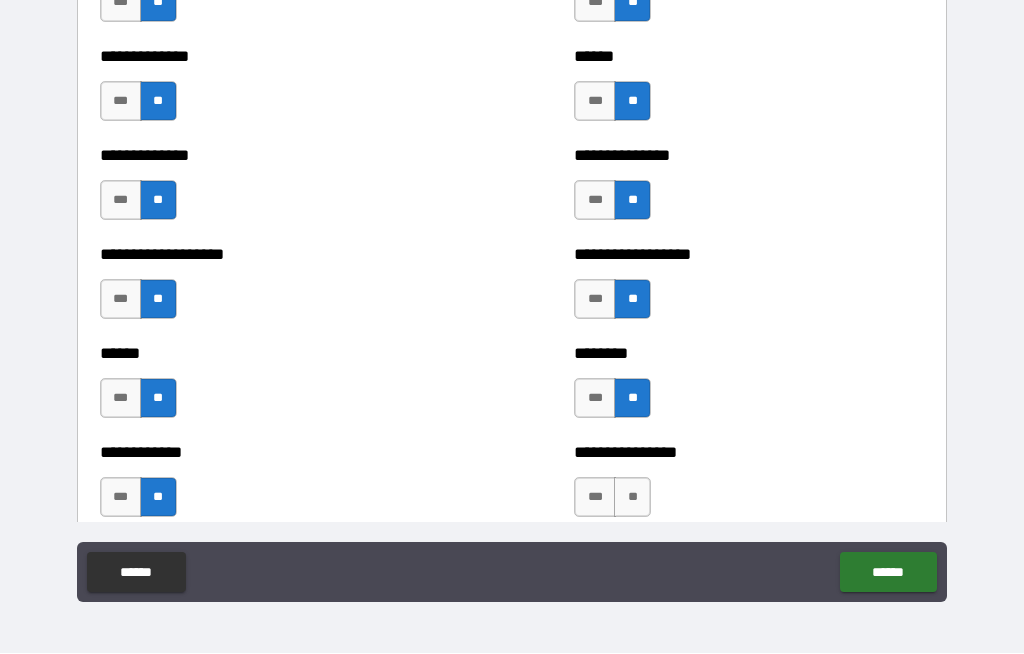 click on "**" at bounding box center (632, 498) 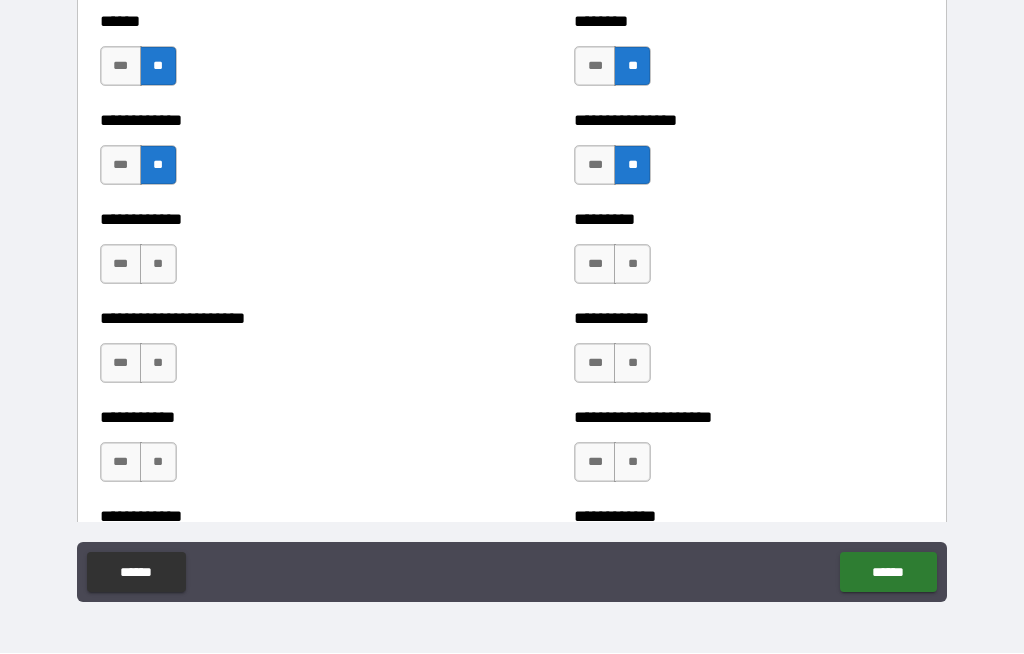 scroll, scrollTop: 5061, scrollLeft: 0, axis: vertical 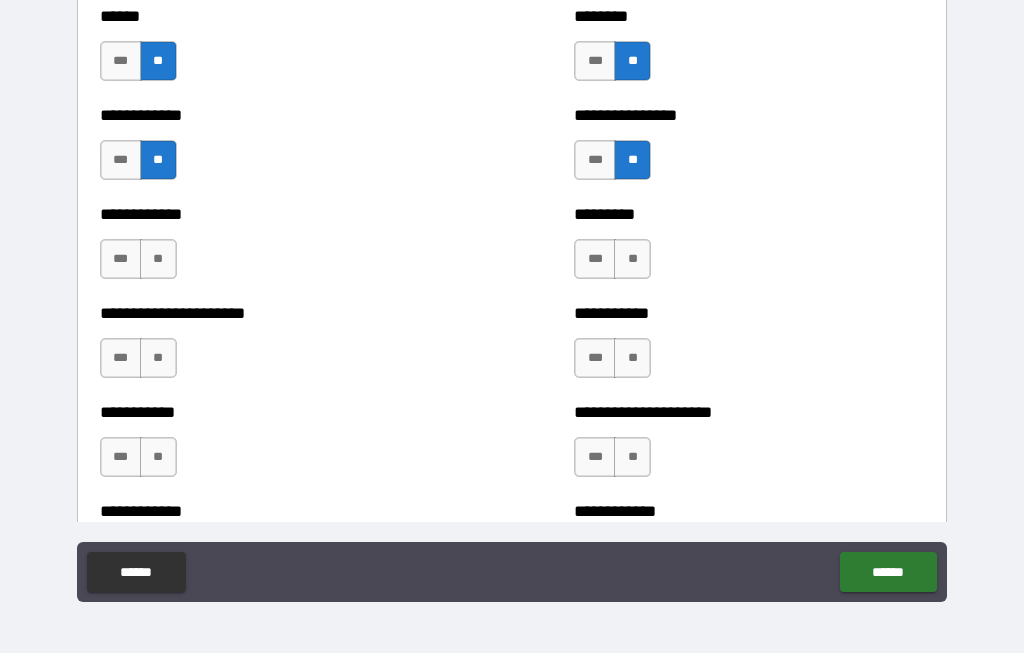 click on "**" at bounding box center (158, 359) 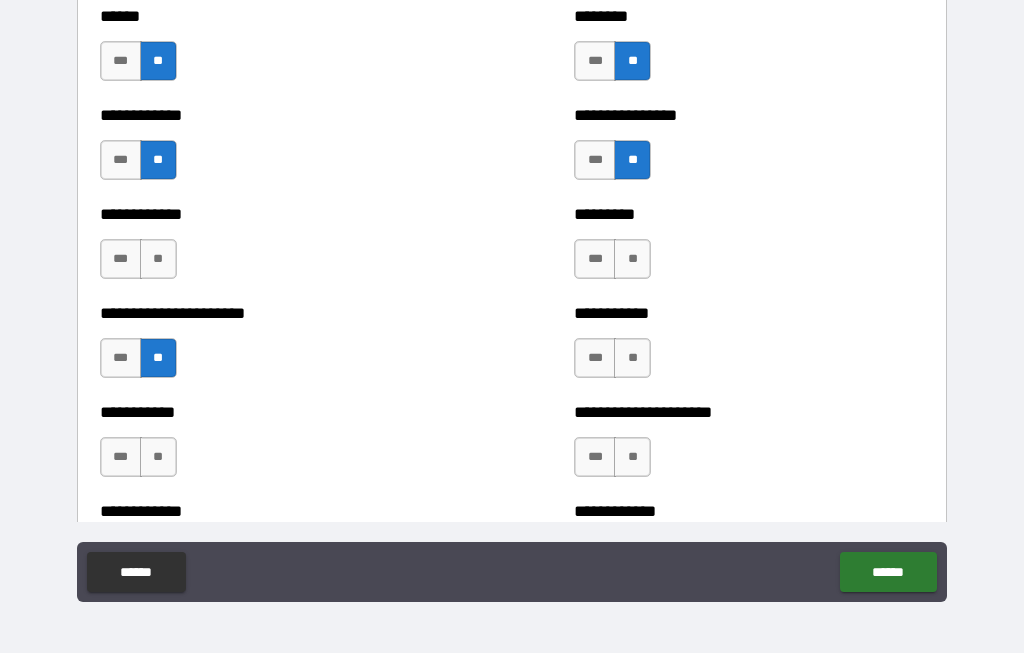 click on "**" at bounding box center [158, 260] 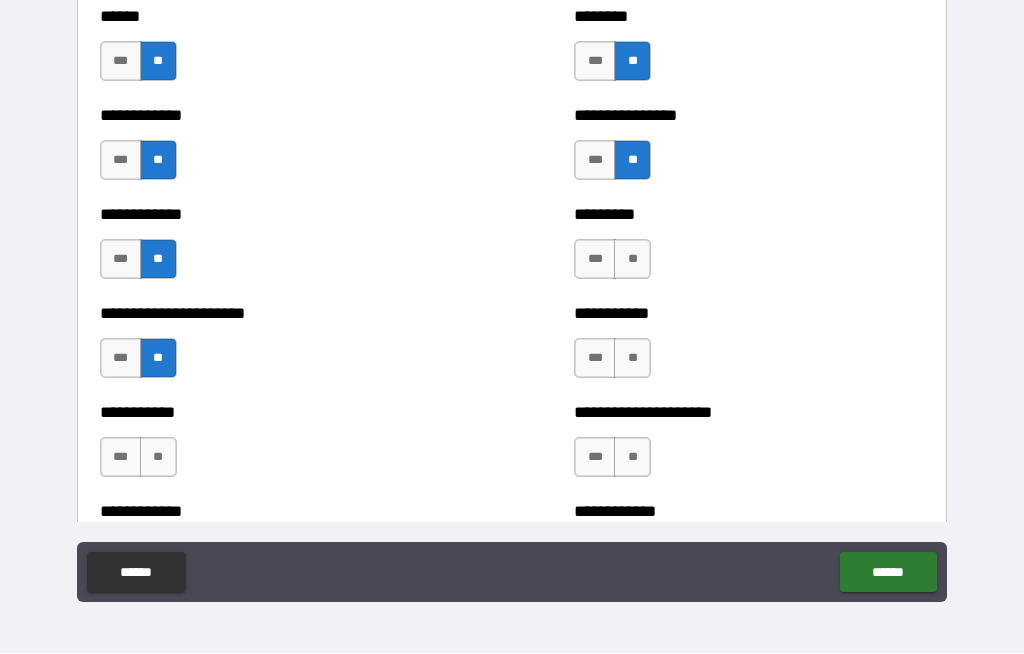 click on "**" at bounding box center (158, 458) 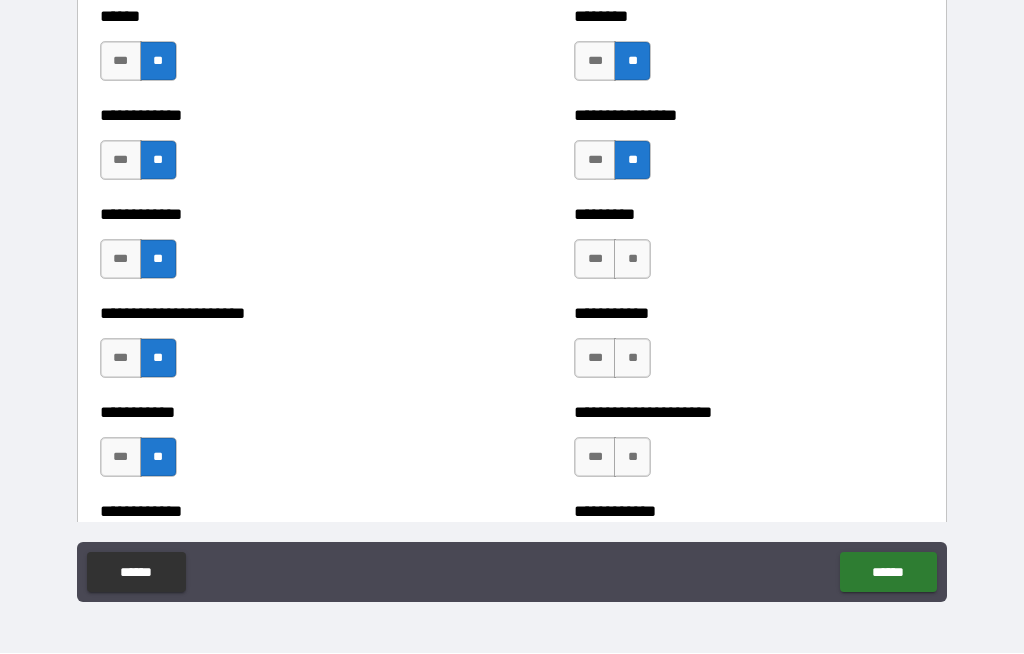 click on "**" at bounding box center [632, 359] 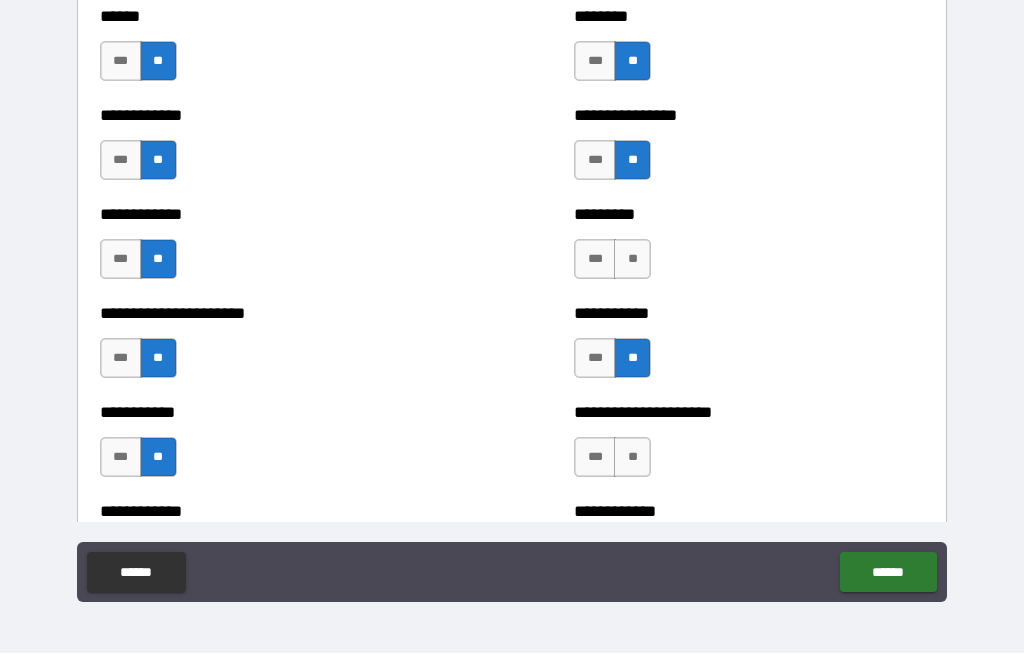 click on "**" at bounding box center (632, 260) 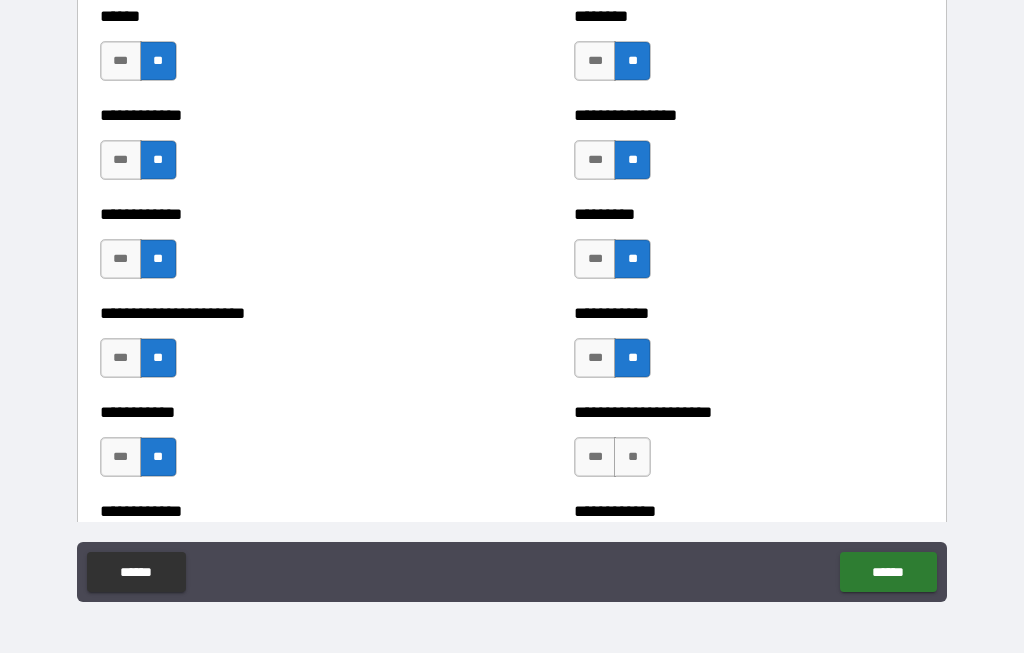 click on "**" at bounding box center [632, 458] 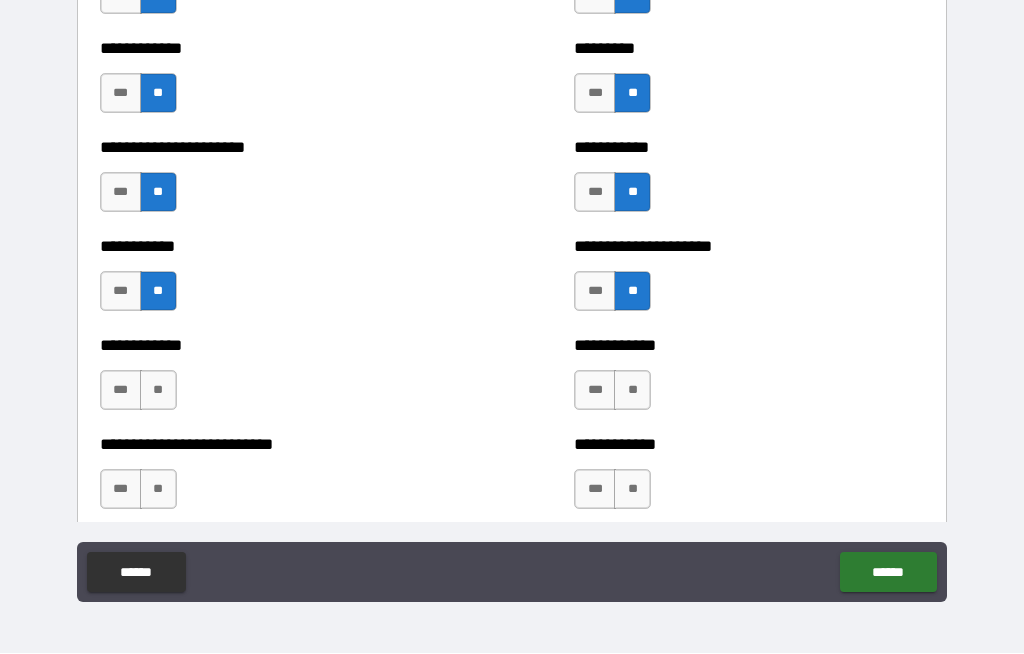 scroll, scrollTop: 5241, scrollLeft: 0, axis: vertical 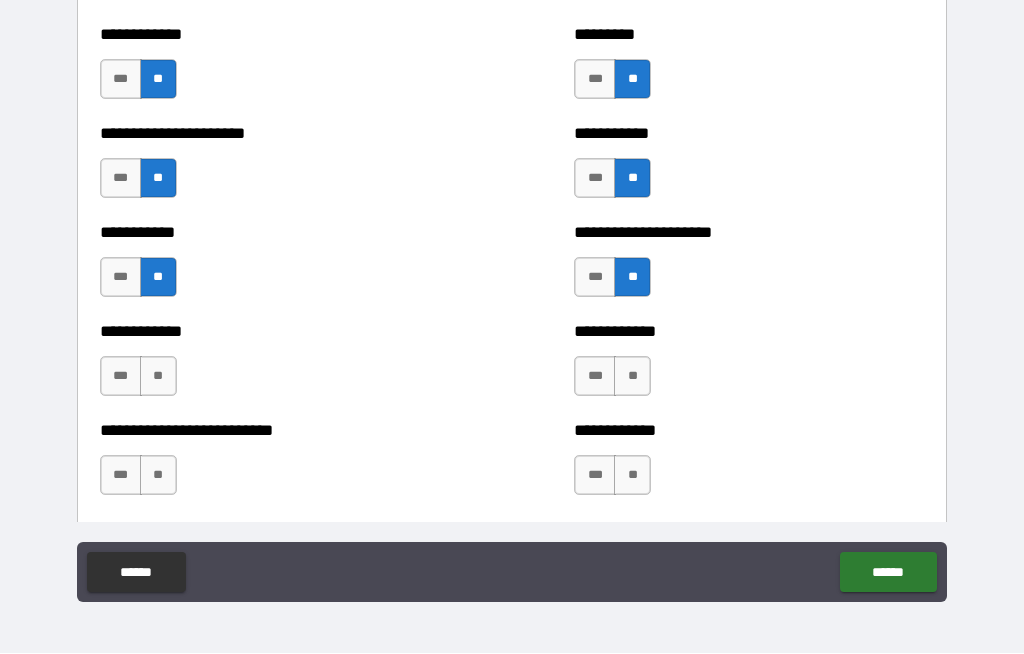 click on "**" at bounding box center (158, 377) 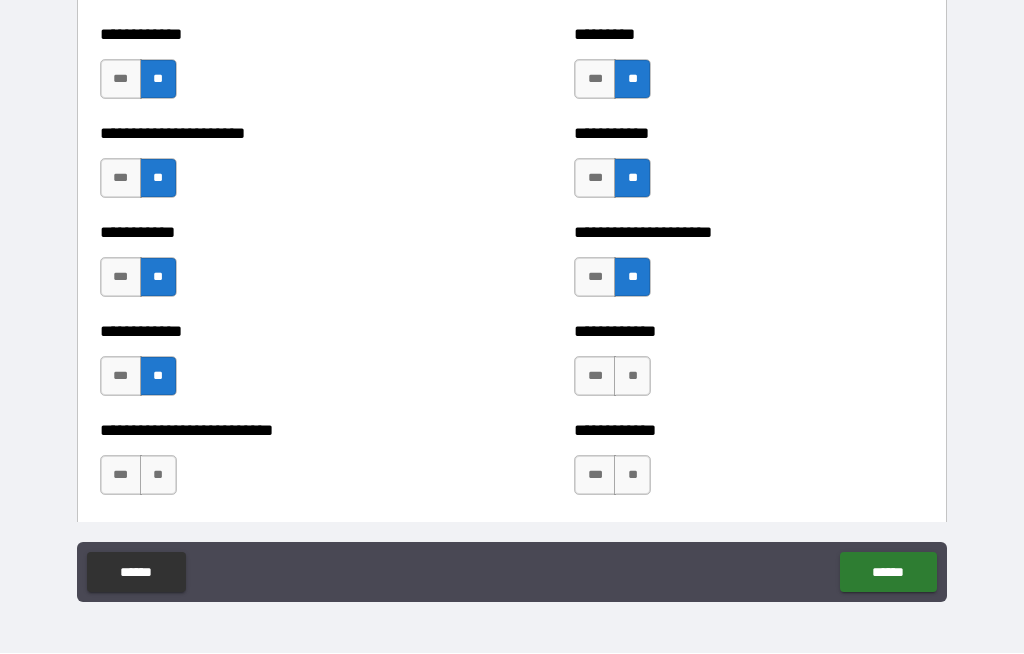 click on "**" at bounding box center (158, 476) 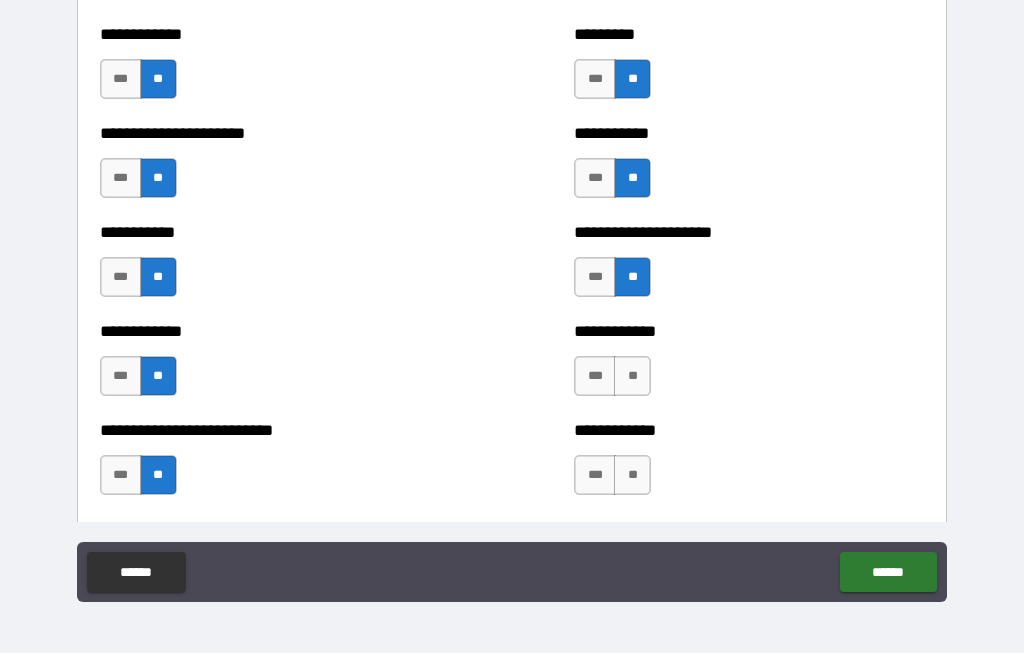 click on "**" at bounding box center (632, 377) 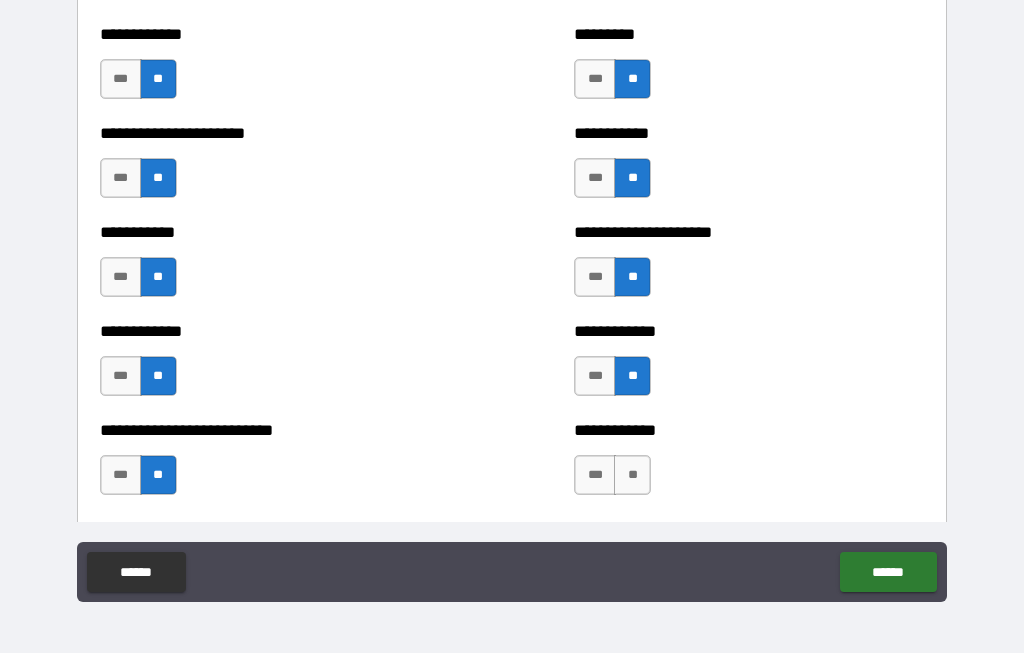 click on "**" at bounding box center [632, 476] 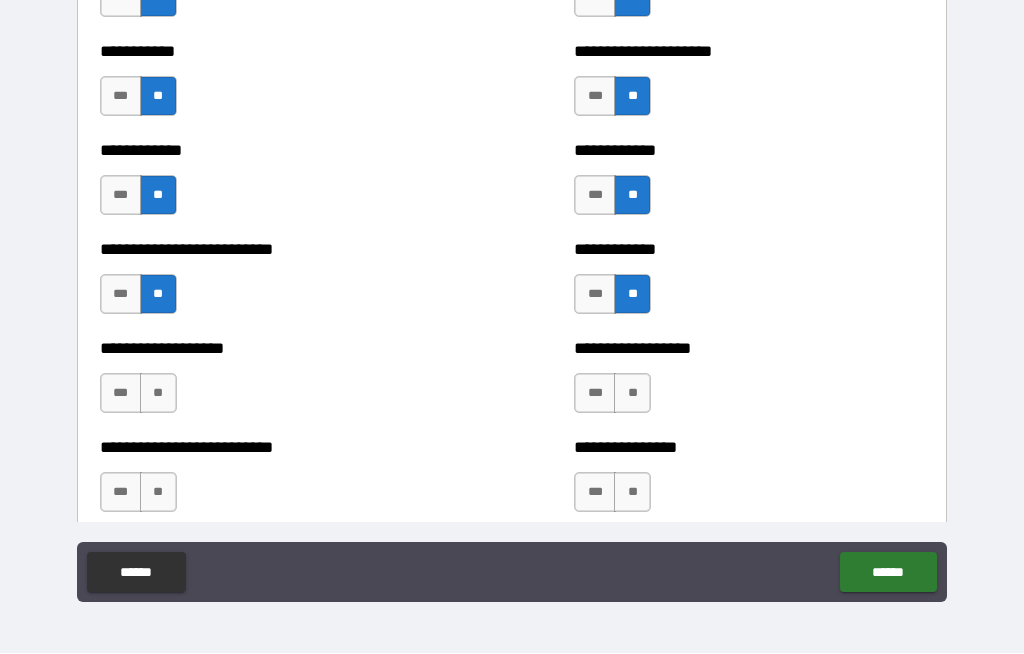 scroll, scrollTop: 5423, scrollLeft: 0, axis: vertical 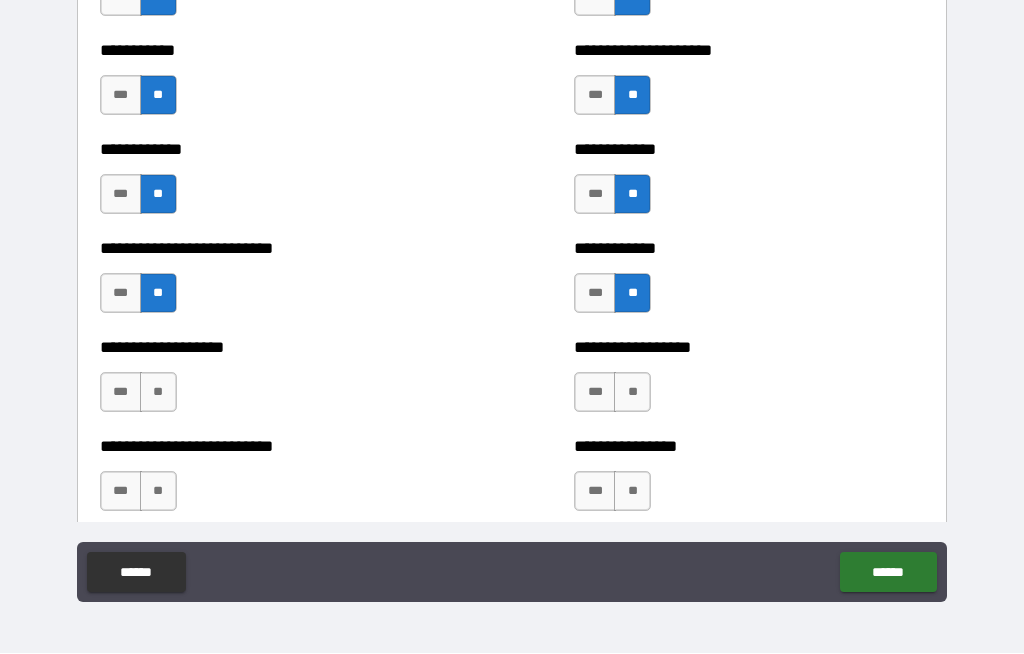 click on "**" at bounding box center [158, 393] 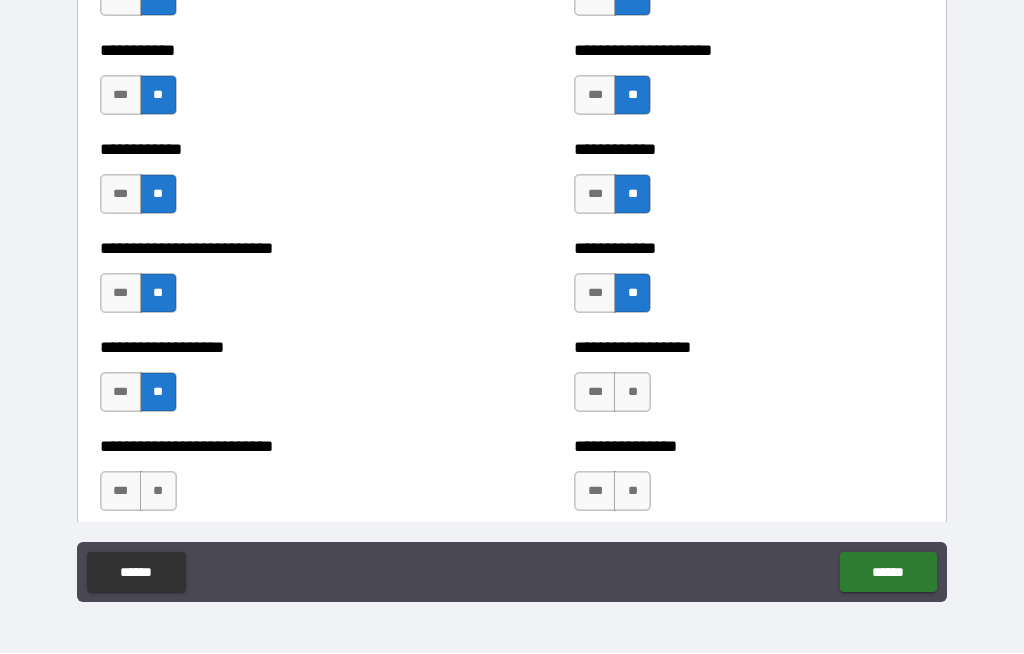 click on "**" at bounding box center (632, 393) 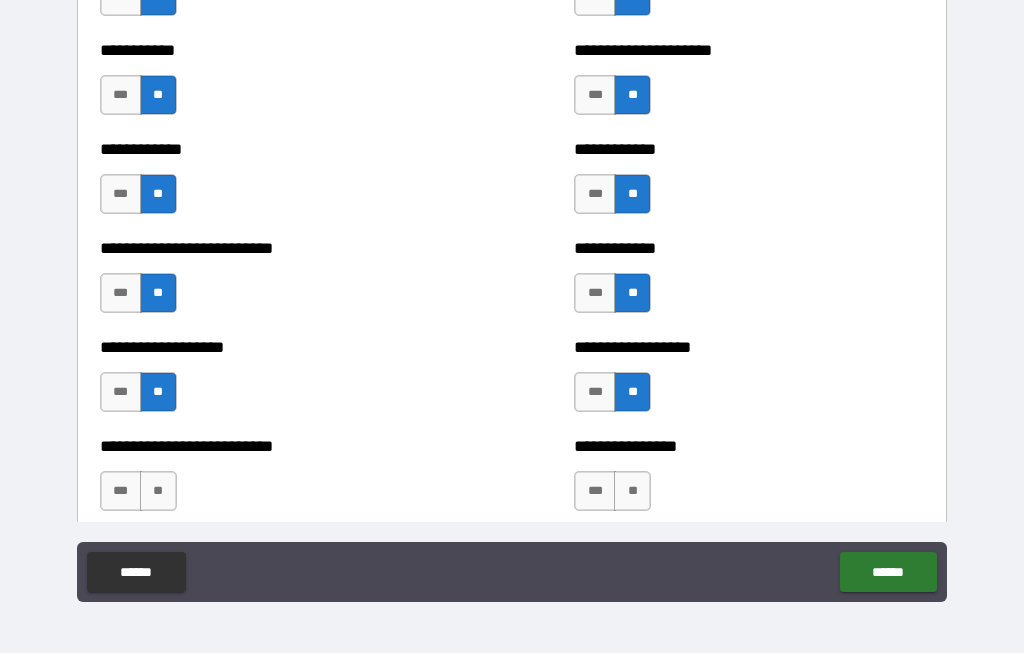 click on "**" at bounding box center [158, 492] 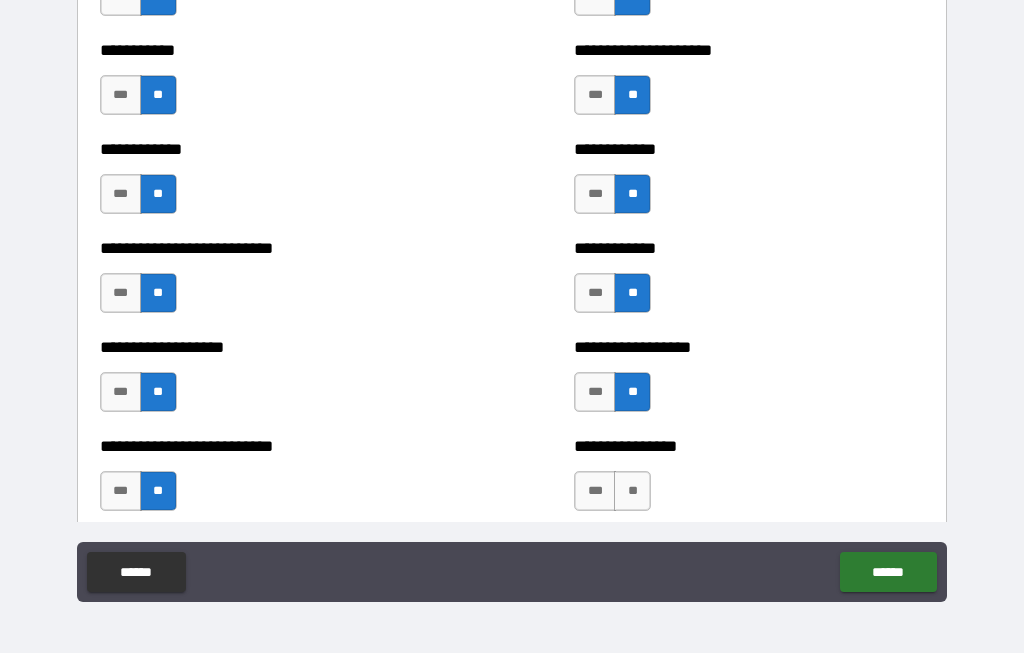 click on "**" at bounding box center (632, 492) 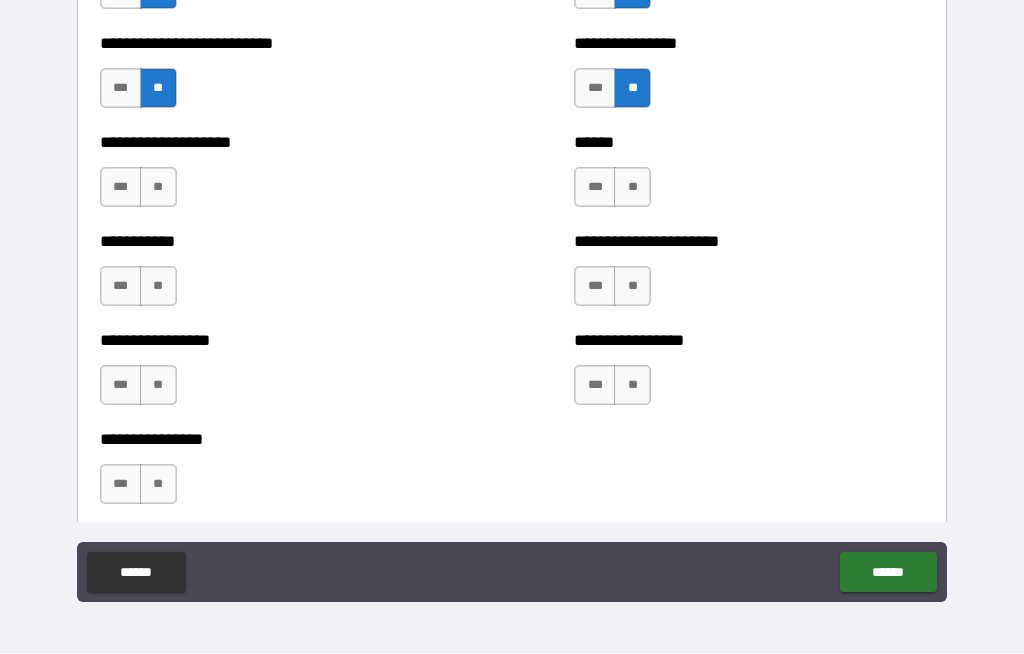 scroll, scrollTop: 5830, scrollLeft: 0, axis: vertical 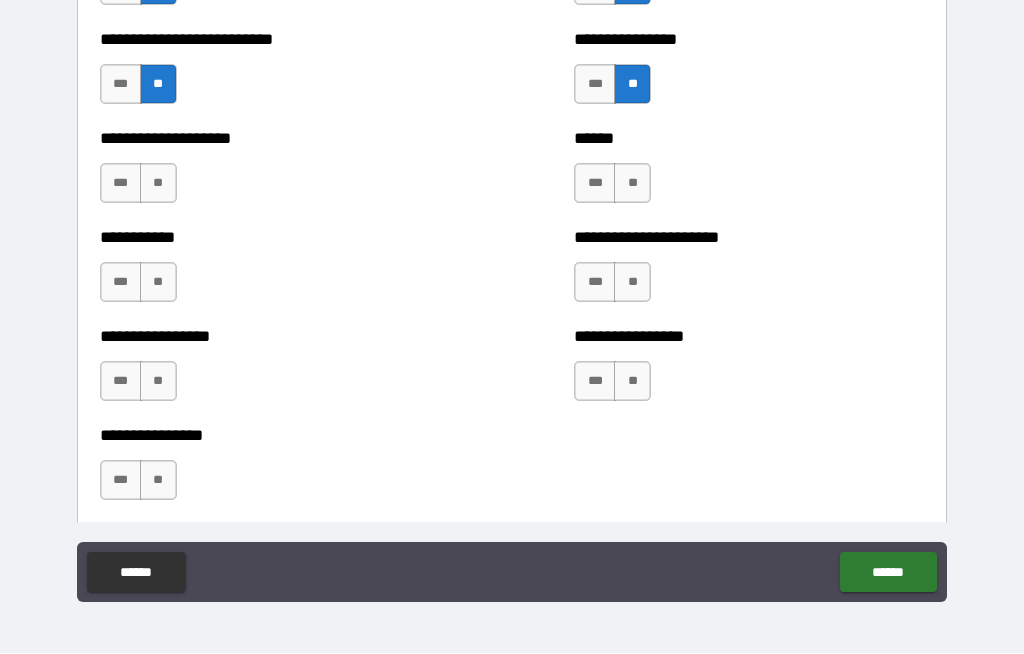 click on "**" at bounding box center [158, 283] 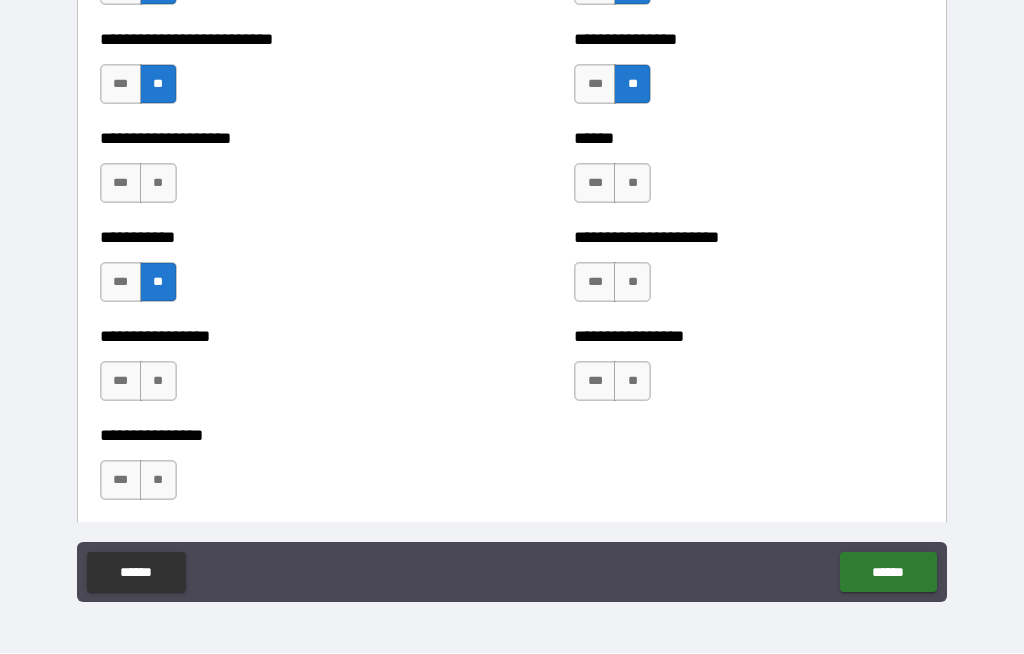 click on "**" at bounding box center (158, 184) 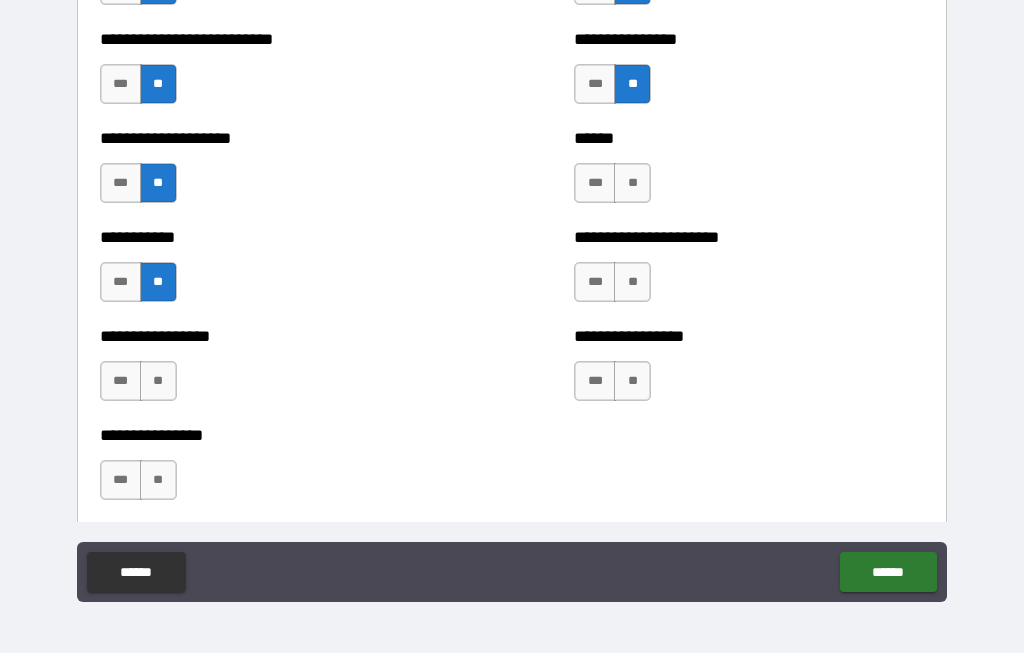 click on "**" at bounding box center [158, 382] 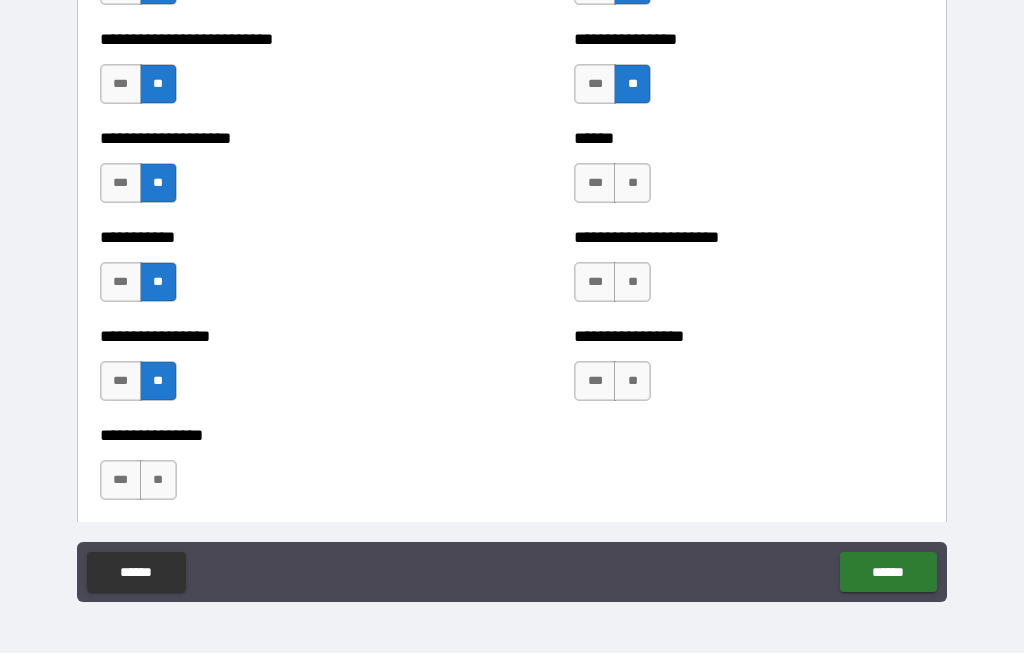click on "**" at bounding box center [158, 481] 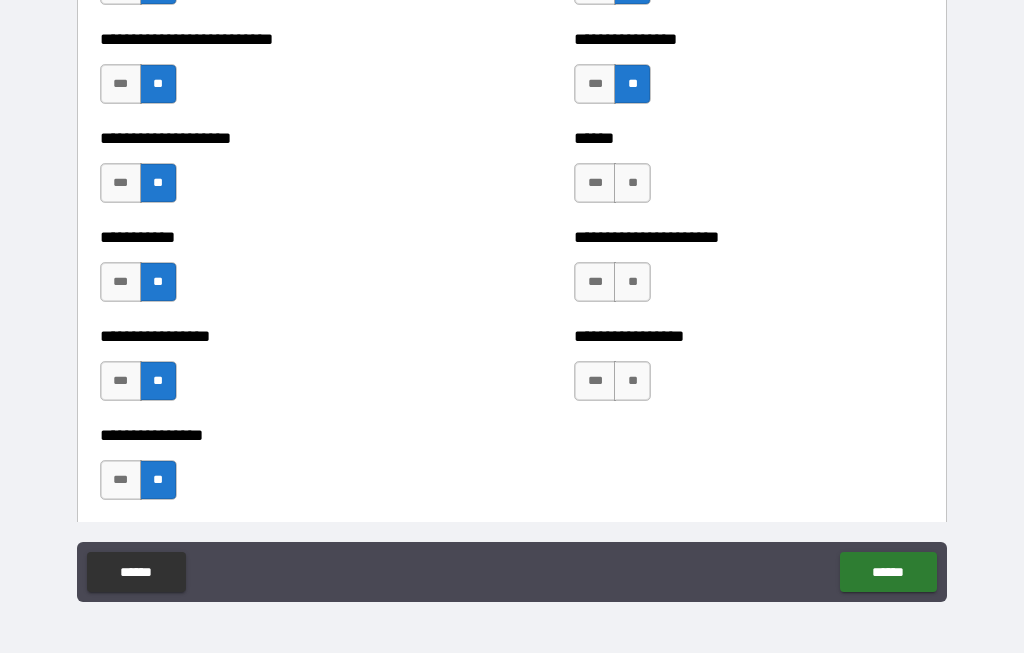 click on "**" at bounding box center [632, 283] 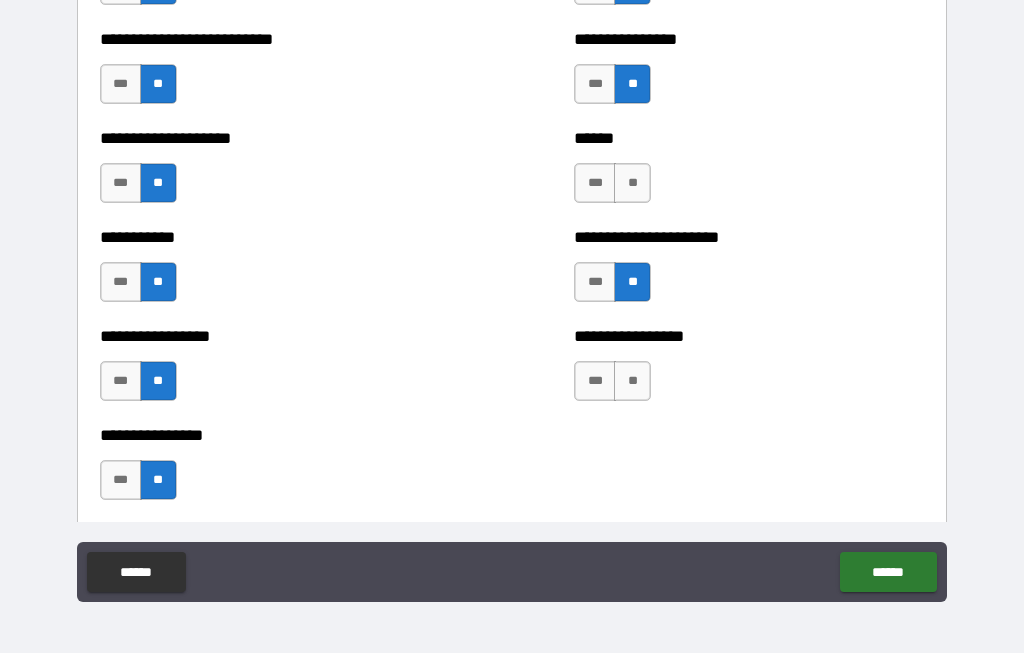 click on "**" at bounding box center (632, 382) 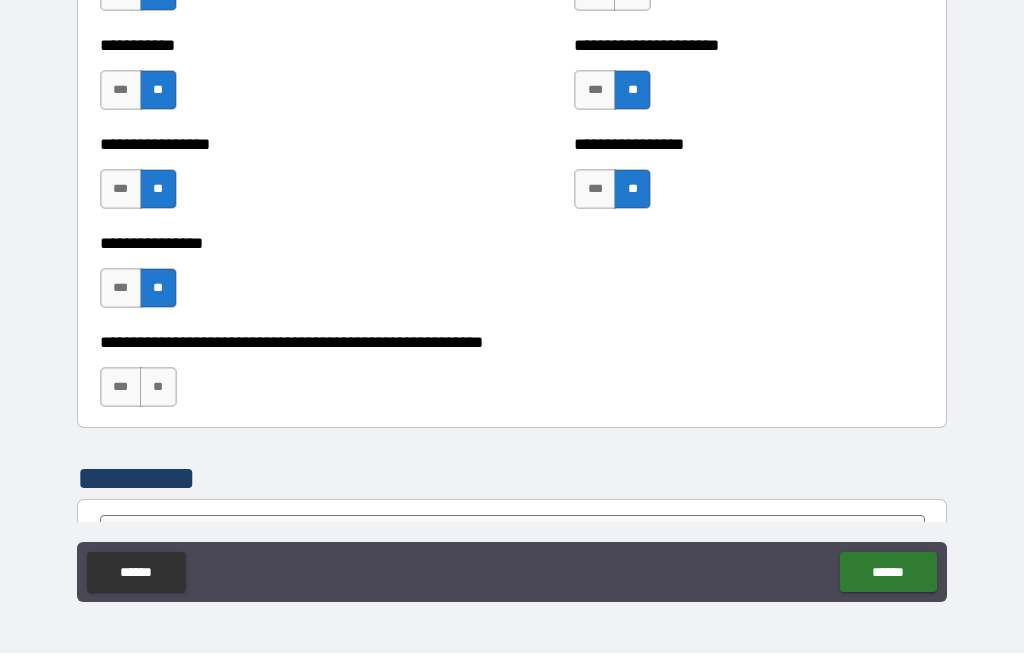 scroll, scrollTop: 6028, scrollLeft: 0, axis: vertical 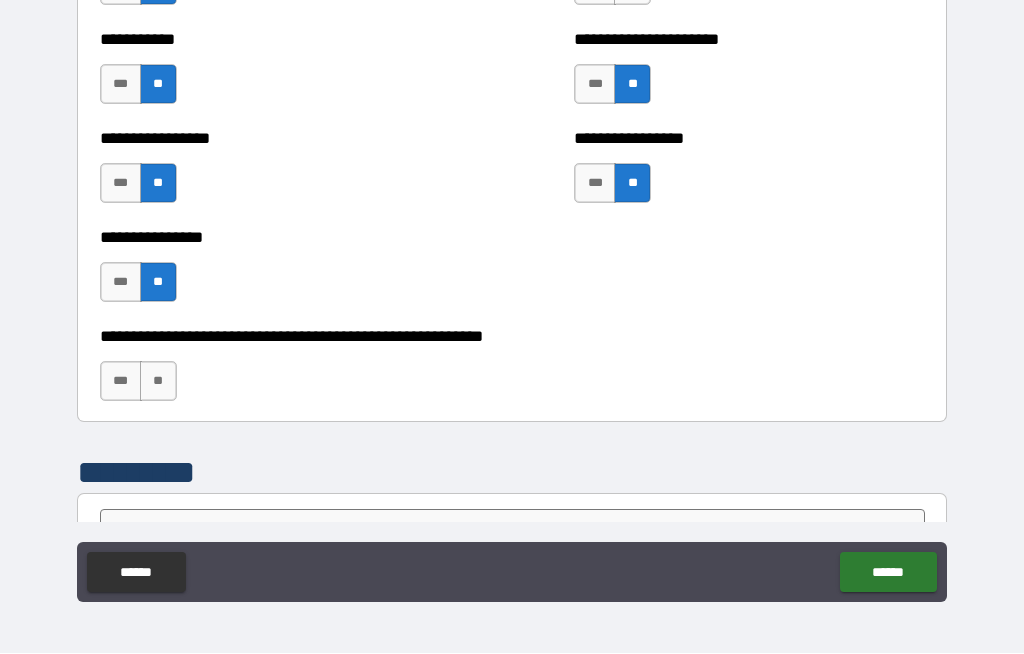 click on "**" at bounding box center (158, 382) 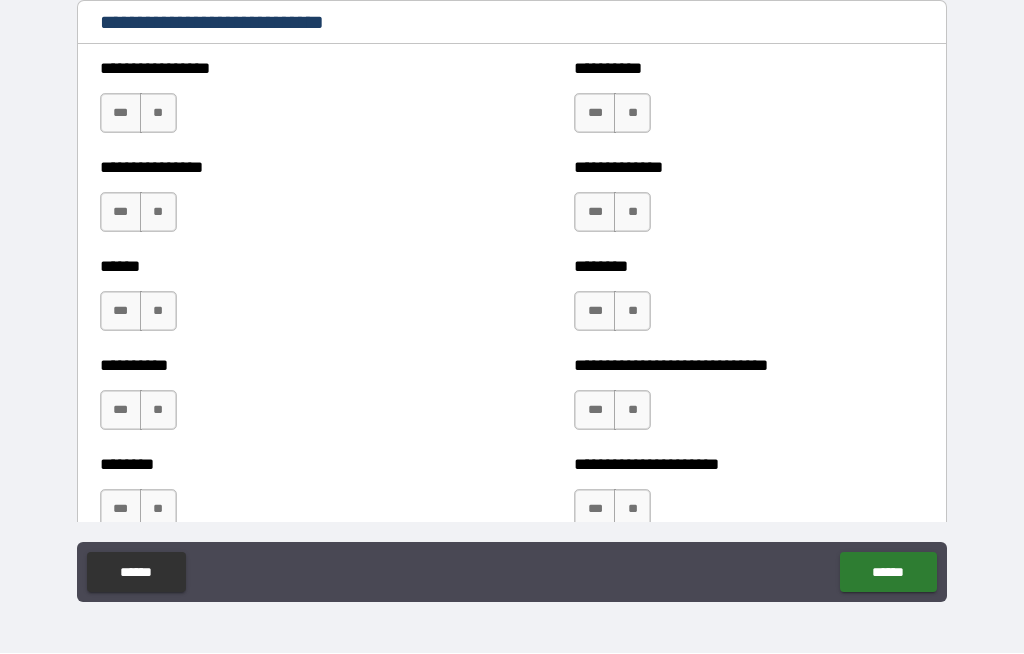 scroll, scrollTop: 6715, scrollLeft: 0, axis: vertical 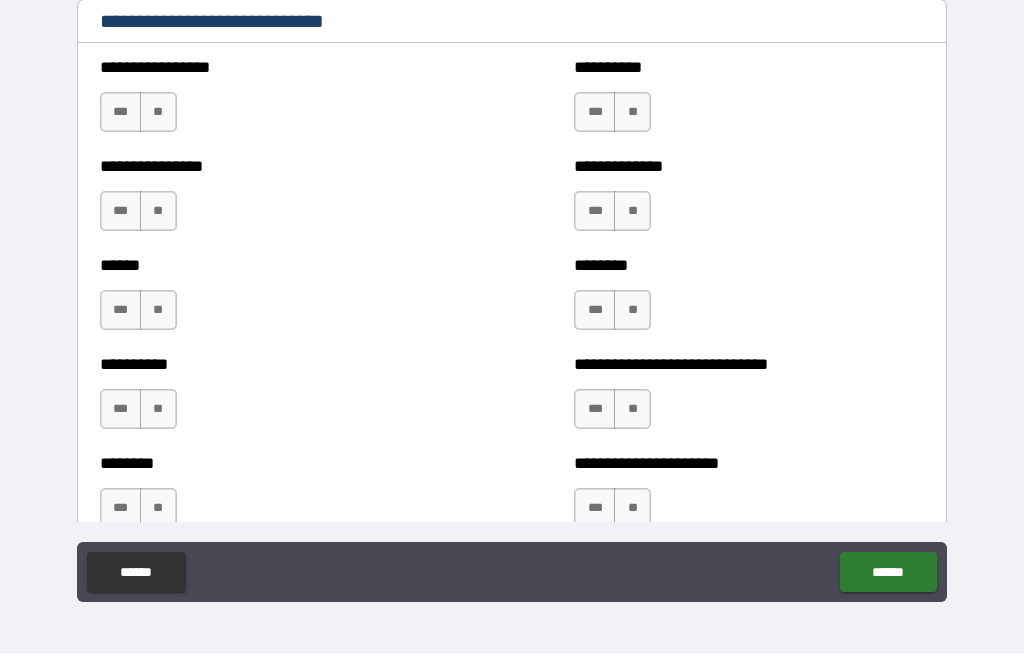 click on "***" at bounding box center (121, 113) 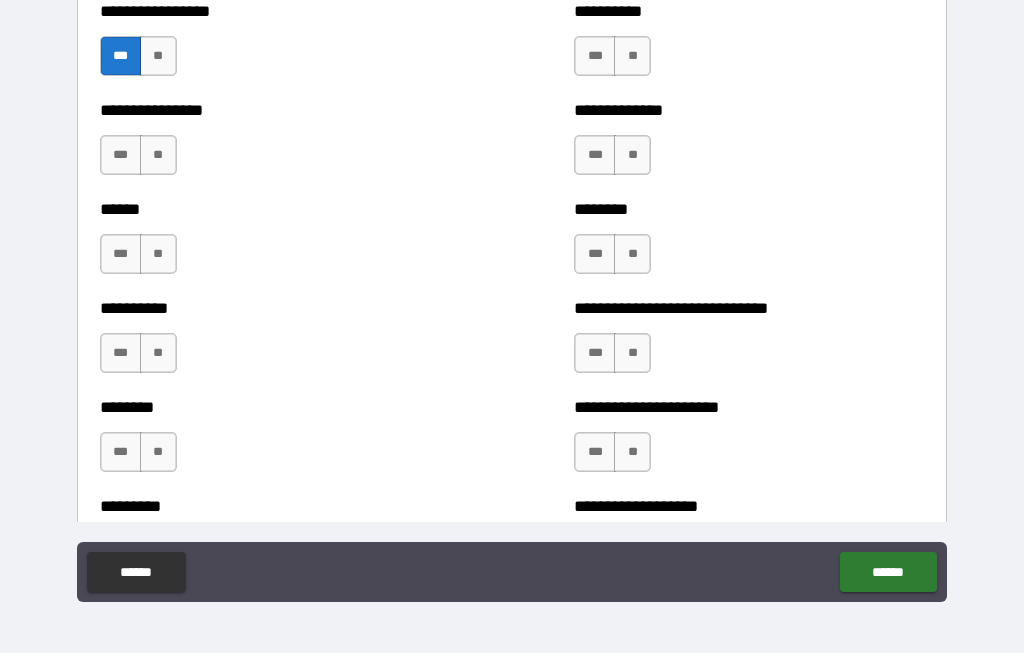 scroll, scrollTop: 6774, scrollLeft: 0, axis: vertical 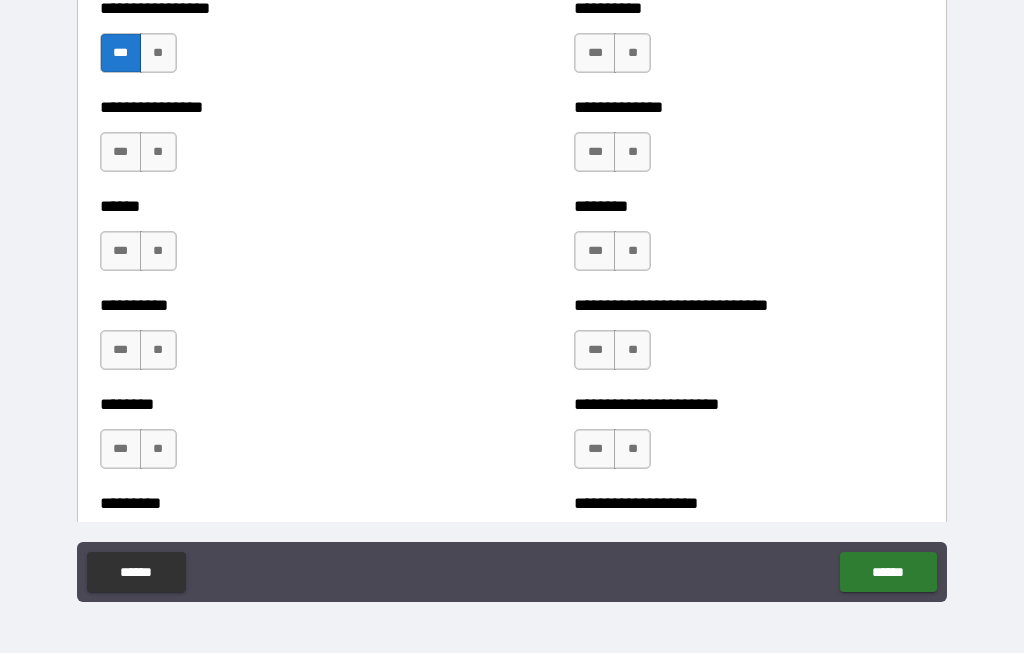 click on "***" at bounding box center (595, 450) 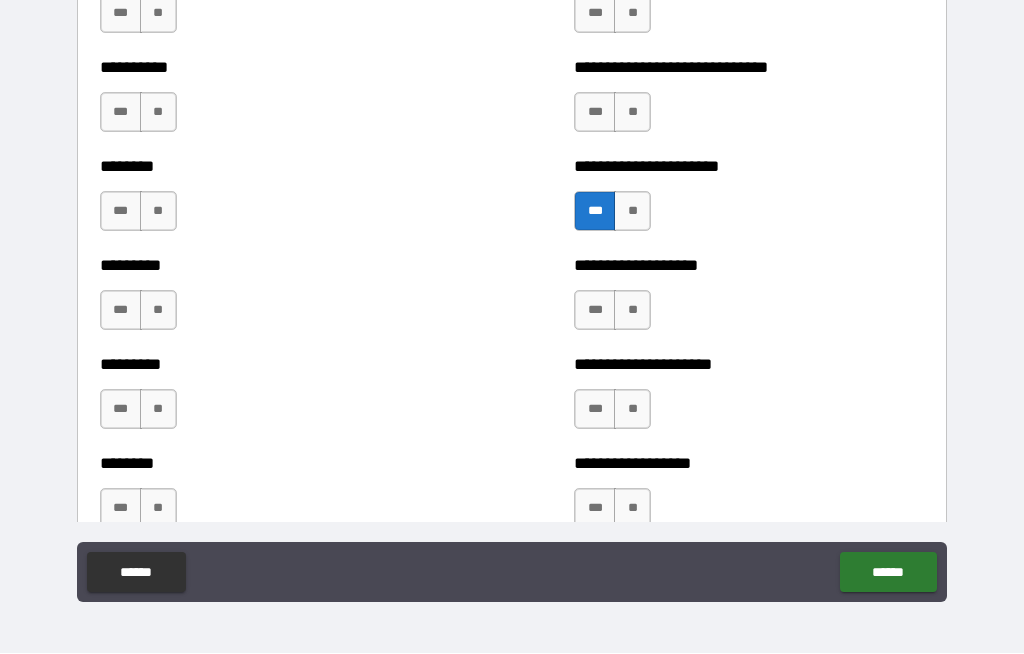 scroll, scrollTop: 7020, scrollLeft: 0, axis: vertical 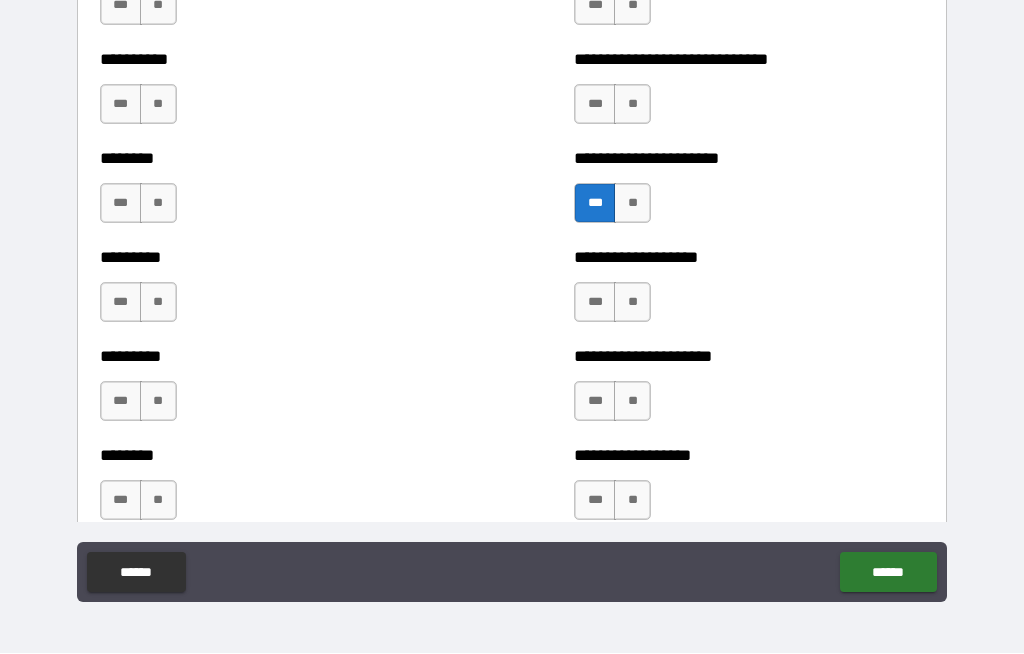 click on "**" at bounding box center (158, 303) 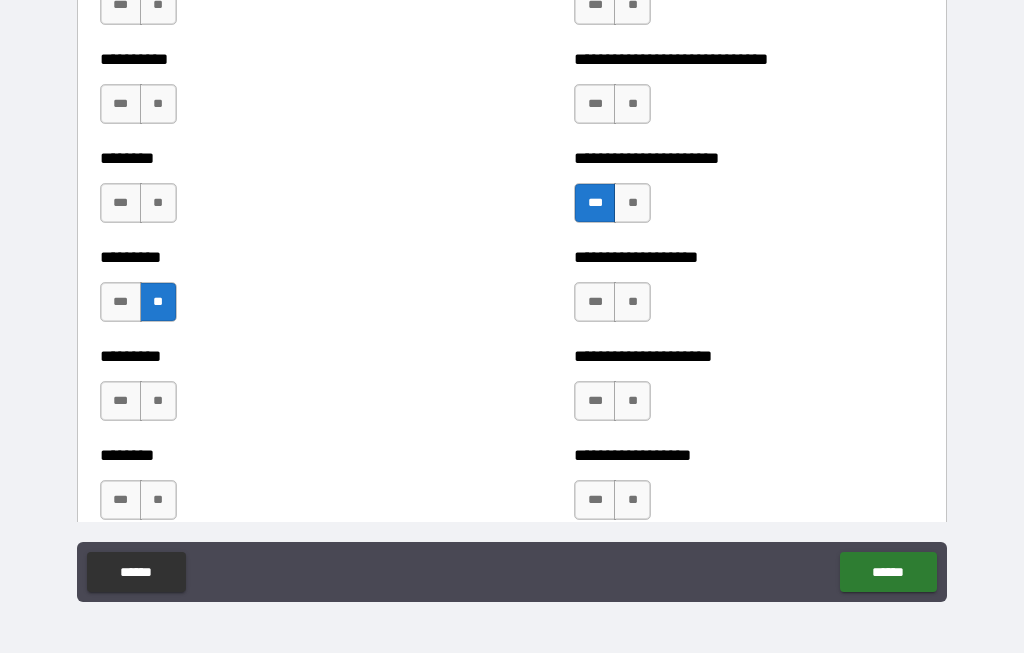 click on "**" at bounding box center (158, 204) 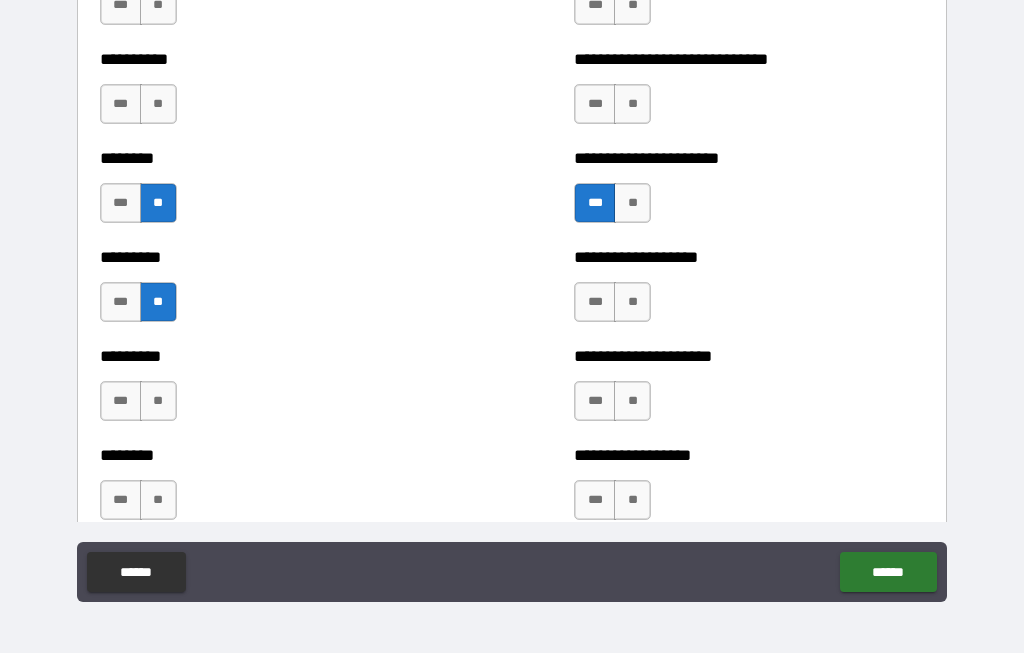 click on "**" at bounding box center [158, 105] 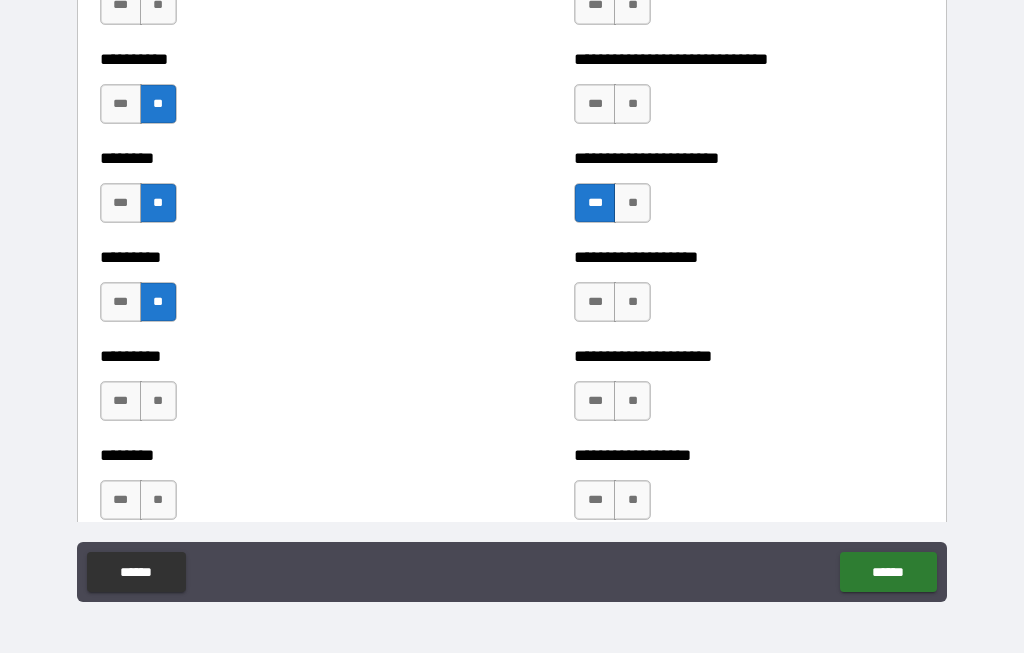 click on "**" at bounding box center [632, 105] 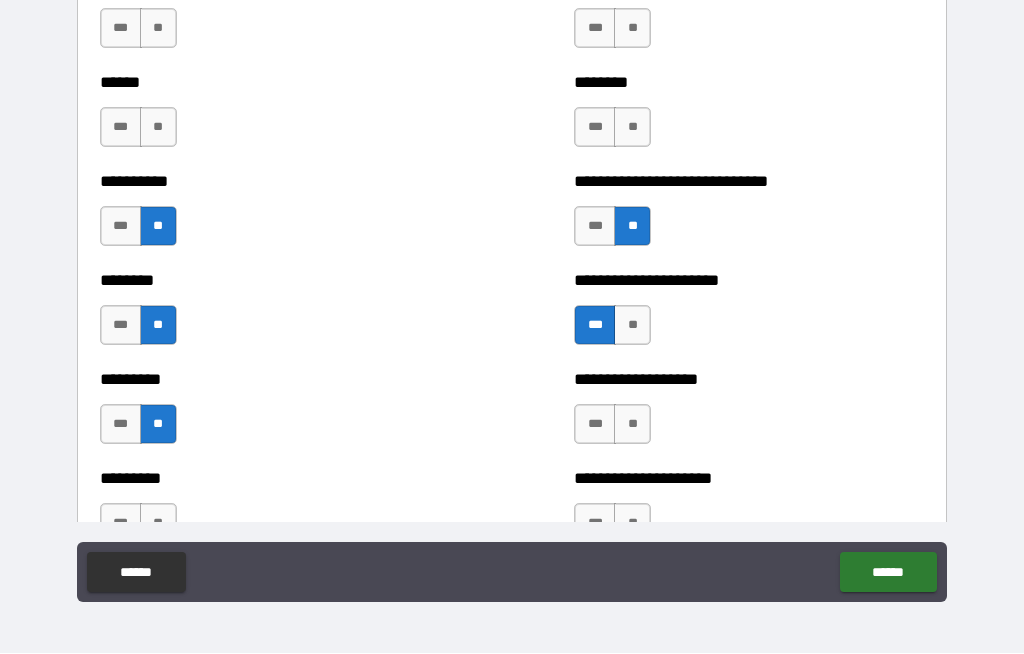 scroll, scrollTop: 6895, scrollLeft: 0, axis: vertical 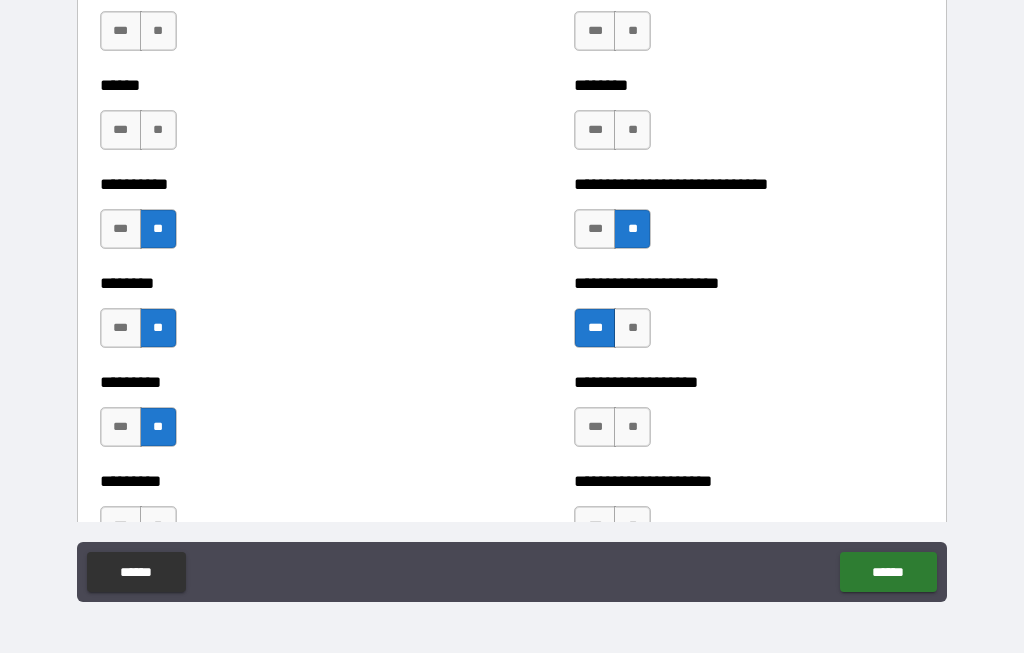 click on "**" at bounding box center [632, 131] 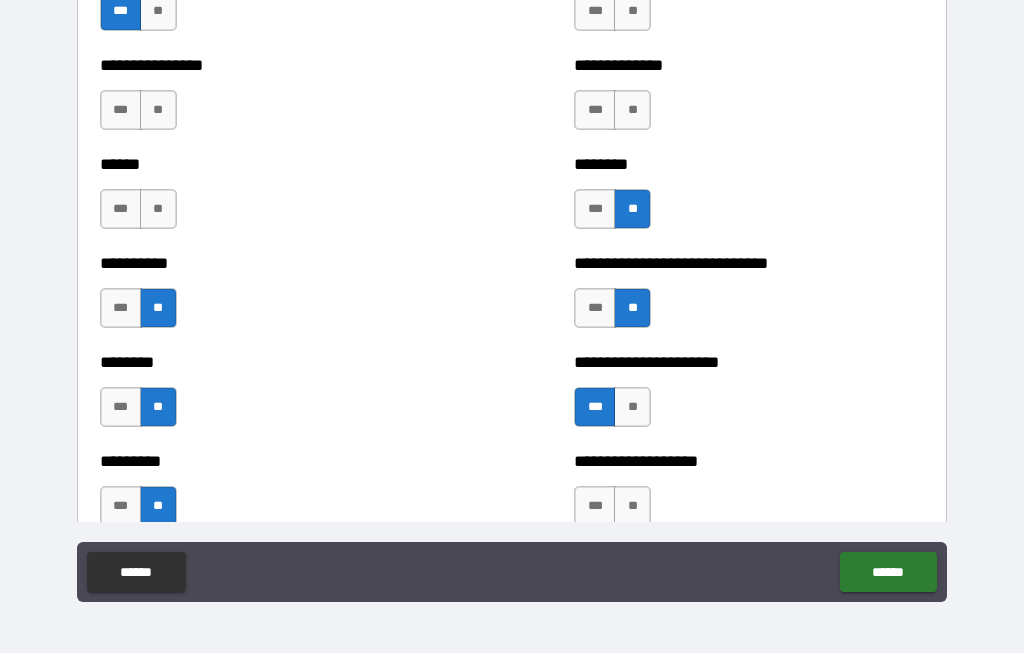 scroll, scrollTop: 6812, scrollLeft: 0, axis: vertical 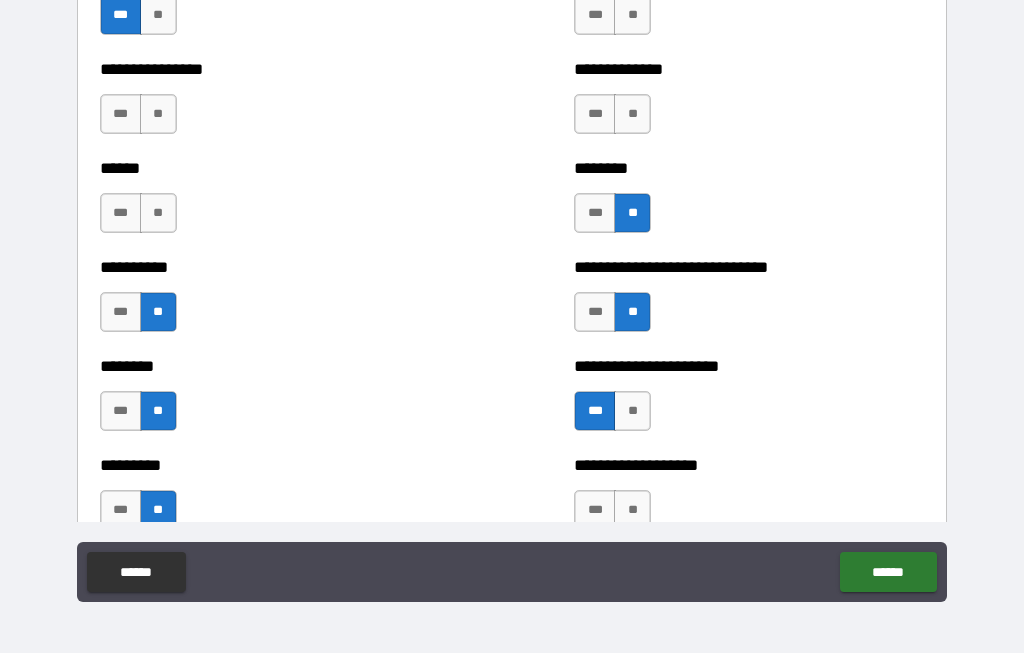 click on "**" at bounding box center [632, 115] 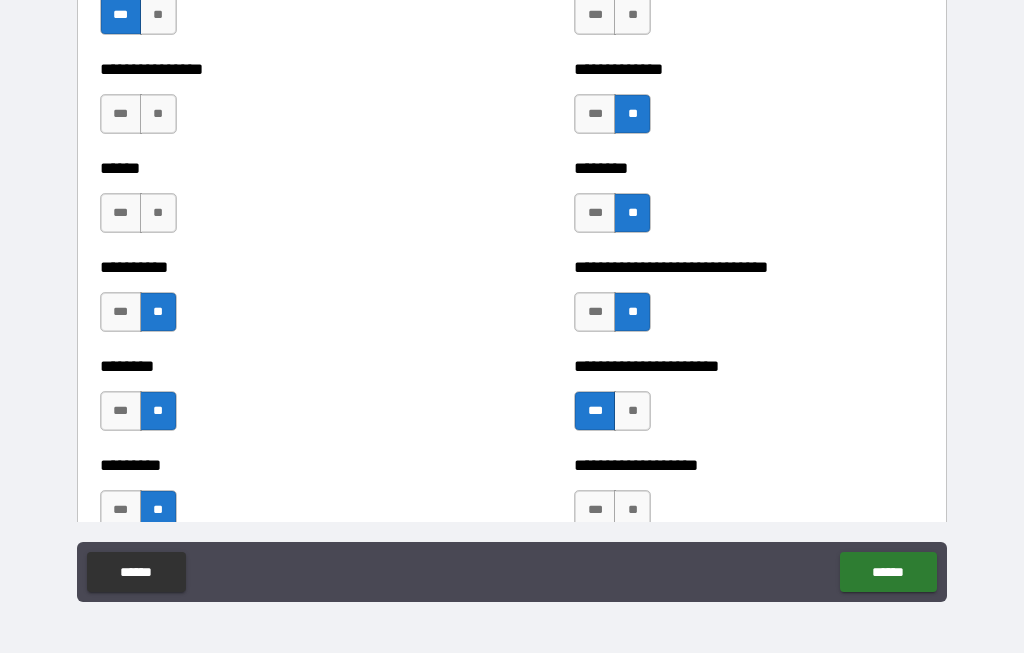 click on "**" at bounding box center (632, 16) 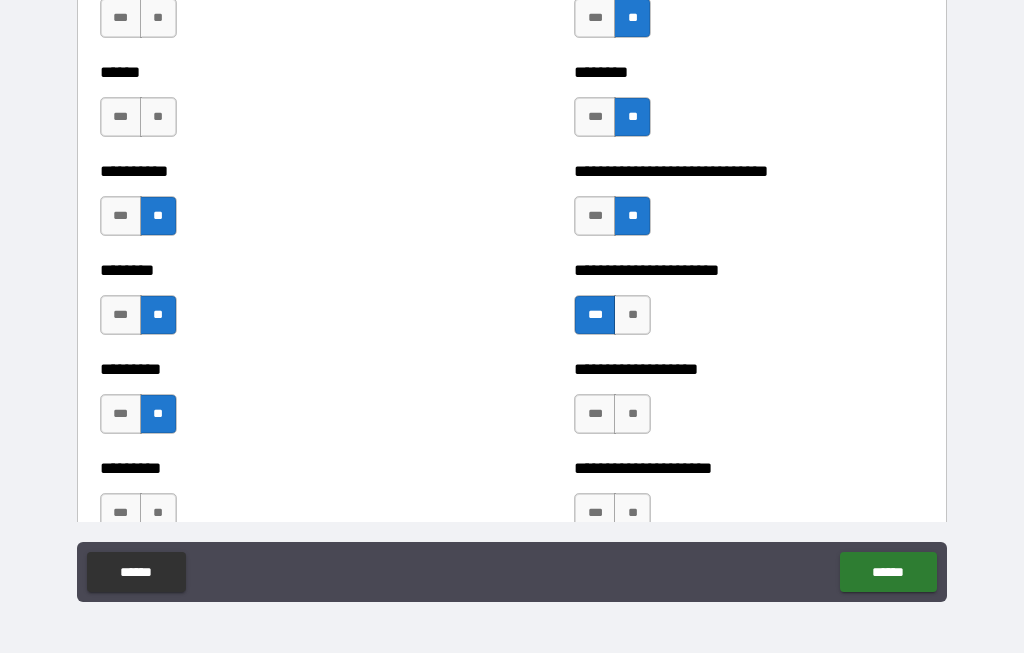scroll, scrollTop: 6924, scrollLeft: 0, axis: vertical 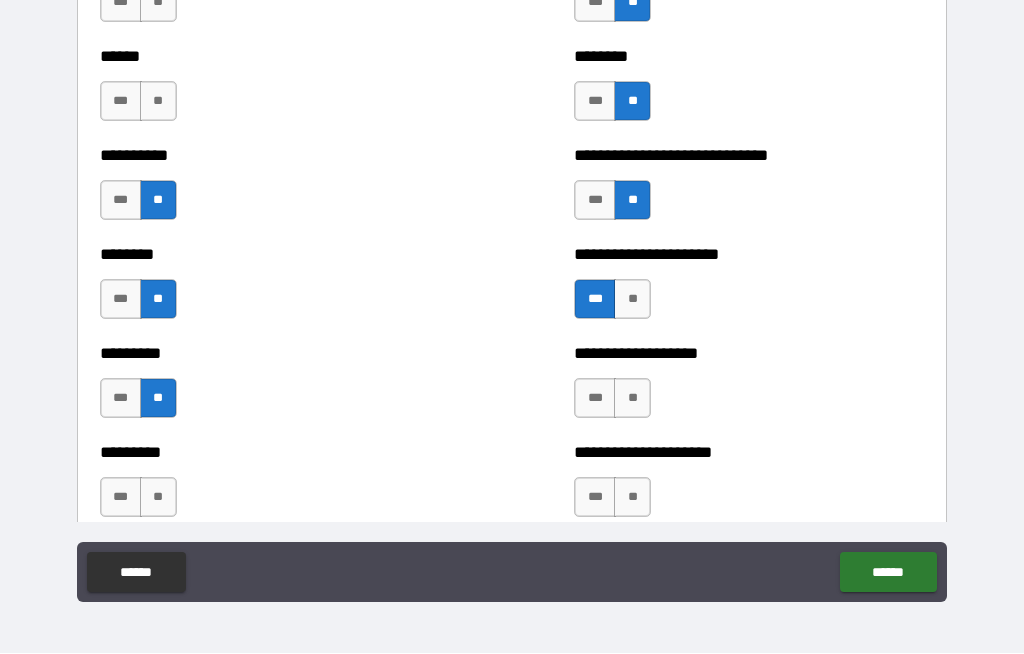 click on "**" at bounding box center (632, 399) 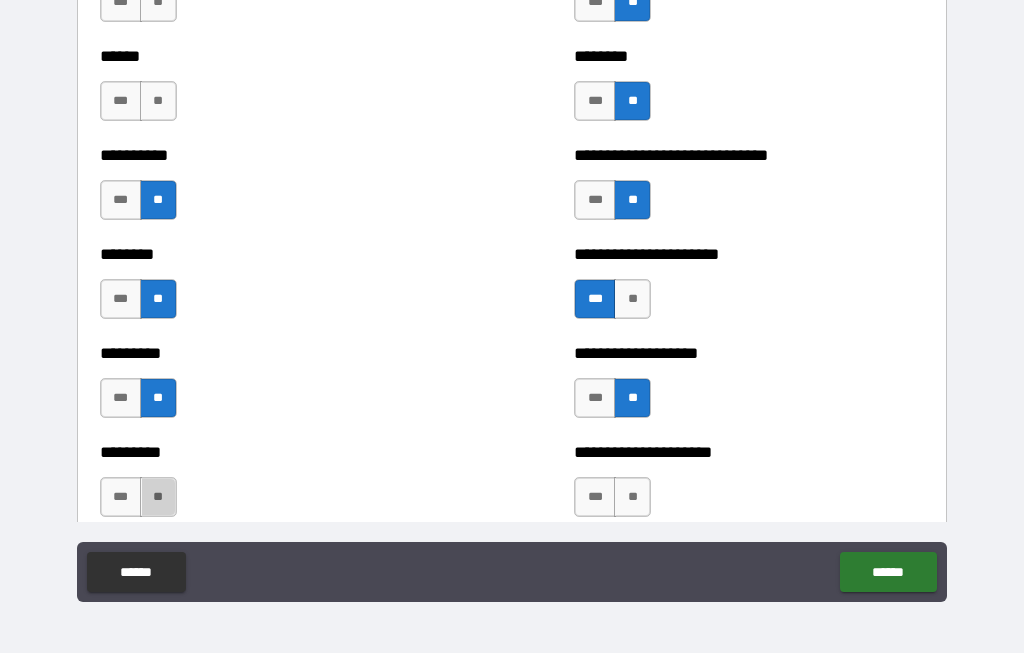 click on "**" at bounding box center [158, 498] 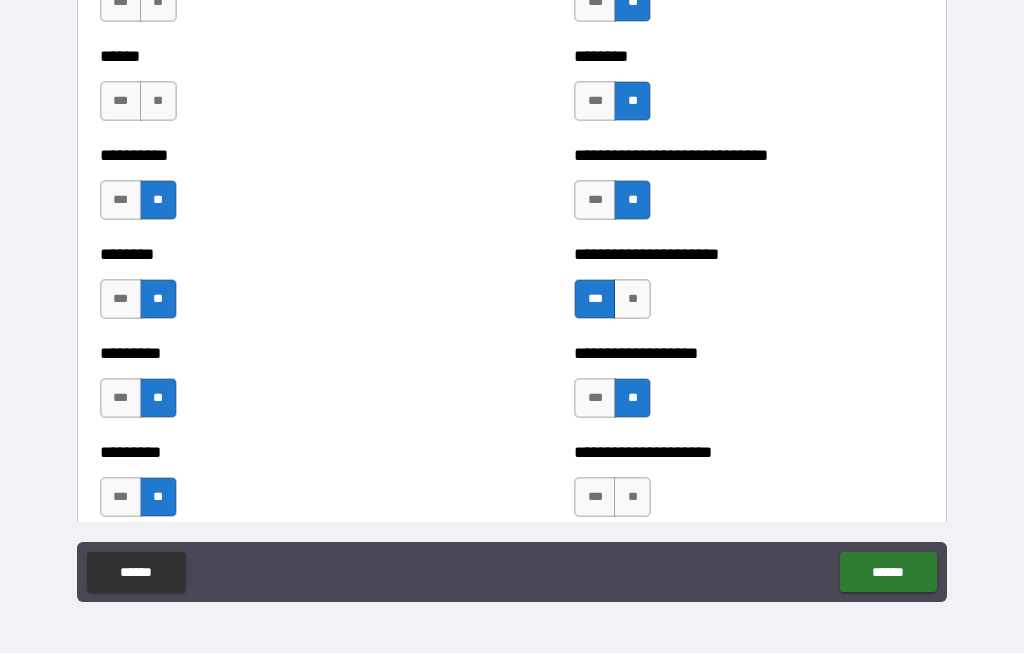 click on "**" at bounding box center (632, 498) 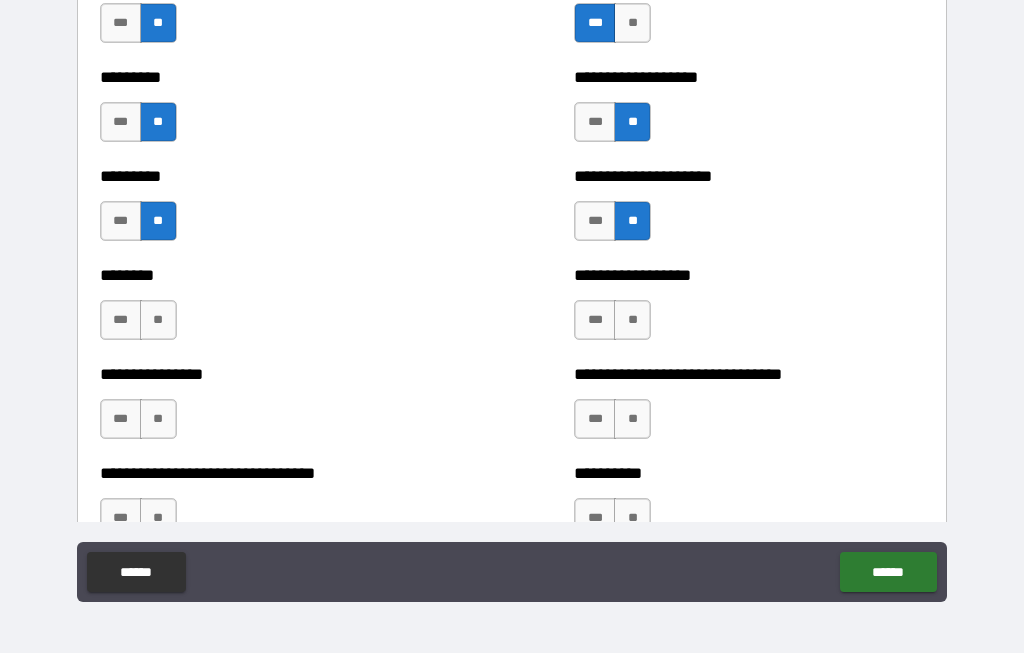 scroll, scrollTop: 7204, scrollLeft: 0, axis: vertical 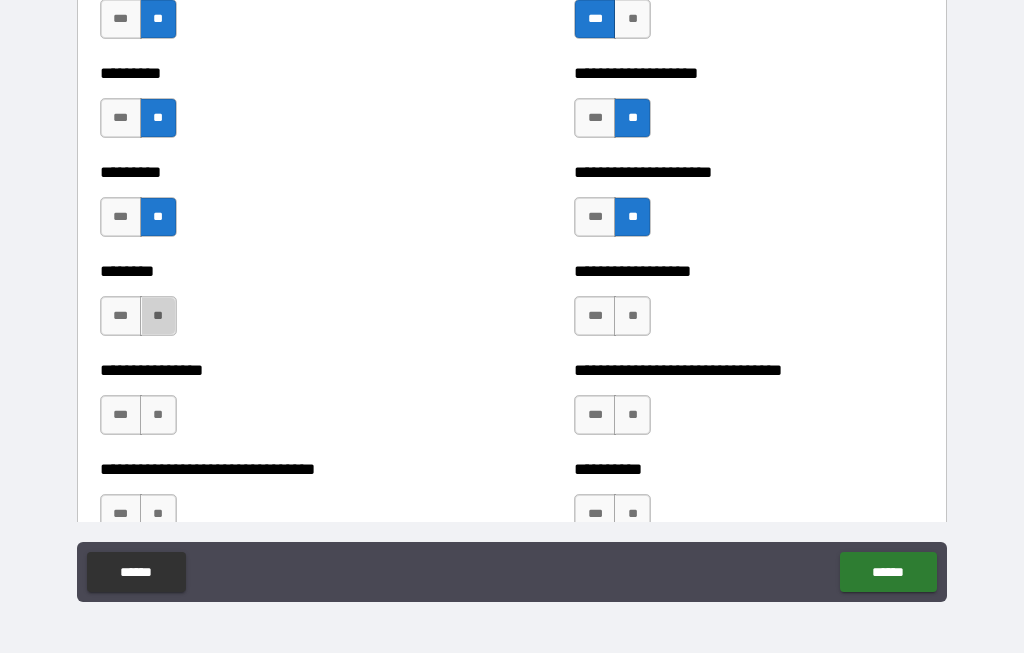 click on "**" at bounding box center [158, 317] 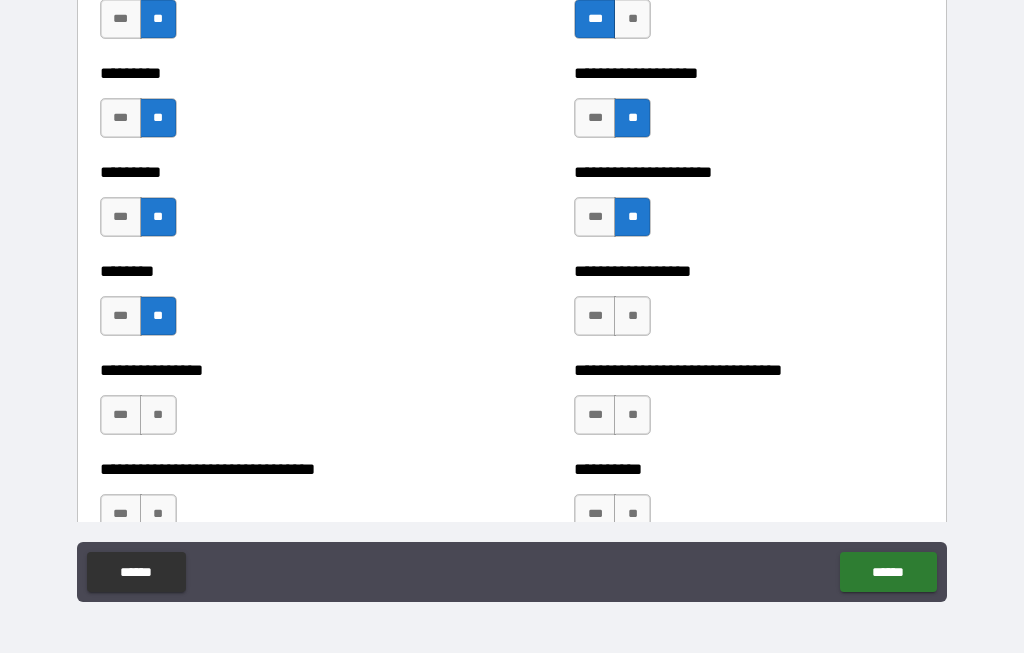 click on "**" at bounding box center (632, 317) 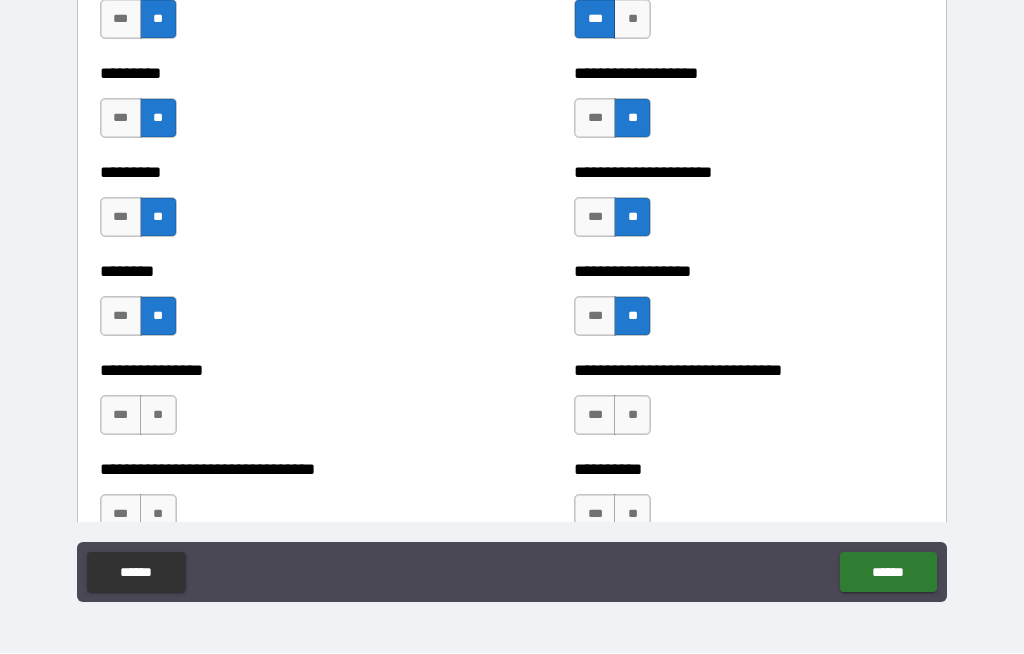 click on "**" at bounding box center [158, 416] 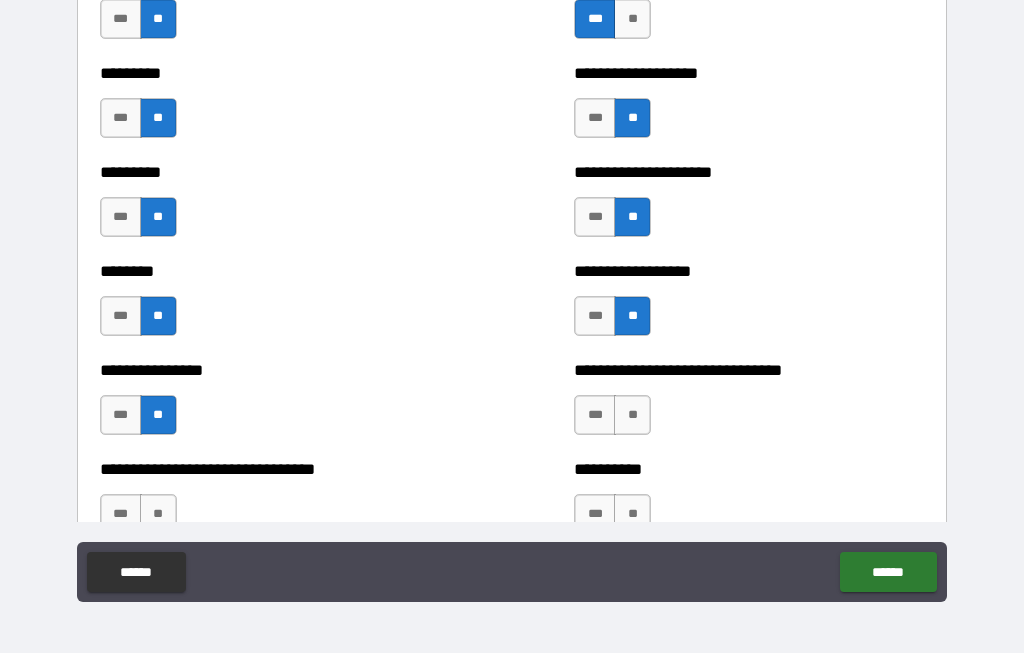 click on "**" at bounding box center [632, 416] 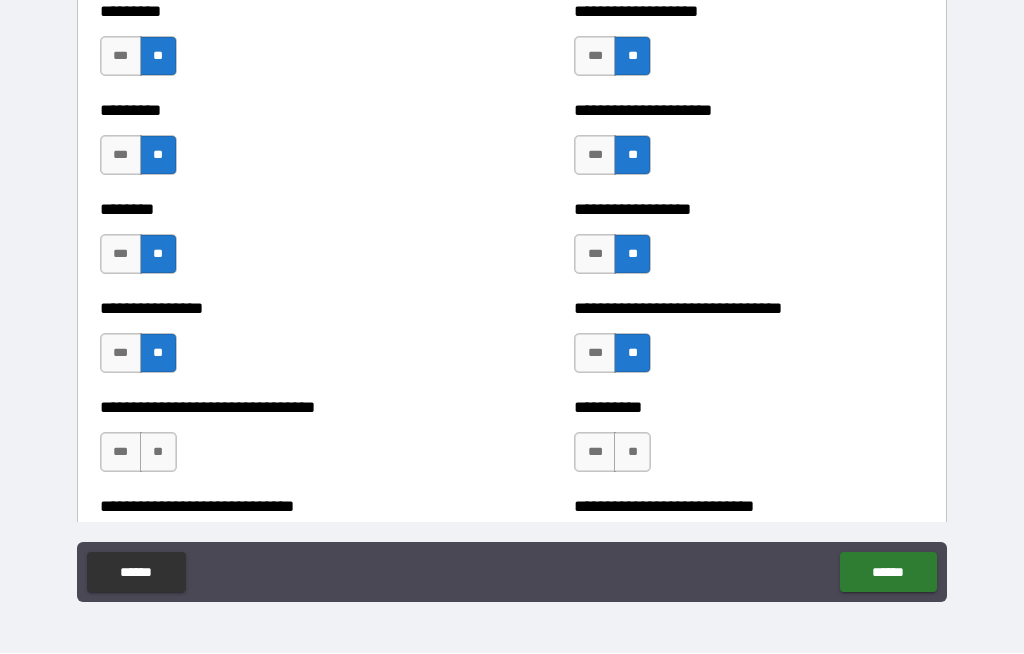 scroll, scrollTop: 7266, scrollLeft: 0, axis: vertical 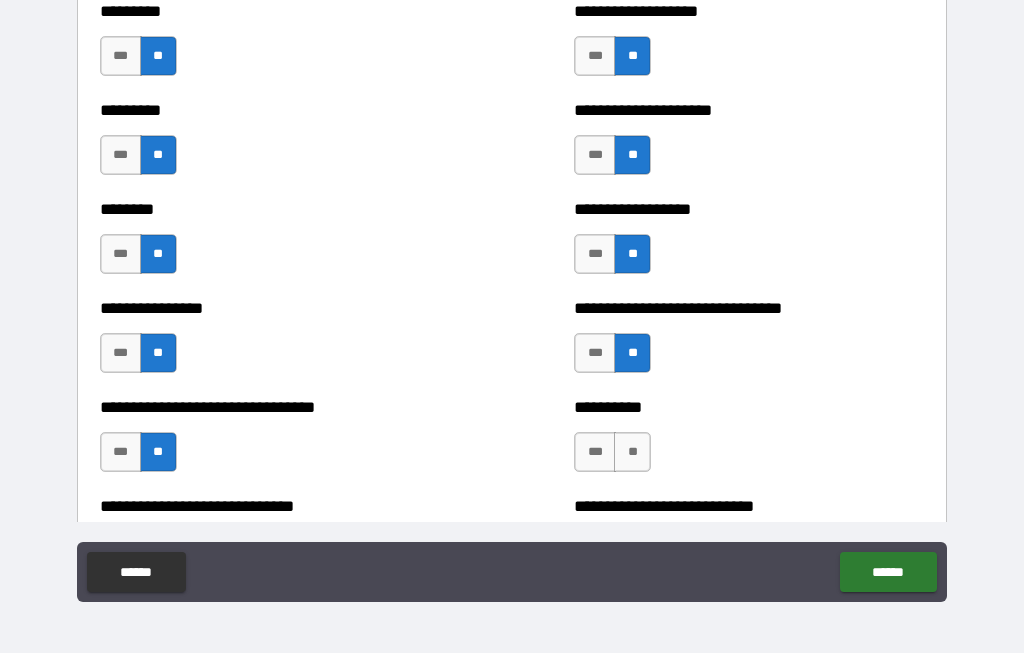 click on "**" at bounding box center (632, 453) 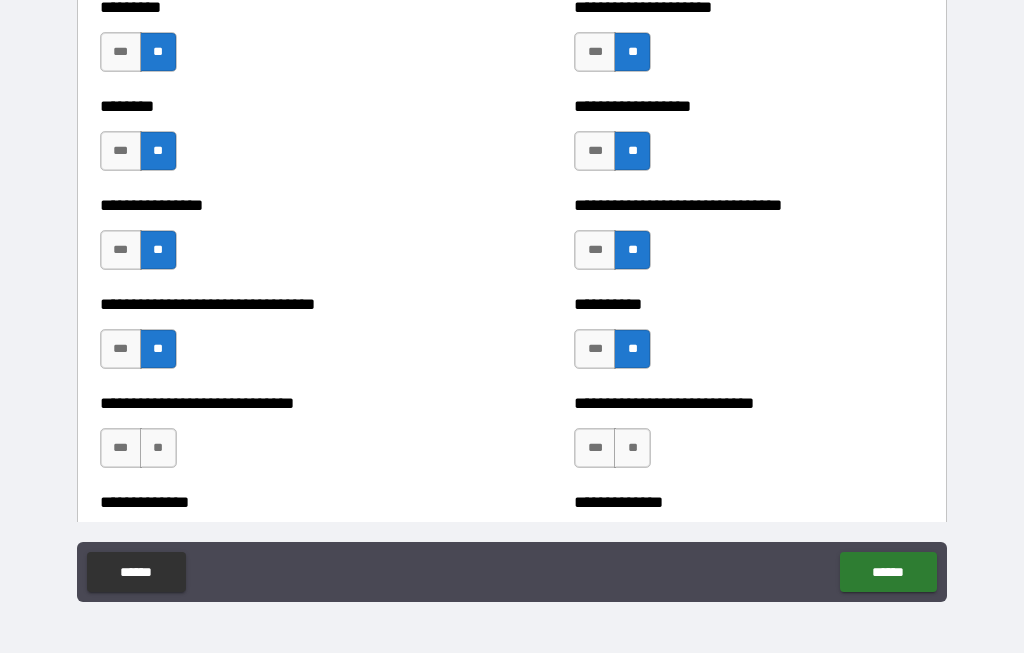 scroll, scrollTop: 7377, scrollLeft: 0, axis: vertical 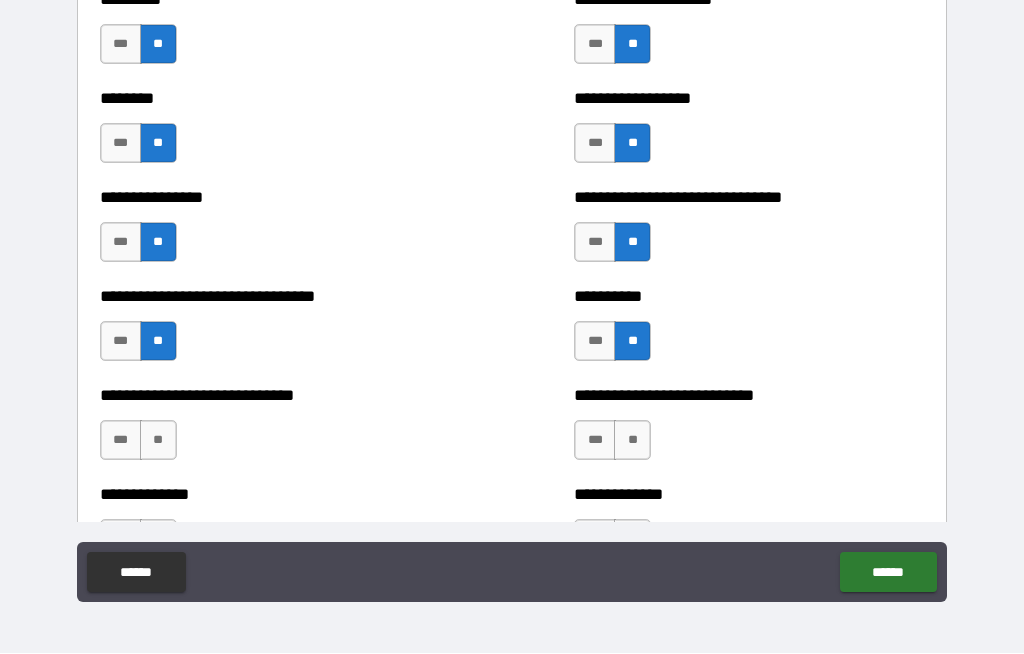 click on "**" at bounding box center [158, 441] 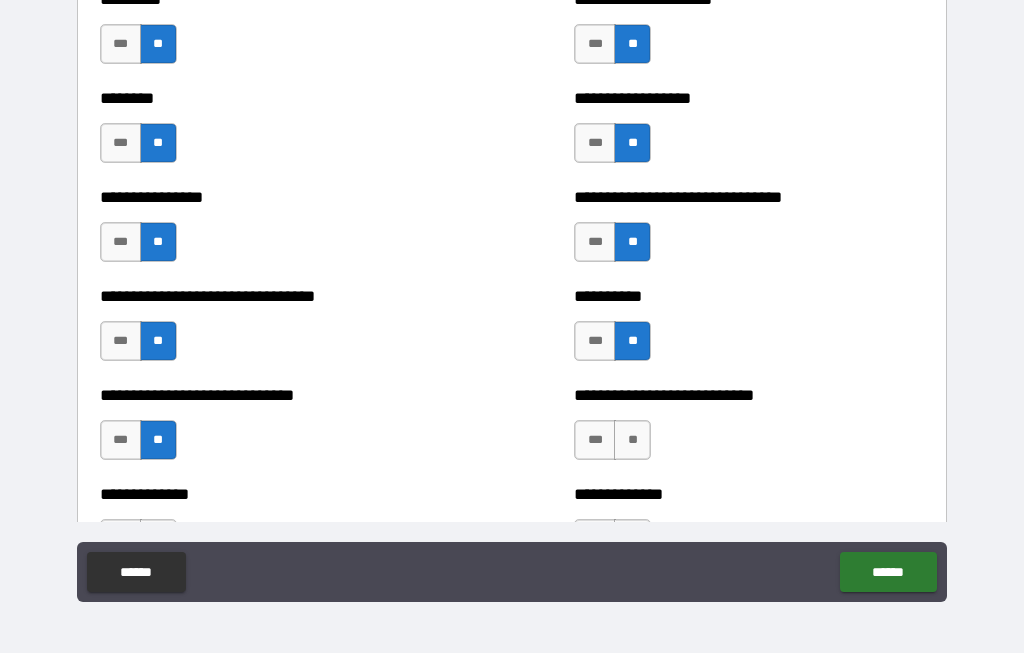 click on "**" at bounding box center [632, 441] 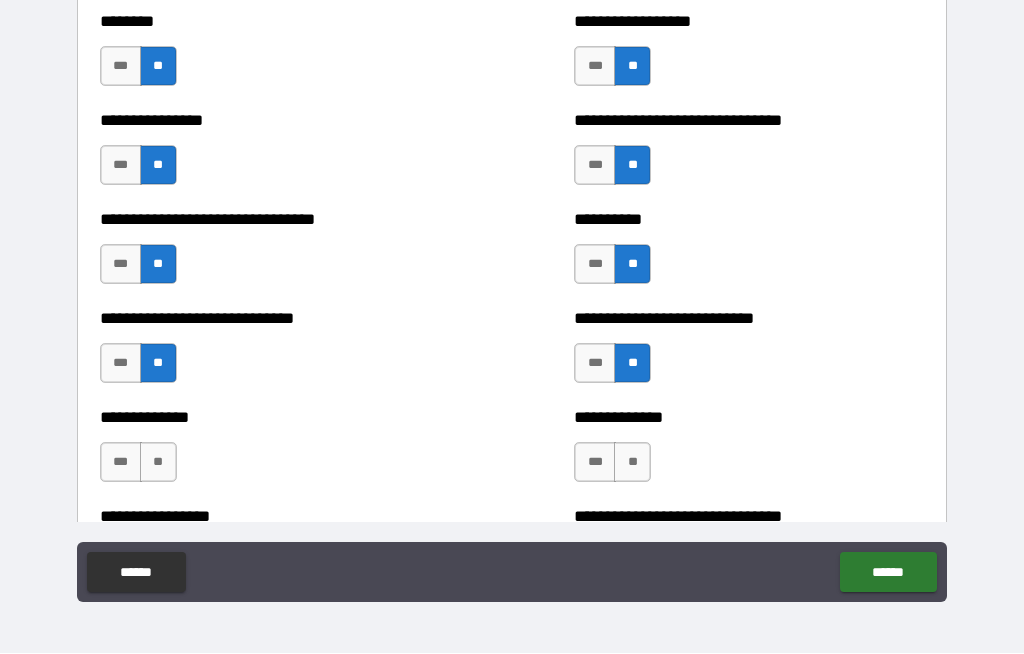 scroll, scrollTop: 7466, scrollLeft: 0, axis: vertical 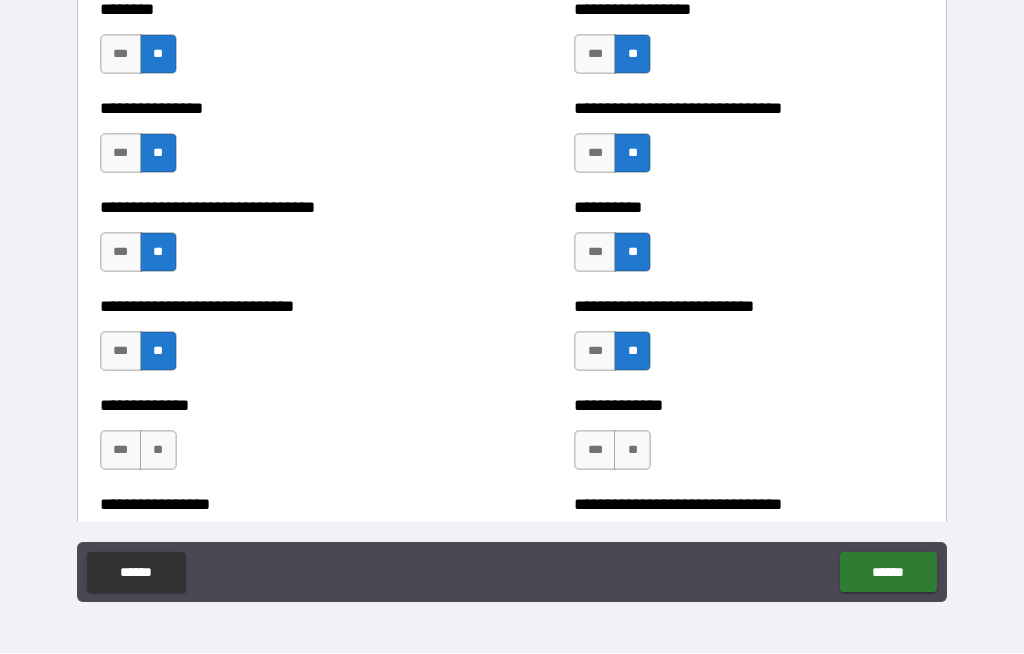 click on "**" at bounding box center [158, 451] 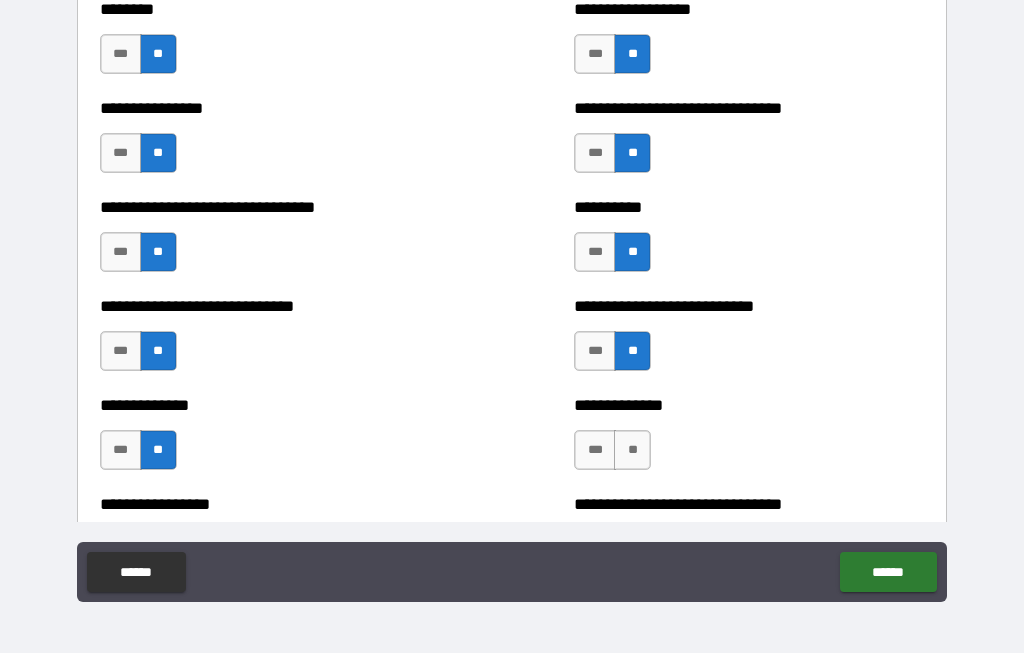 click on "**" at bounding box center (632, 451) 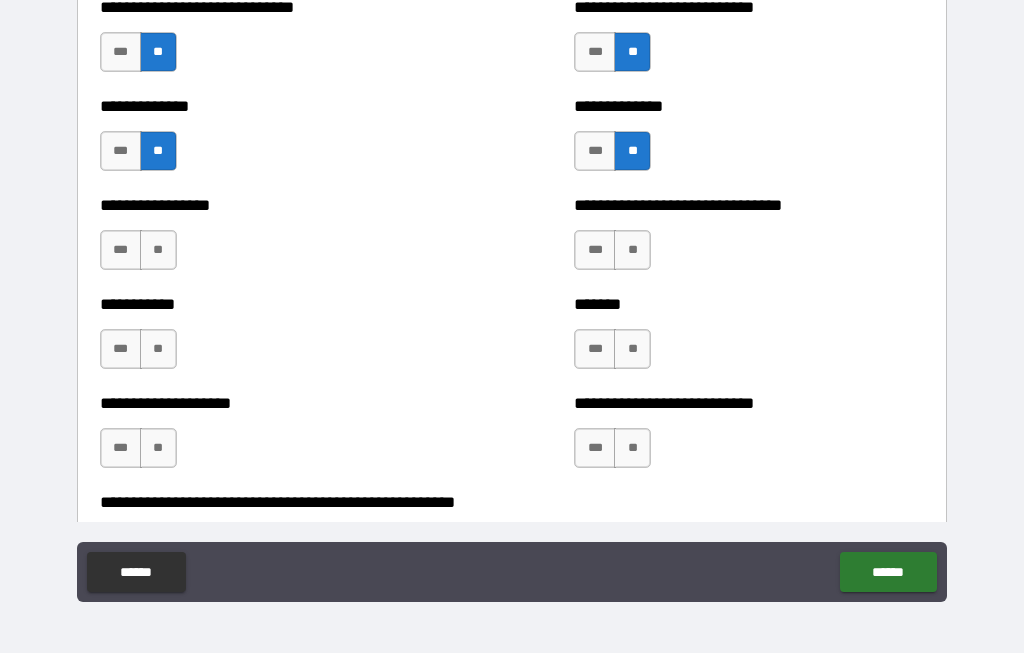 scroll, scrollTop: 7767, scrollLeft: 0, axis: vertical 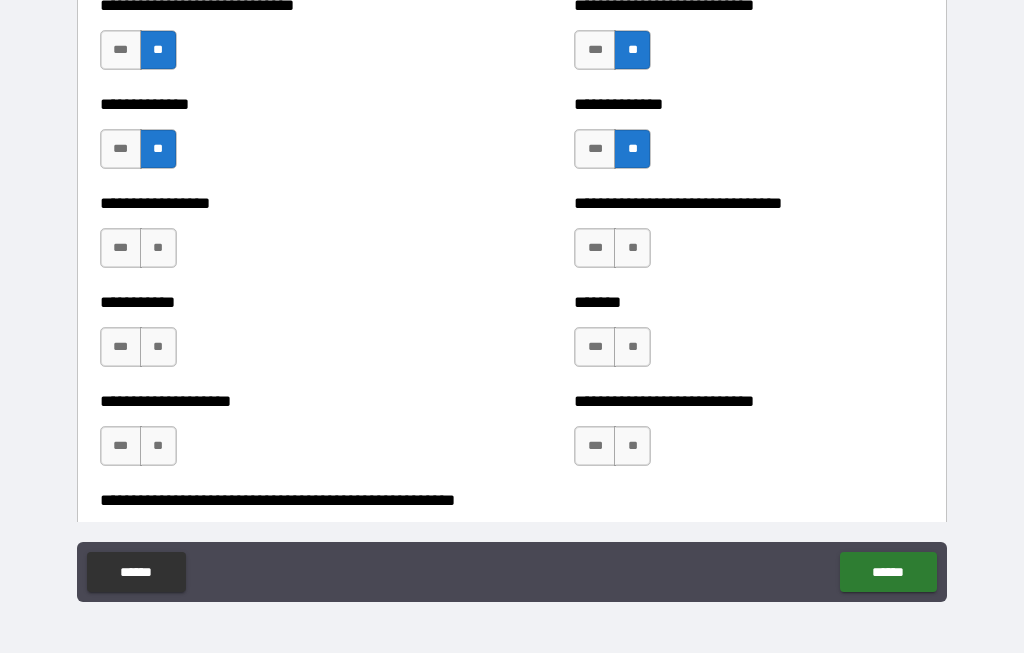 click on "**" at bounding box center (158, 249) 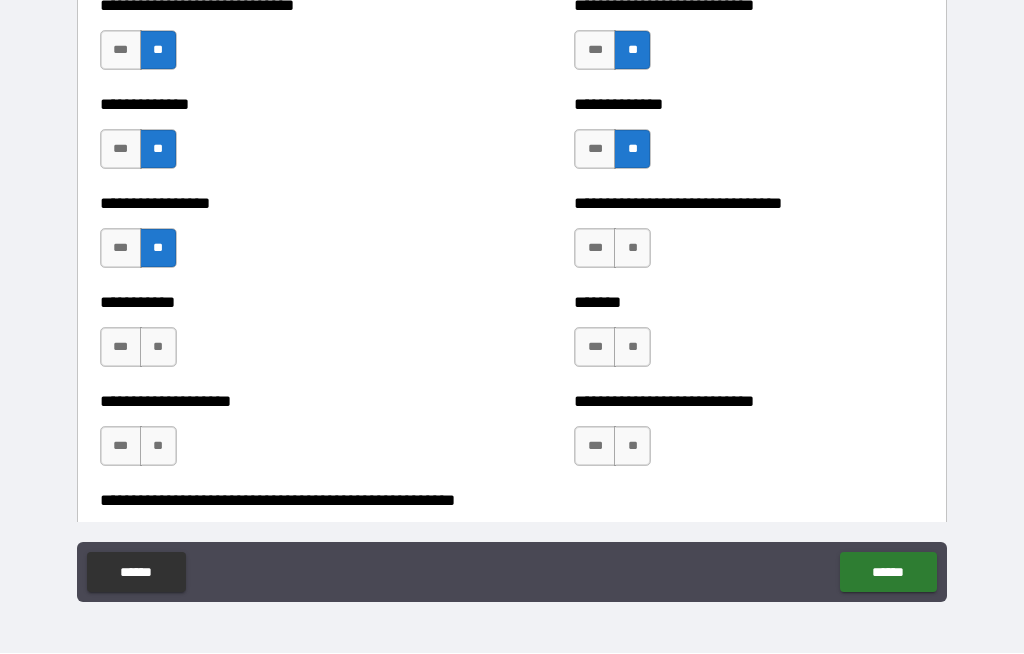 click on "**" at bounding box center (632, 249) 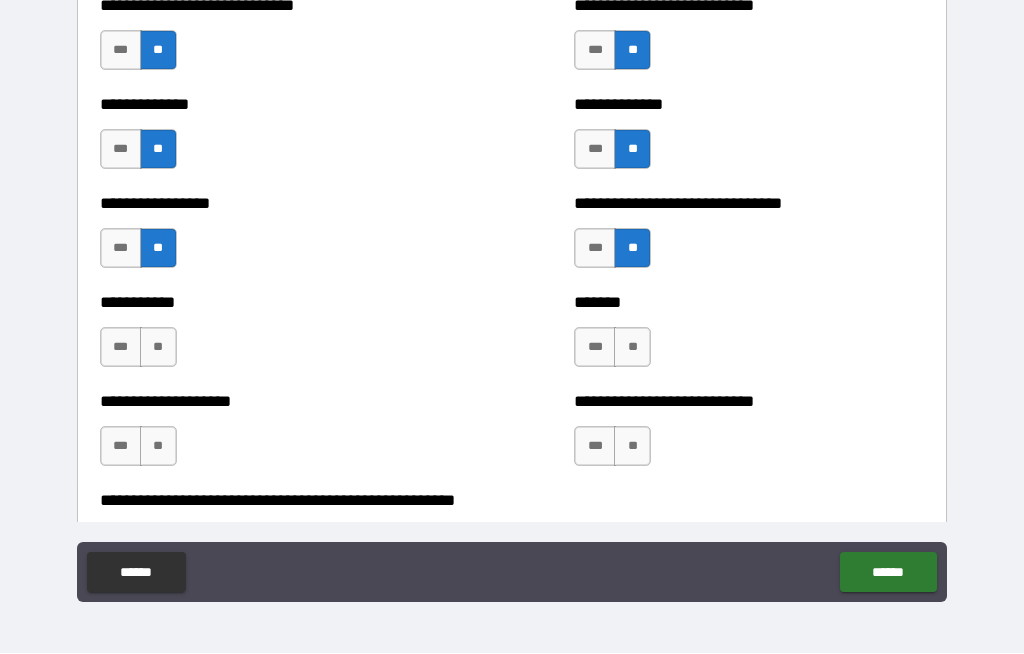 click on "**" at bounding box center [632, 348] 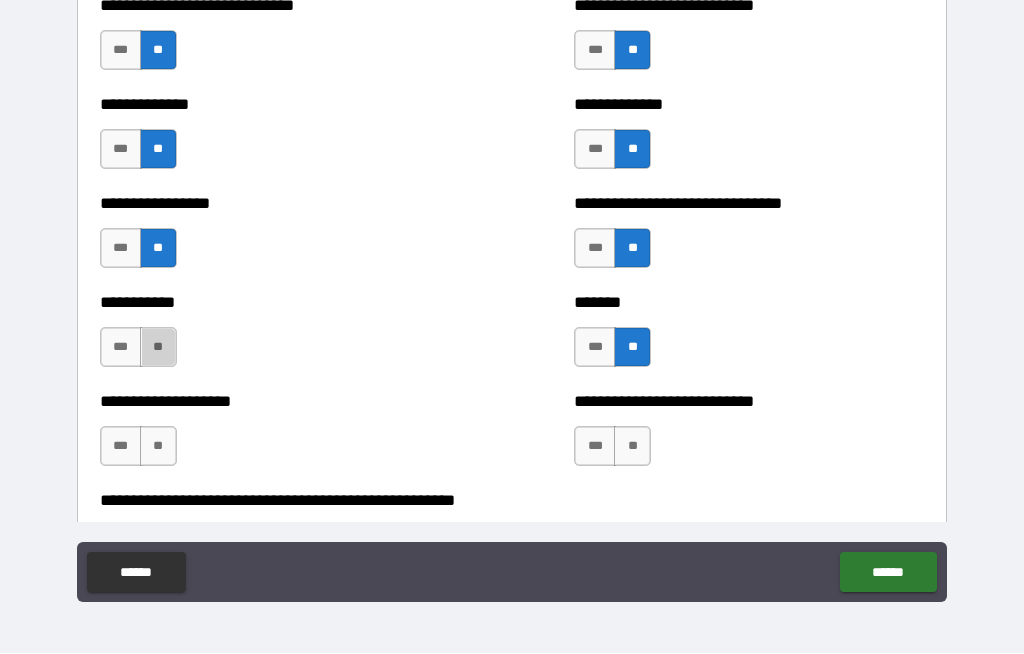click on "**" at bounding box center [158, 348] 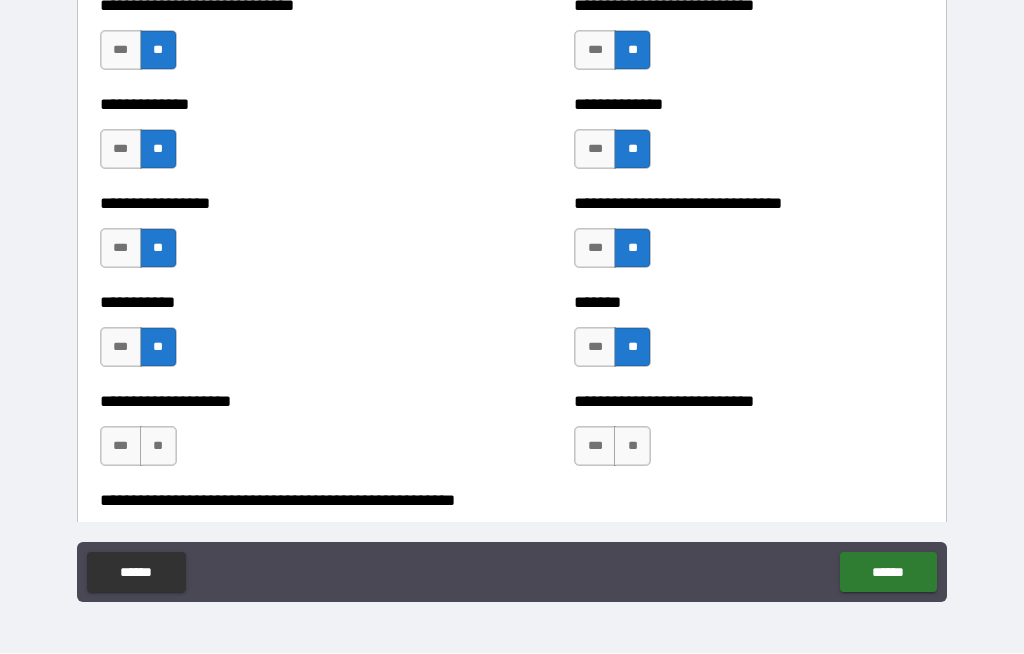click on "**" at bounding box center (632, 447) 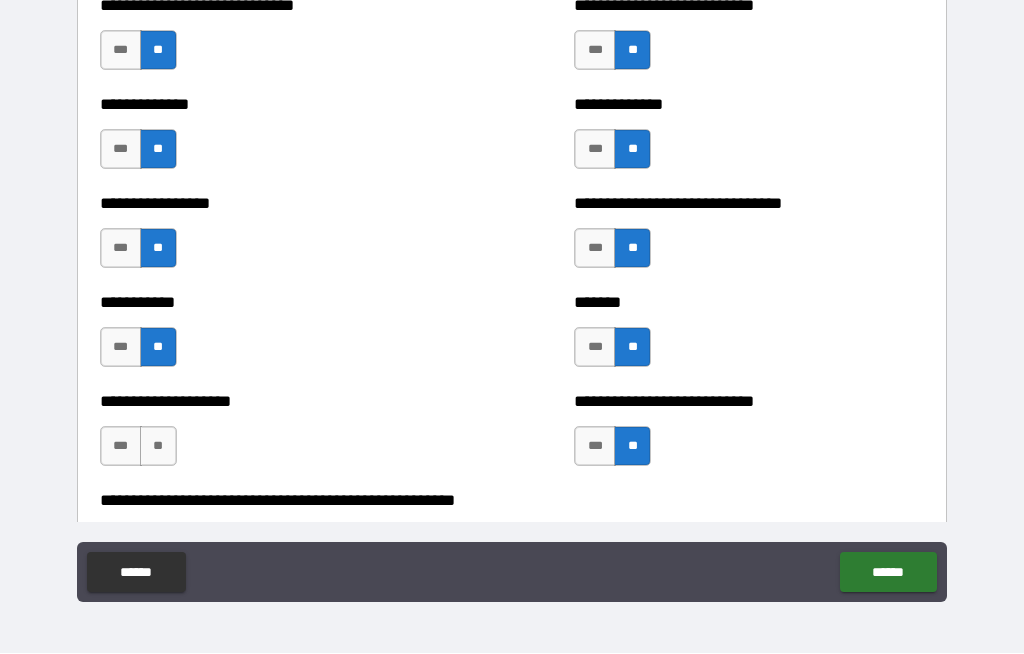 click on "**" at bounding box center (158, 447) 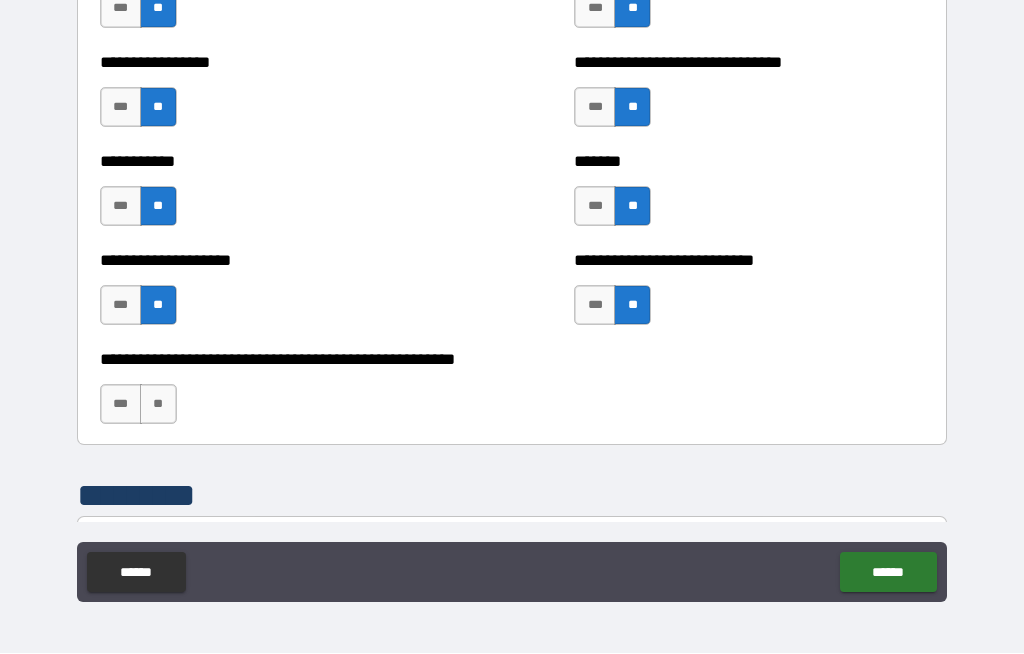 scroll, scrollTop: 7915, scrollLeft: 0, axis: vertical 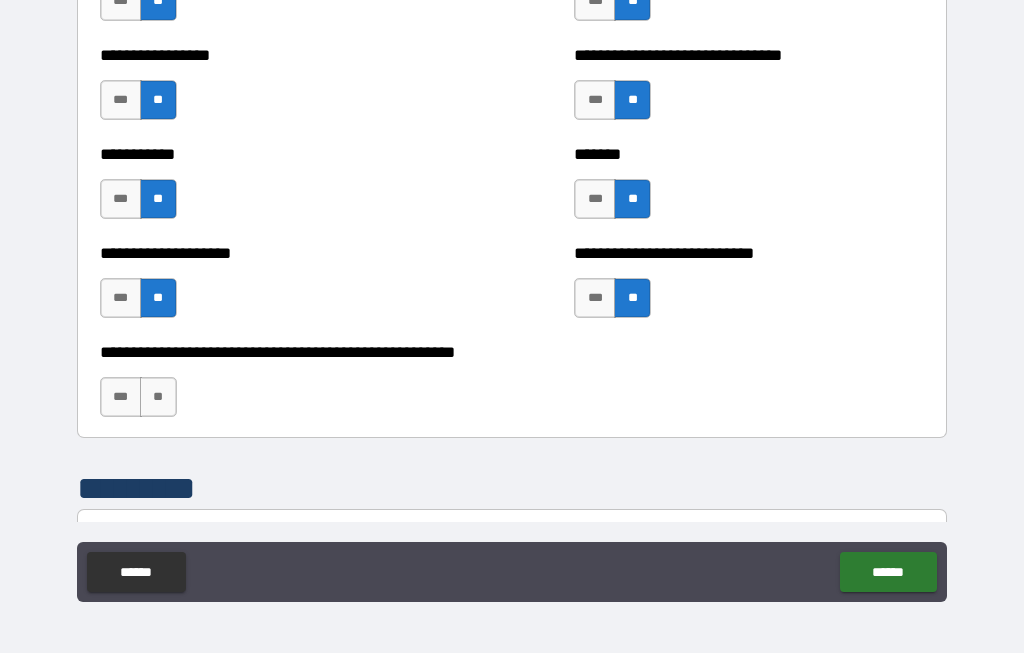 click on "**" at bounding box center [158, 398] 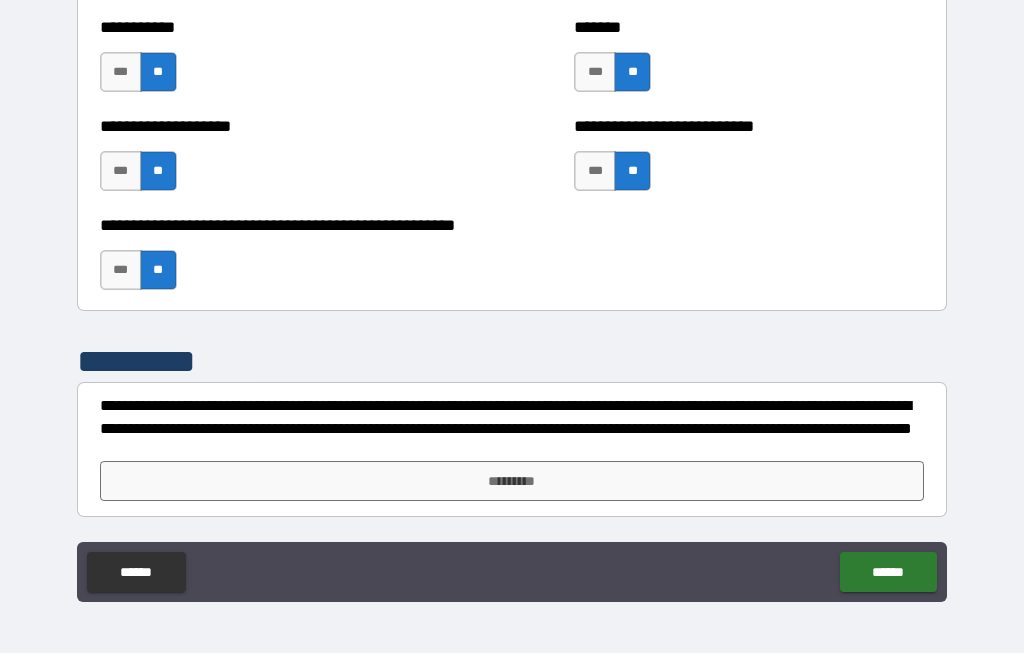 scroll, scrollTop: 8042, scrollLeft: 0, axis: vertical 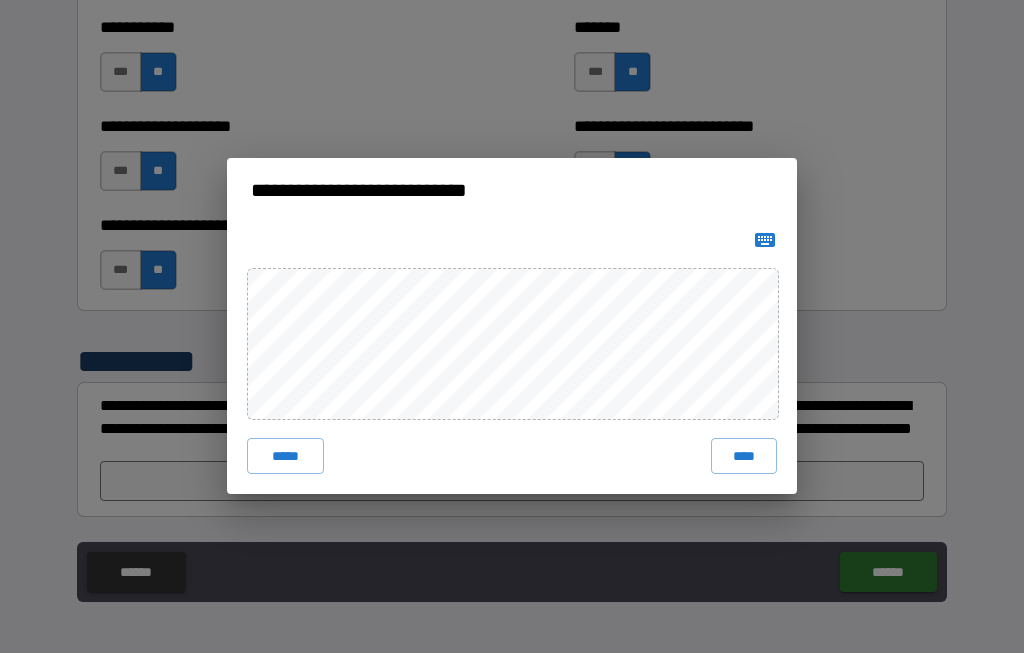 click on "****" at bounding box center (744, 457) 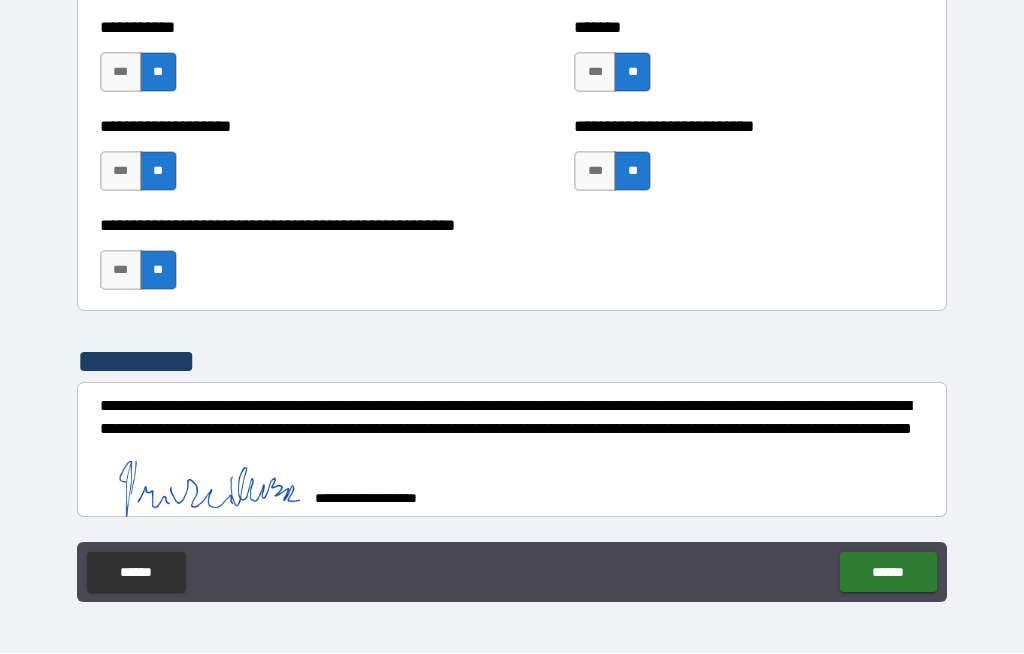 scroll, scrollTop: 8032, scrollLeft: 0, axis: vertical 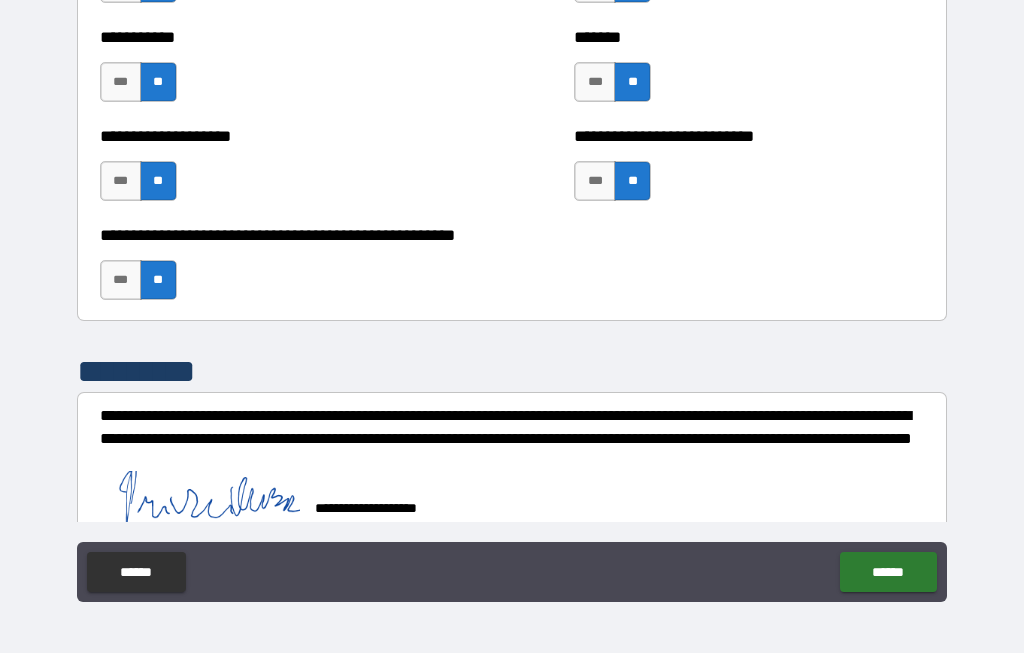 click on "******" at bounding box center [888, 573] 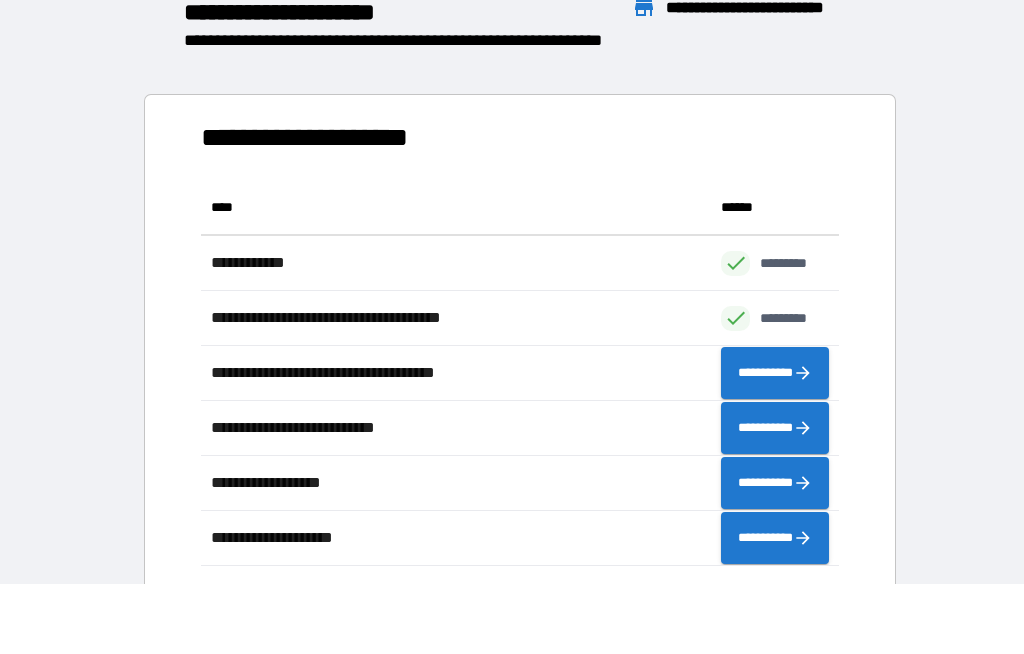 scroll, scrollTop: 1, scrollLeft: 1, axis: both 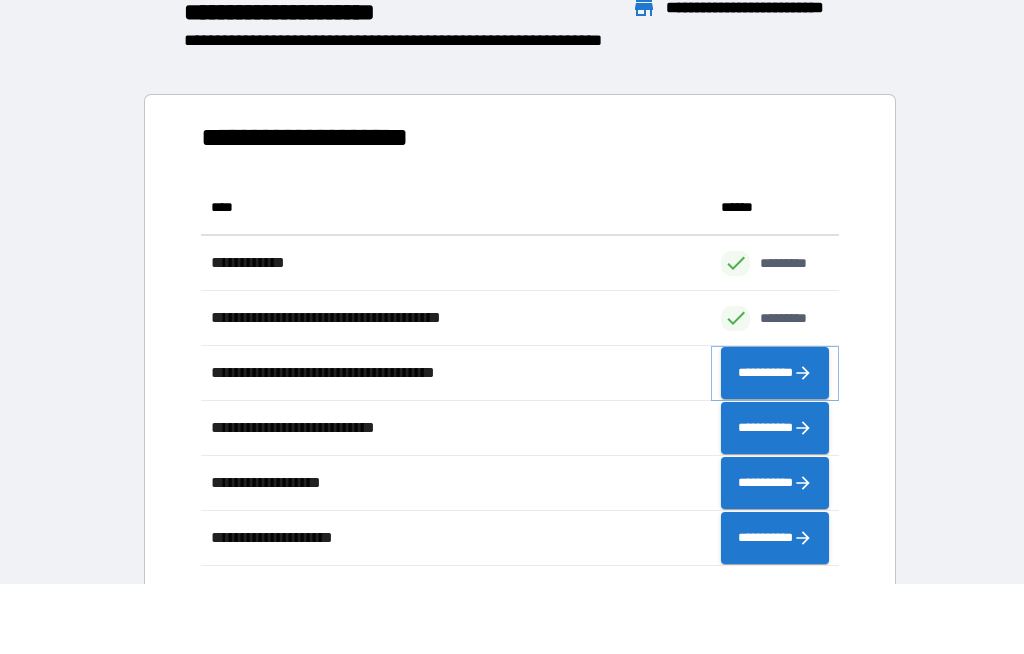 click on "**********" at bounding box center [775, 374] 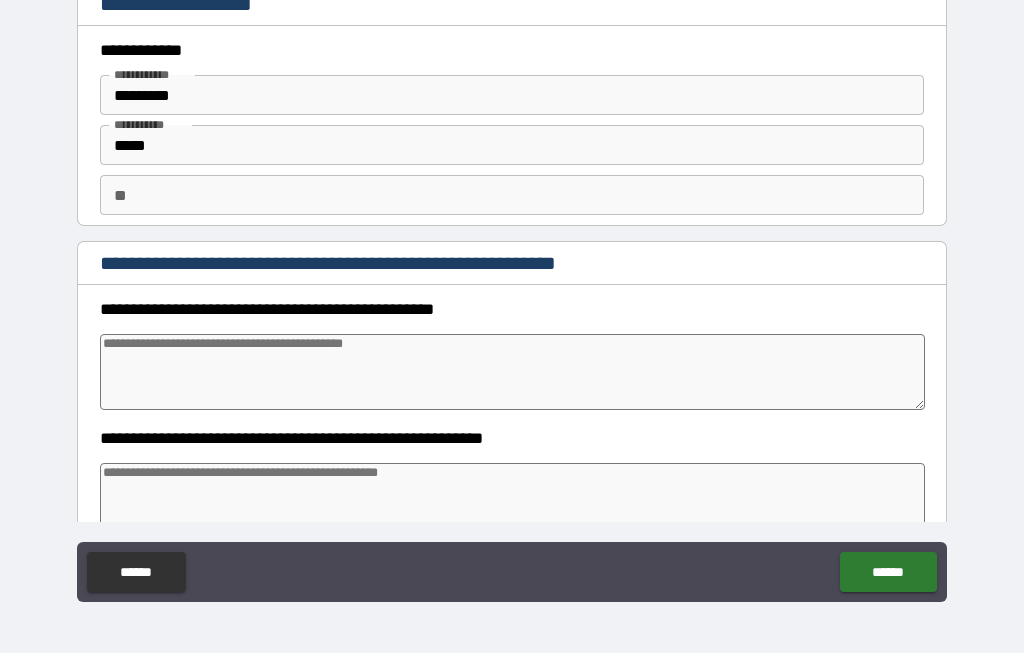 type on "*" 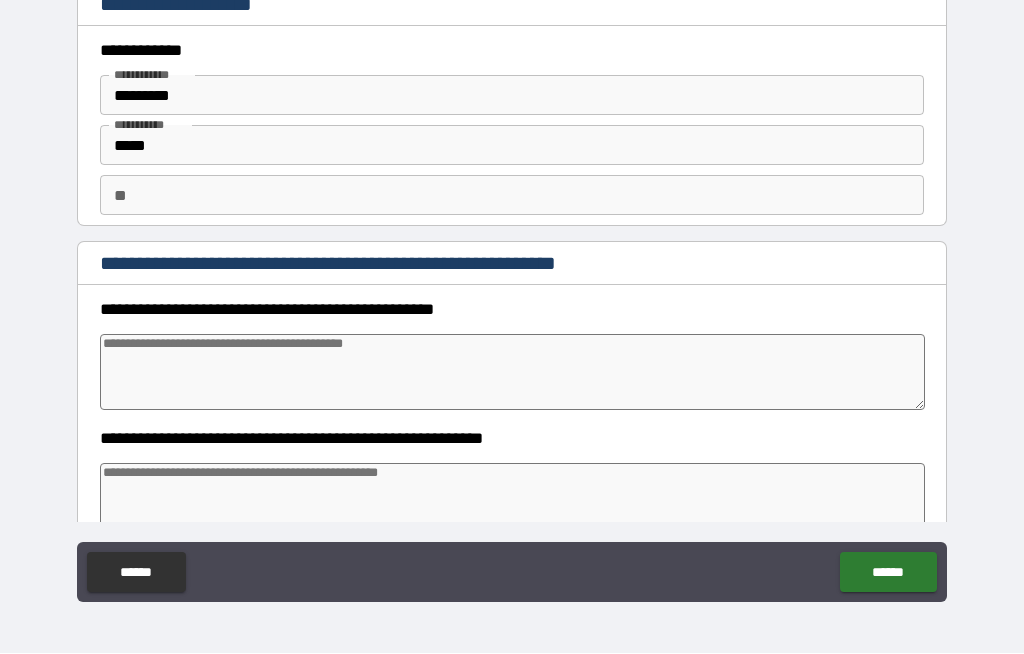 type on "*" 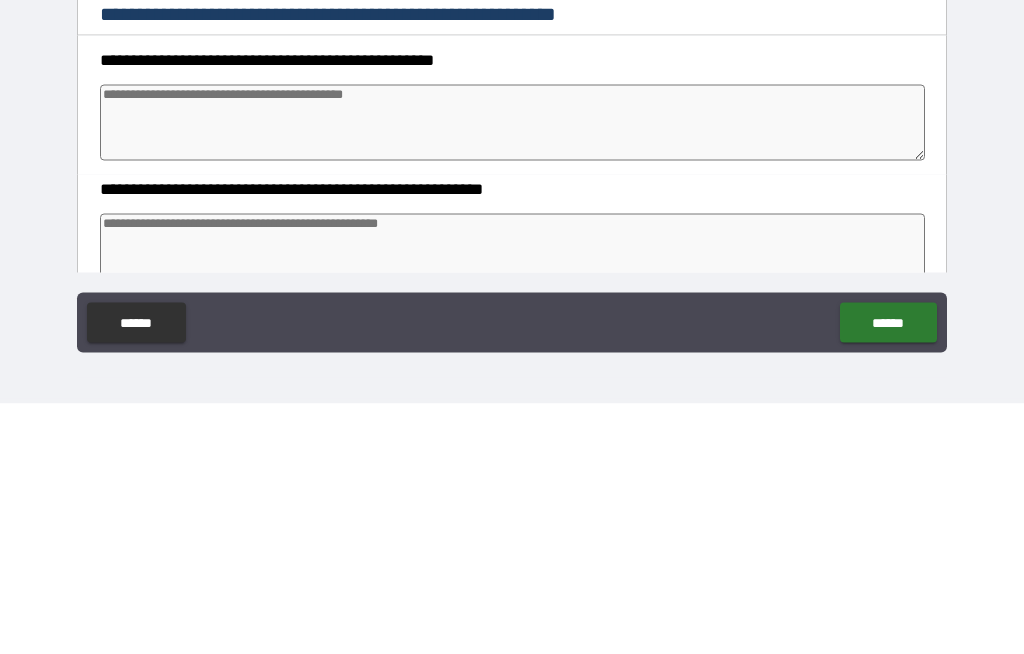 type on "*" 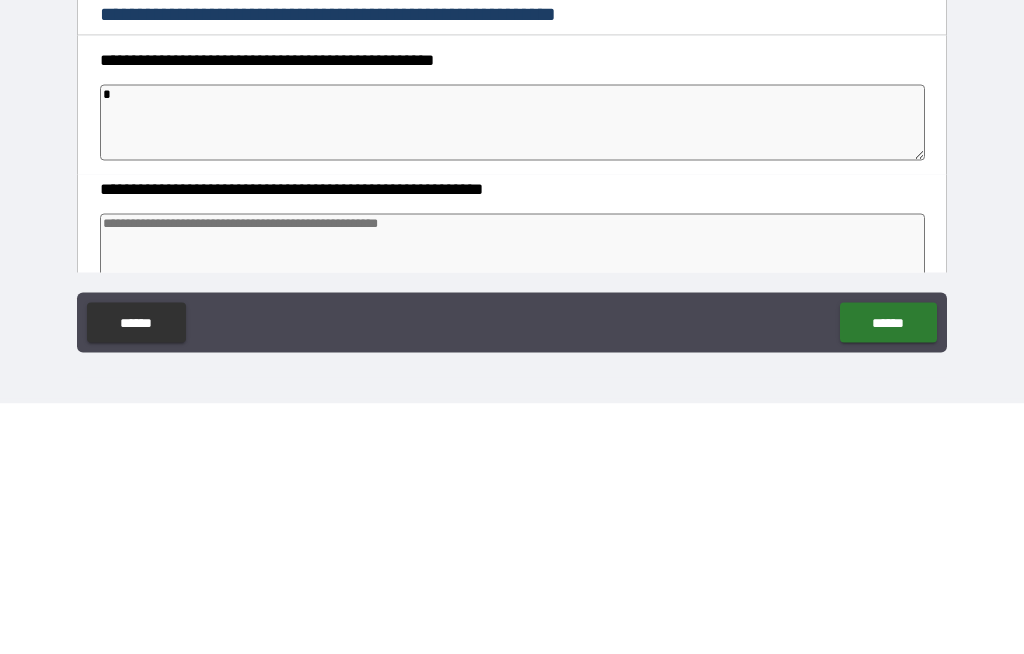 type on "*" 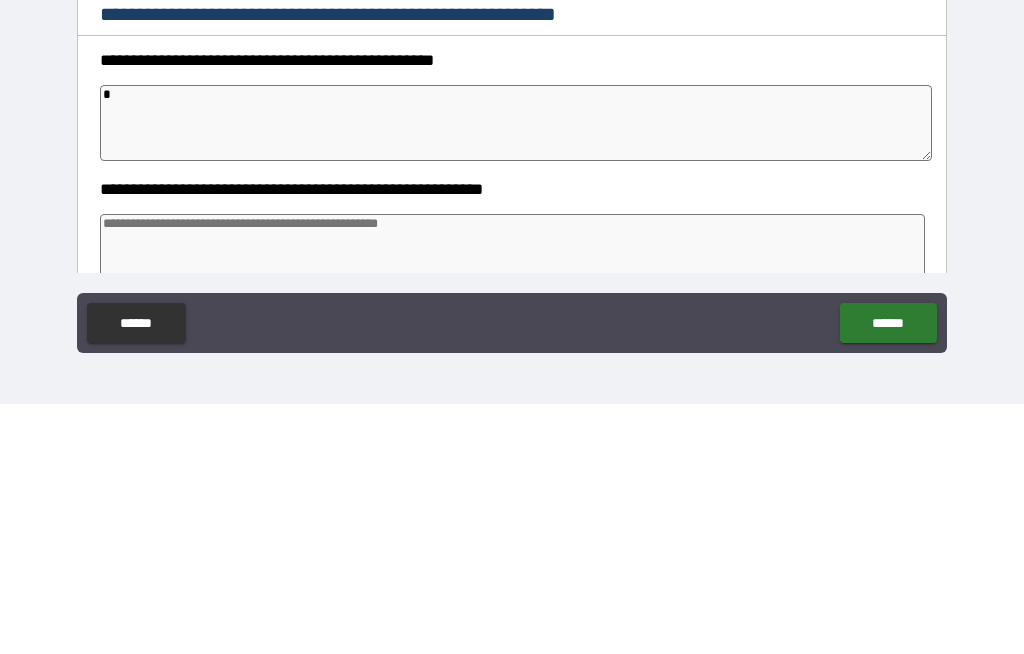 type on "**" 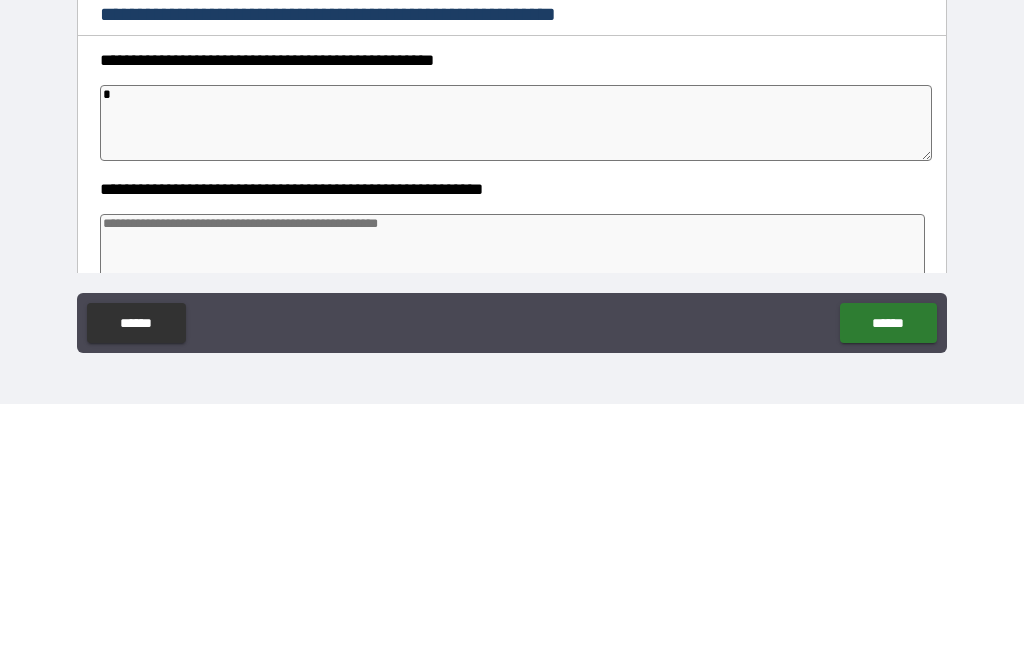 type on "*" 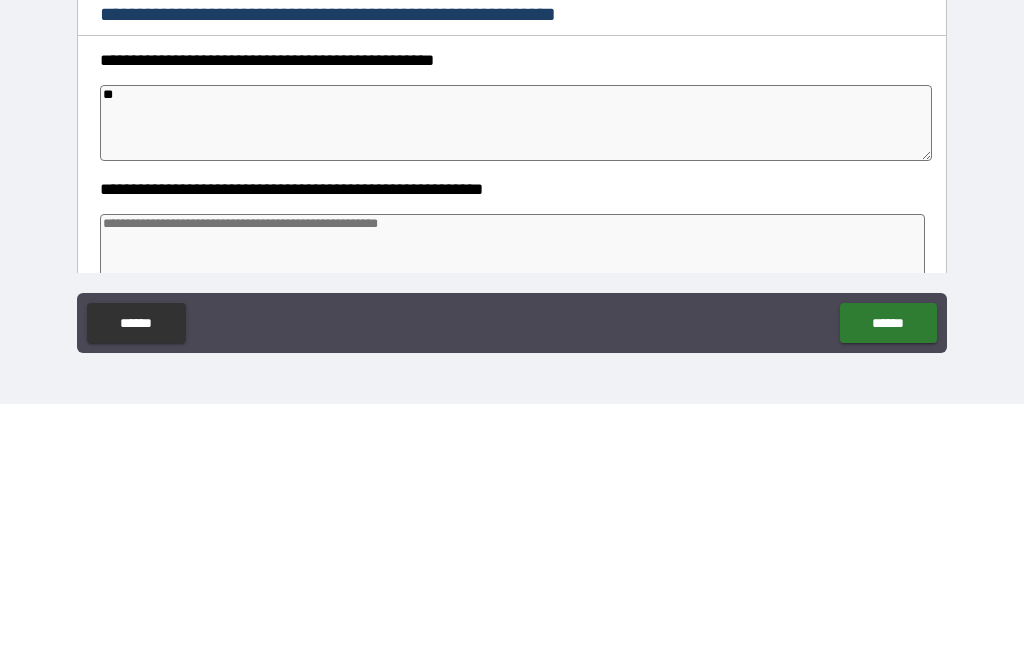 type on "*" 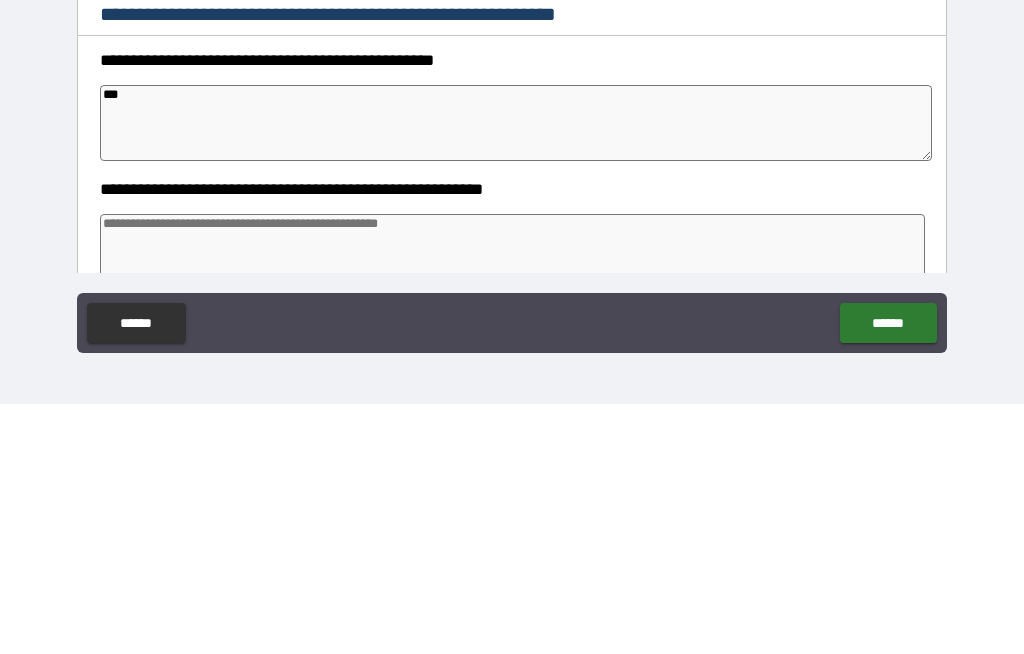 type on "*" 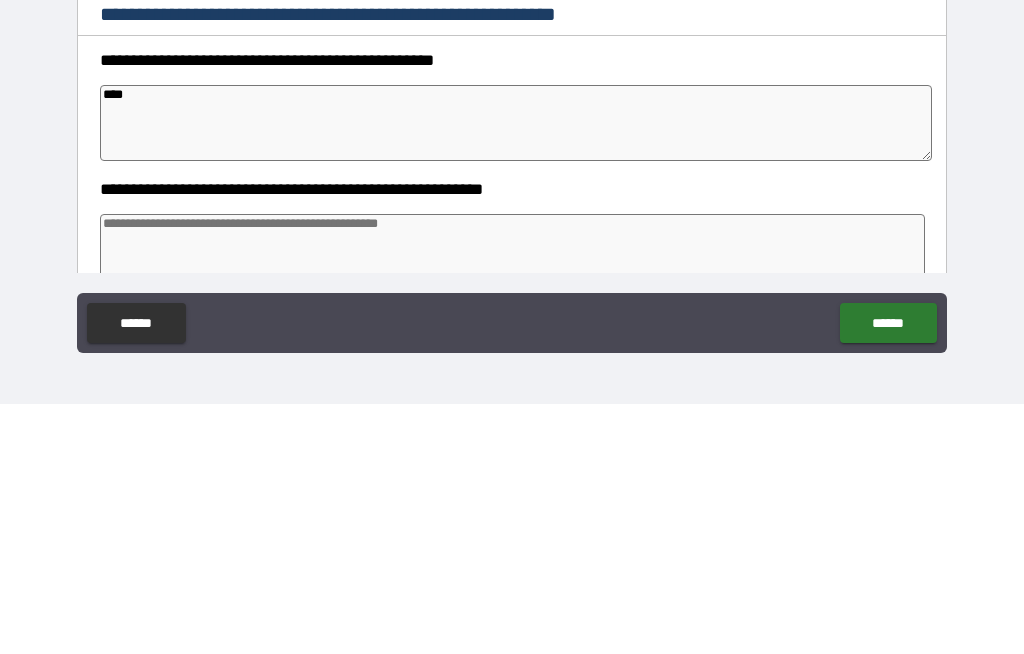 type on "*" 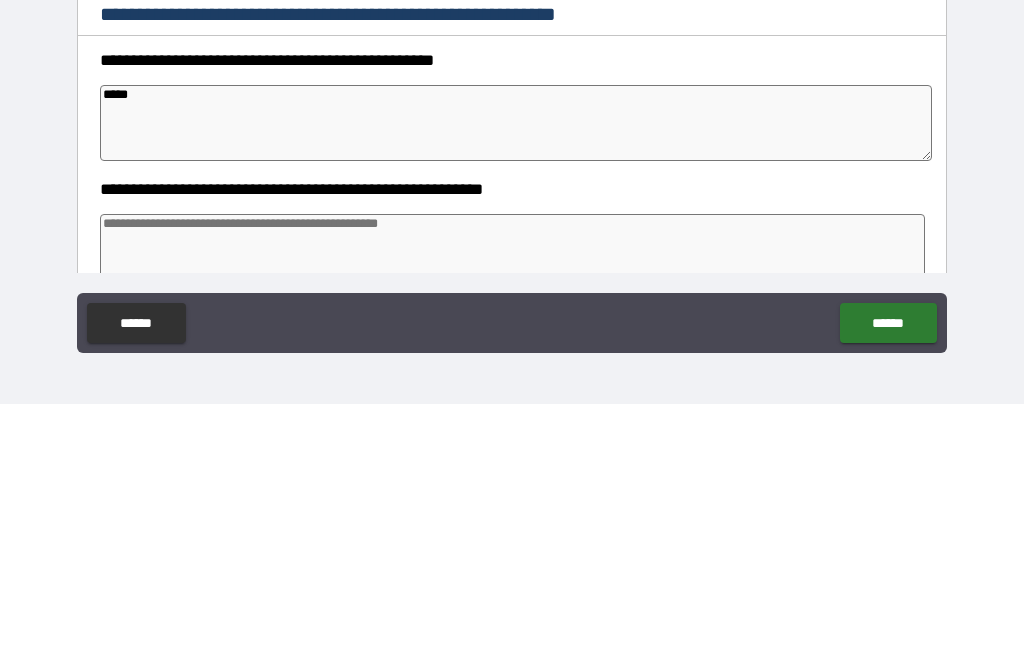 type on "*" 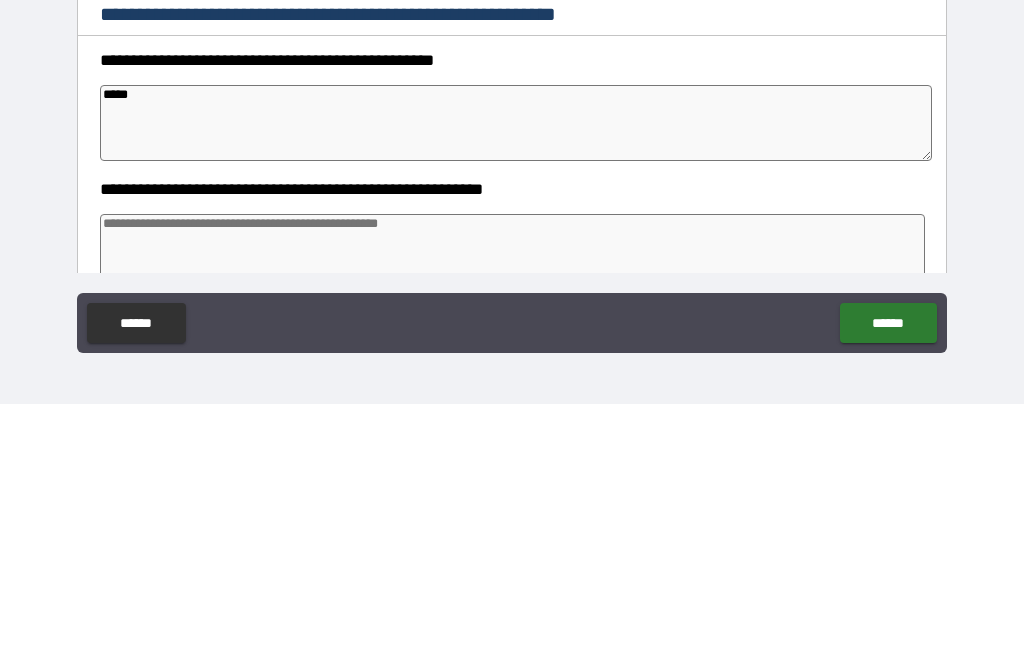 type on "******" 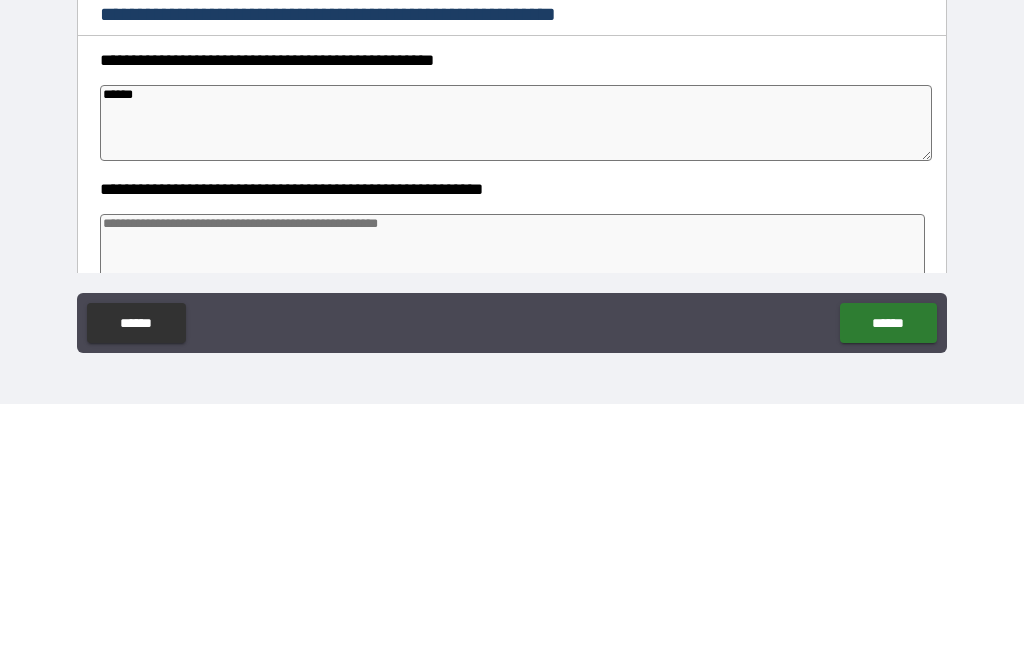 type on "*" 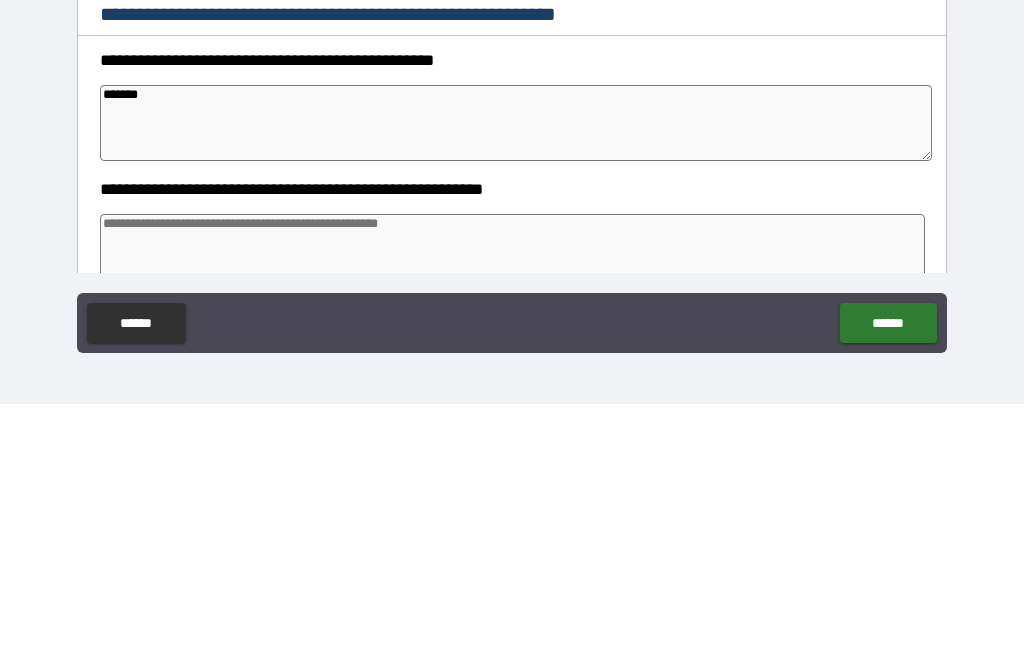 type on "*" 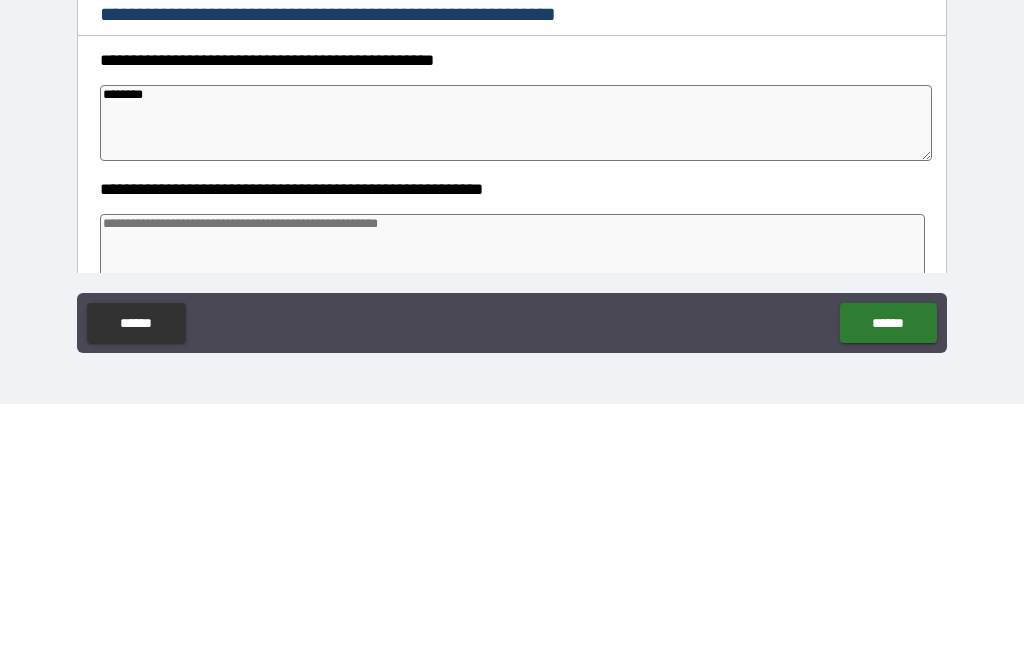 type on "*" 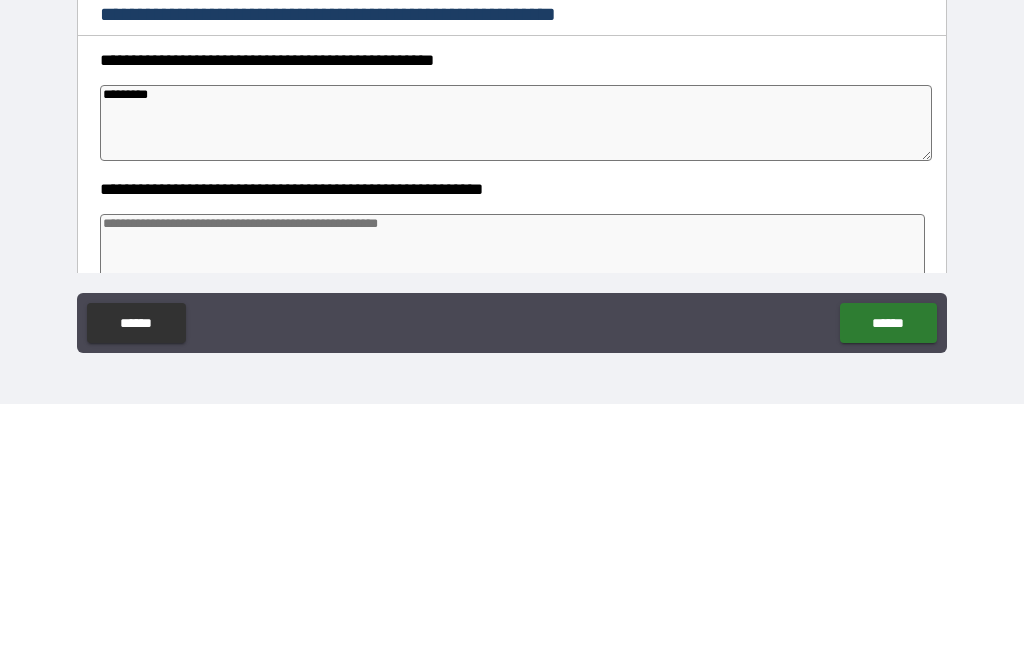 type on "*" 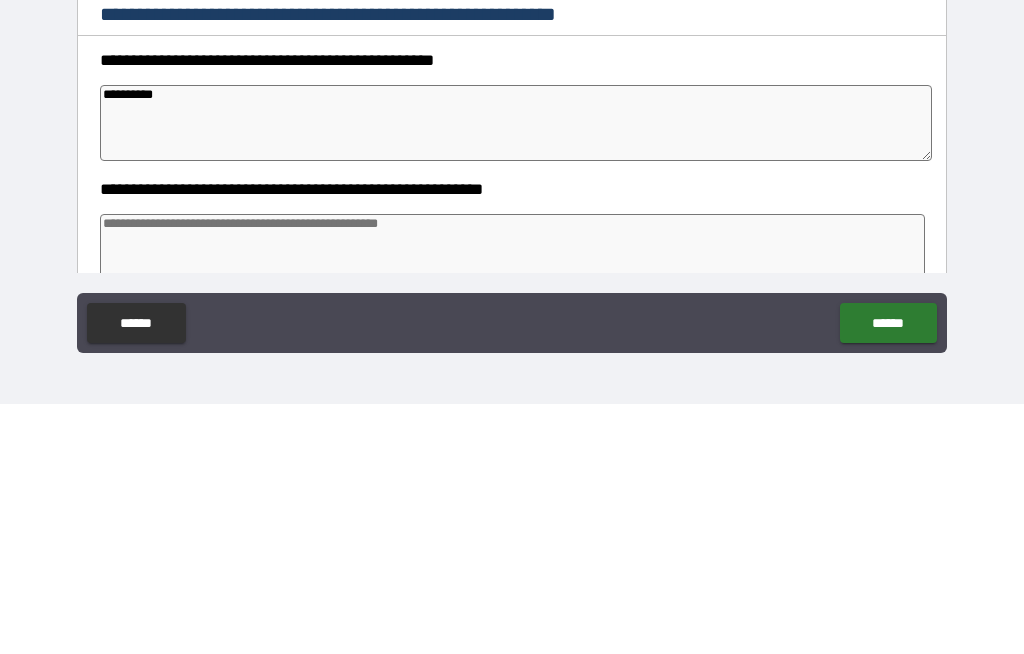type on "*" 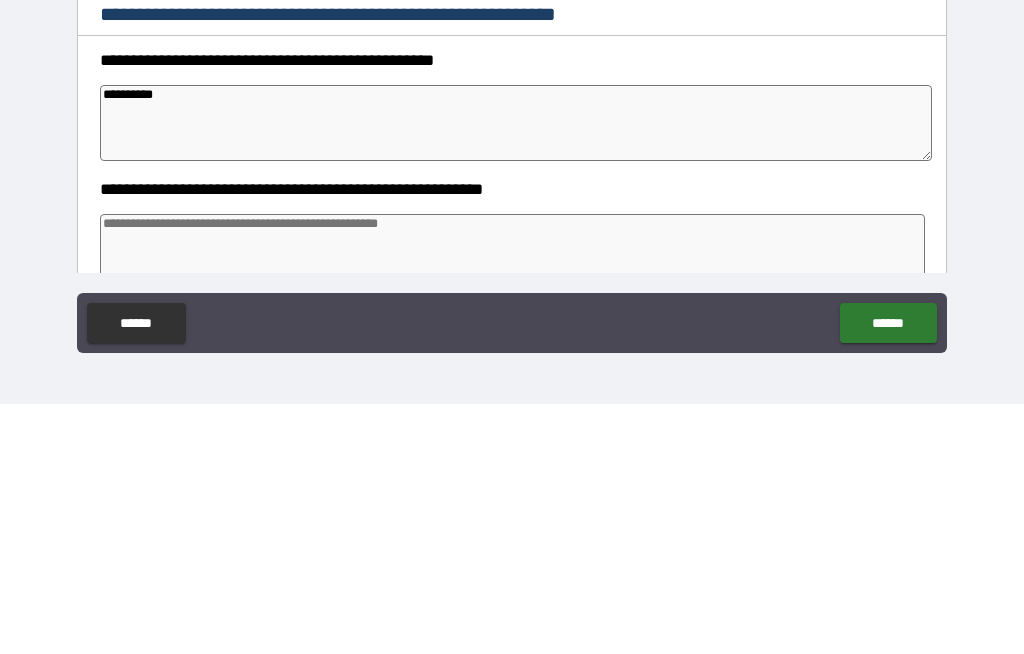 type on "**********" 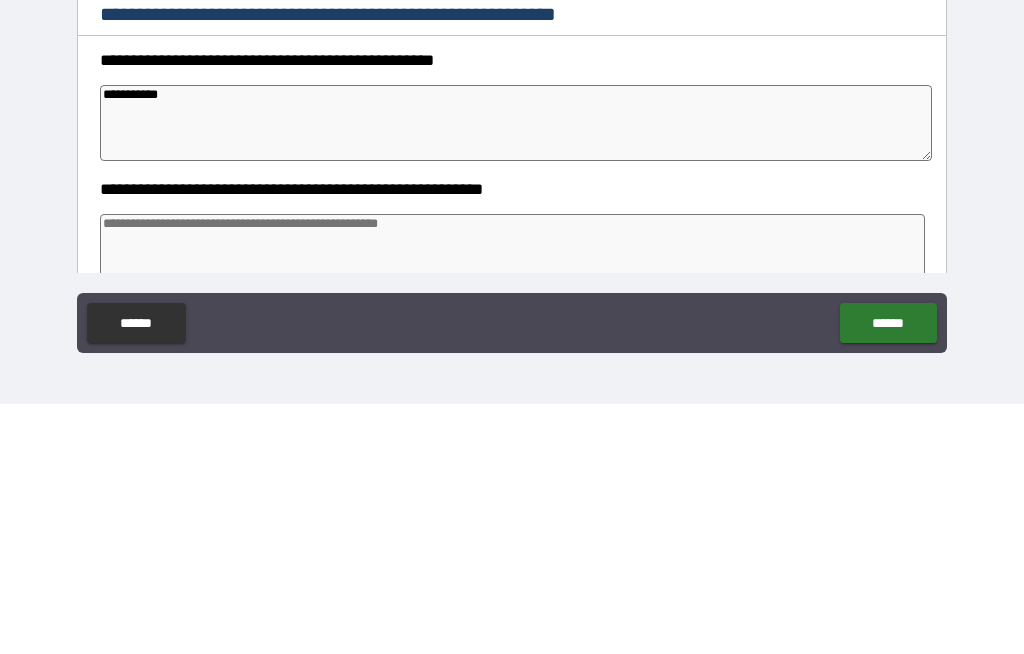 type on "*" 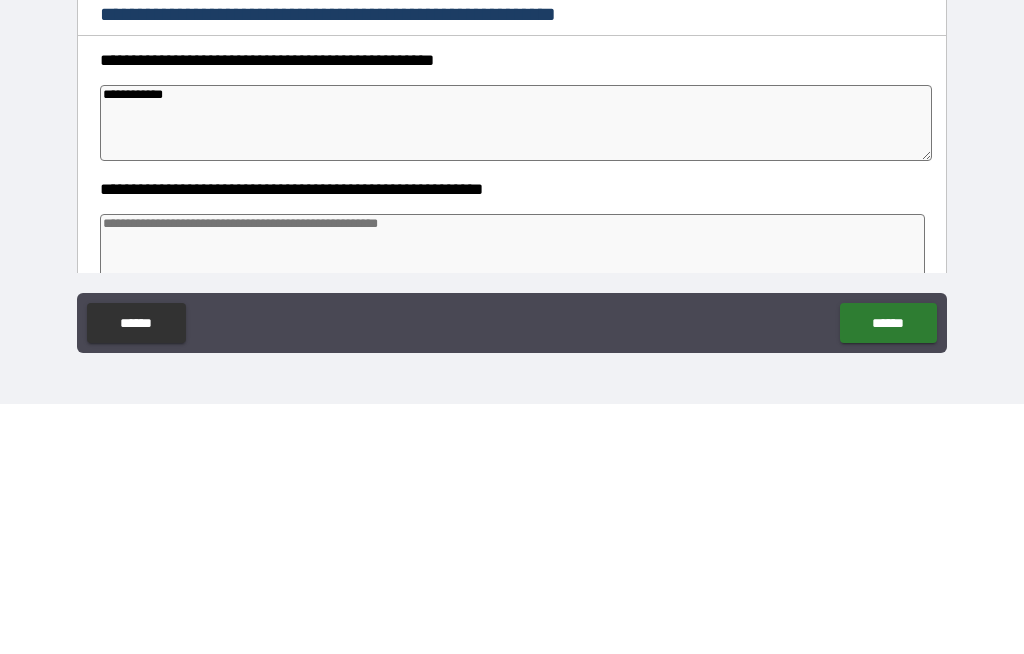 type on "**********" 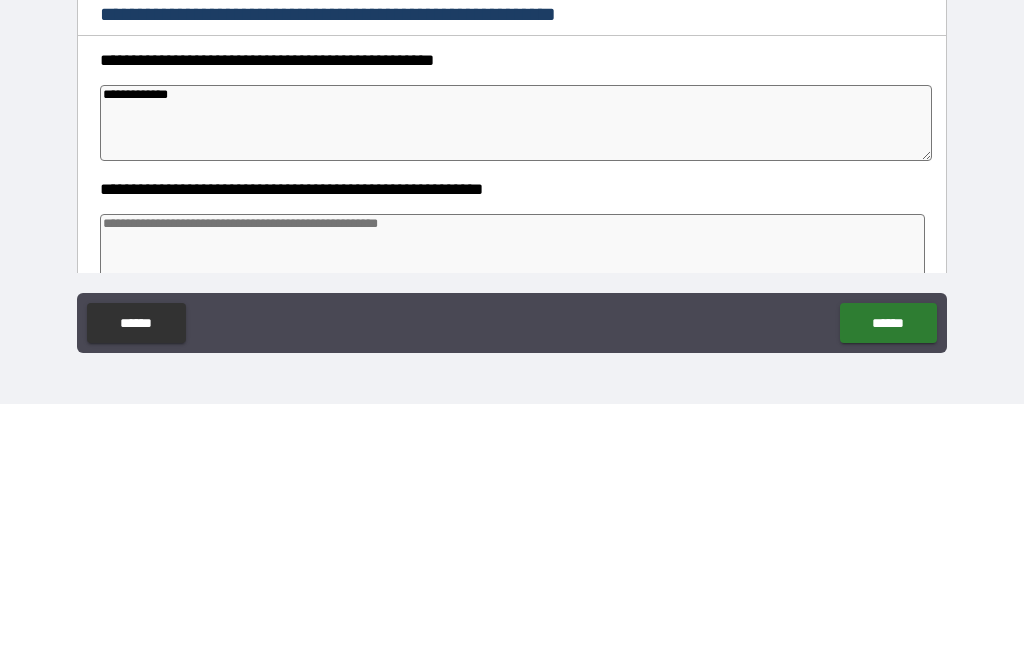 type on "*" 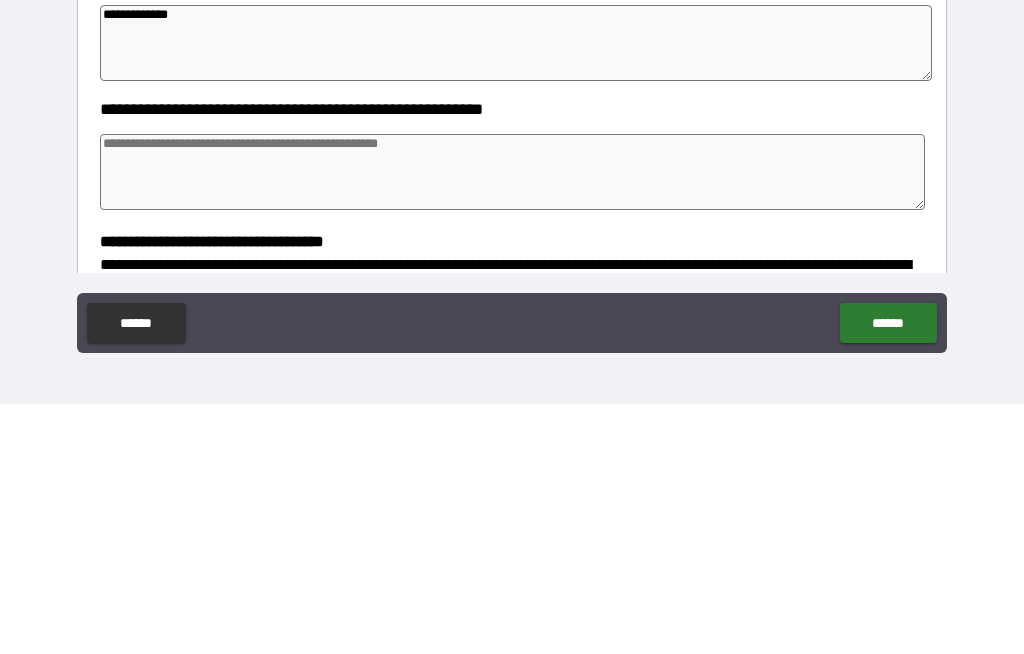 scroll, scrollTop: 85, scrollLeft: 0, axis: vertical 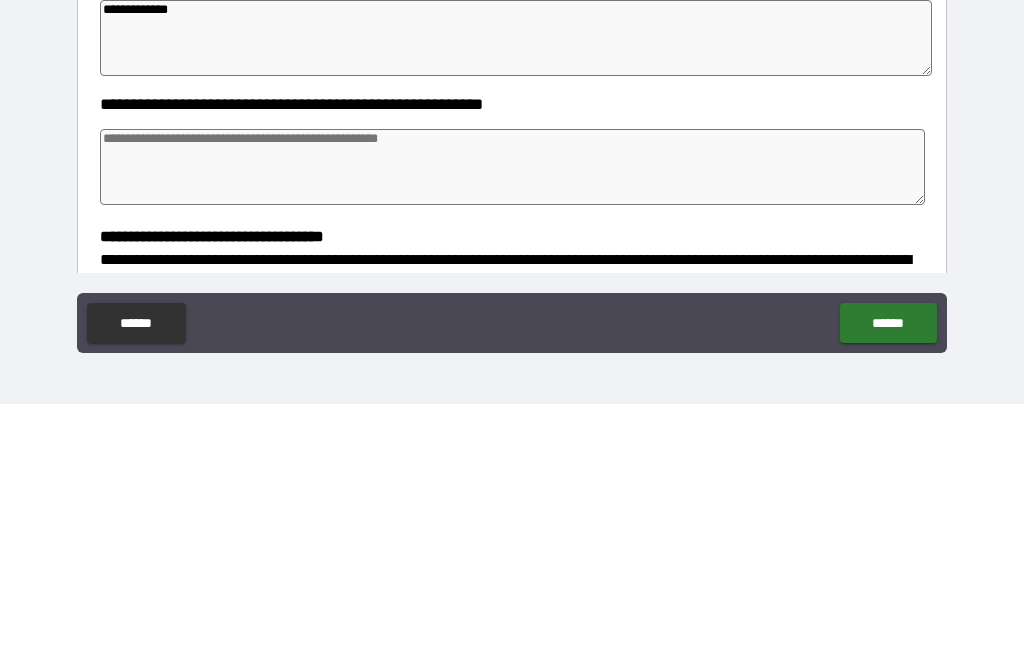 type on "**********" 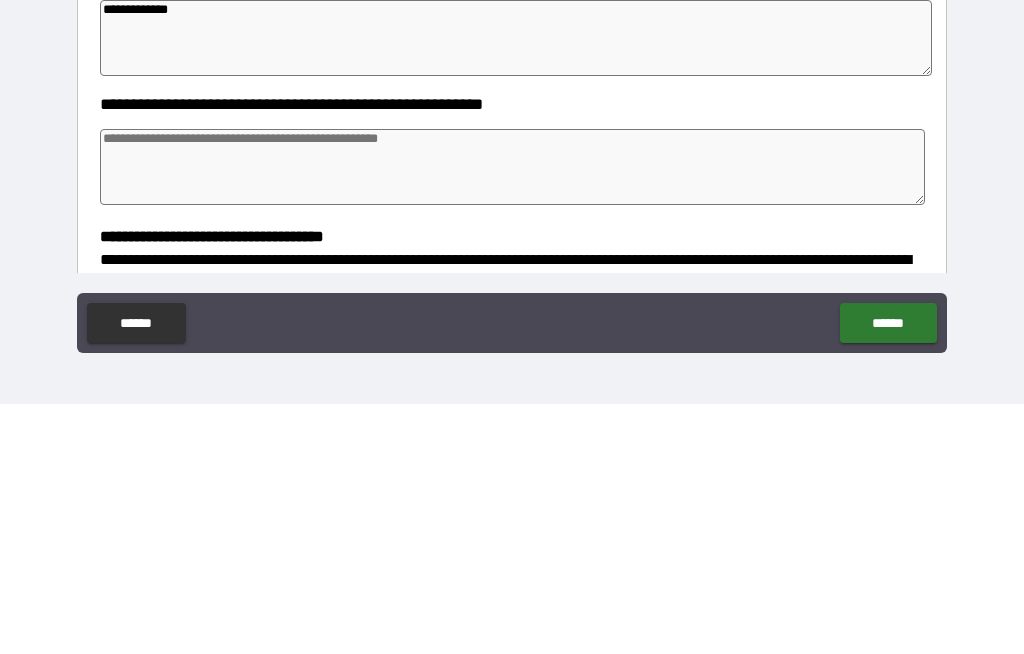 click at bounding box center [513, 417] 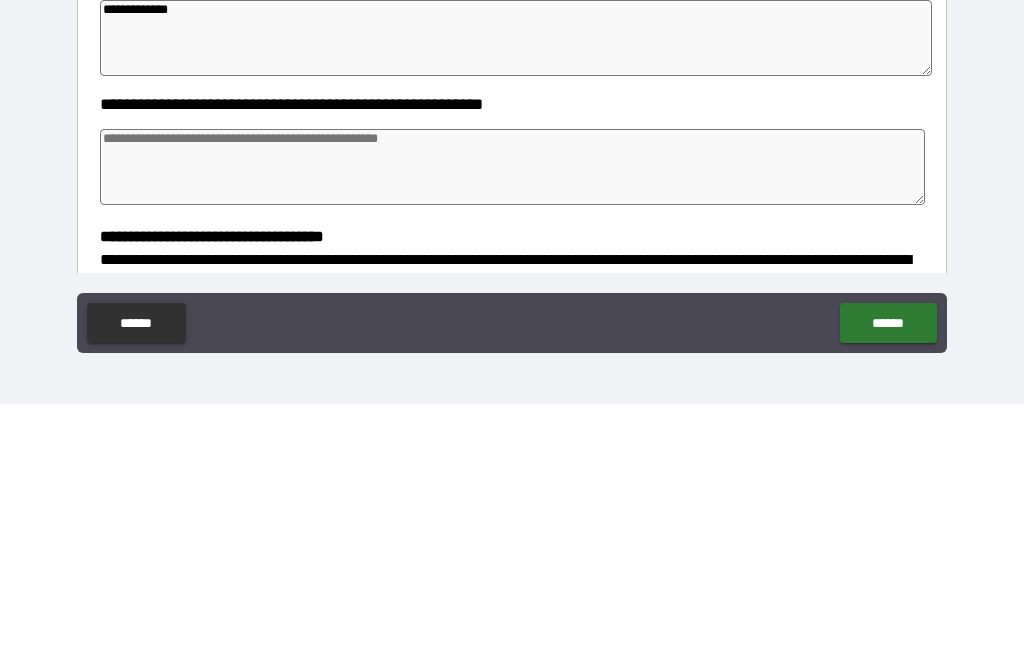 type on "*" 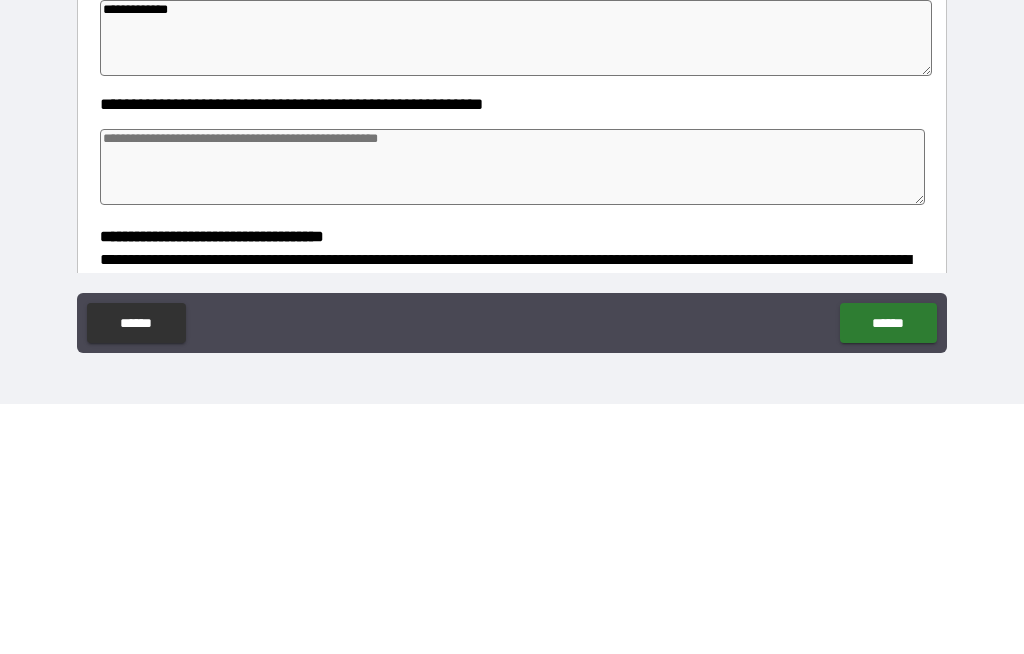 type on "*" 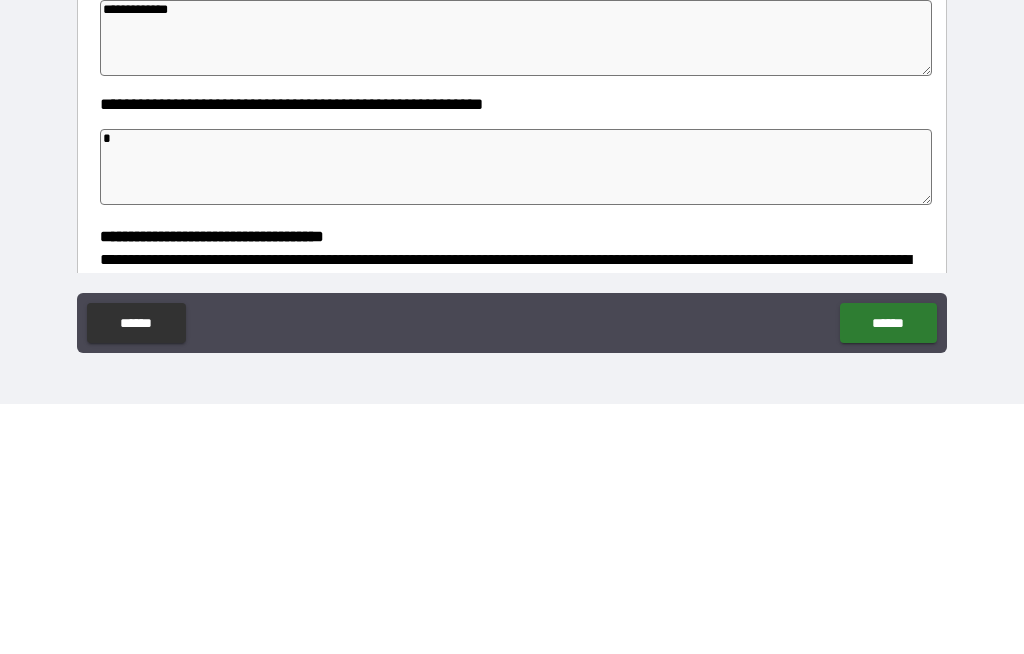 type on "*" 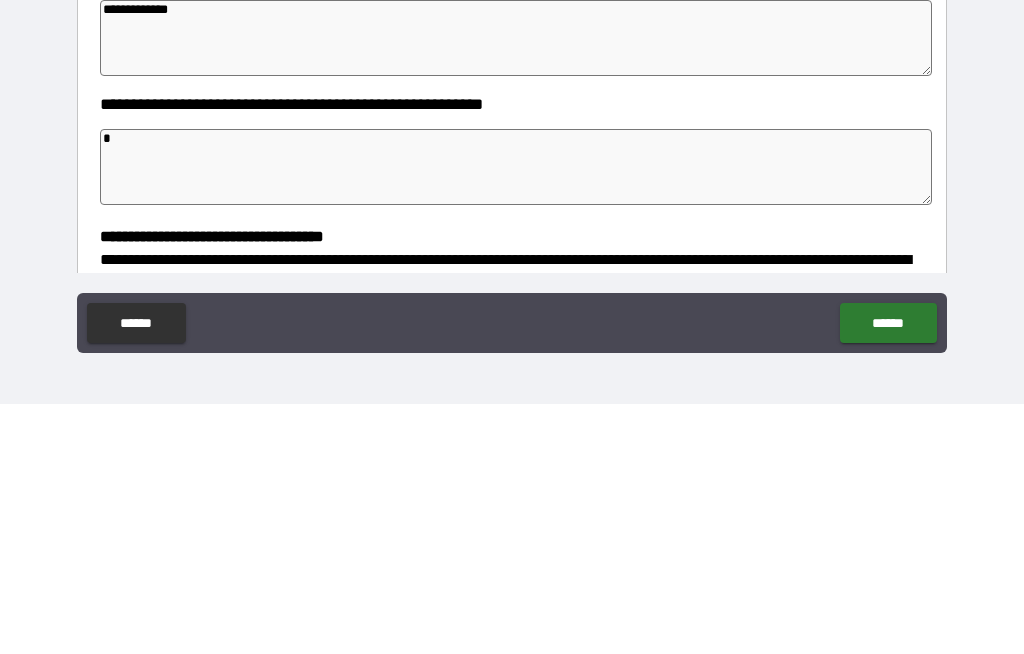 type on "*" 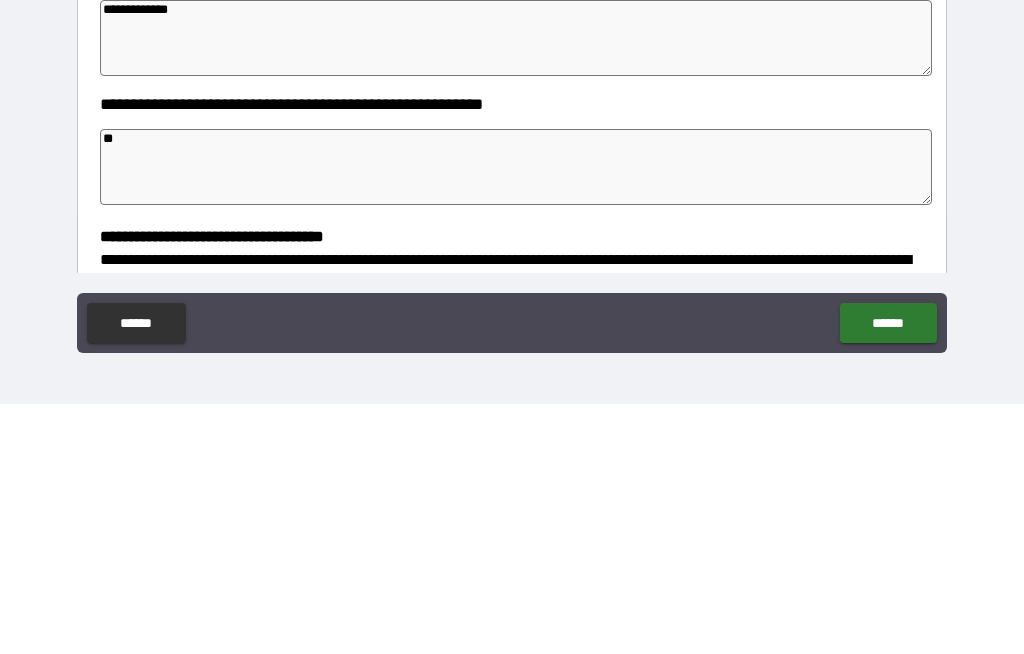 type on "*" 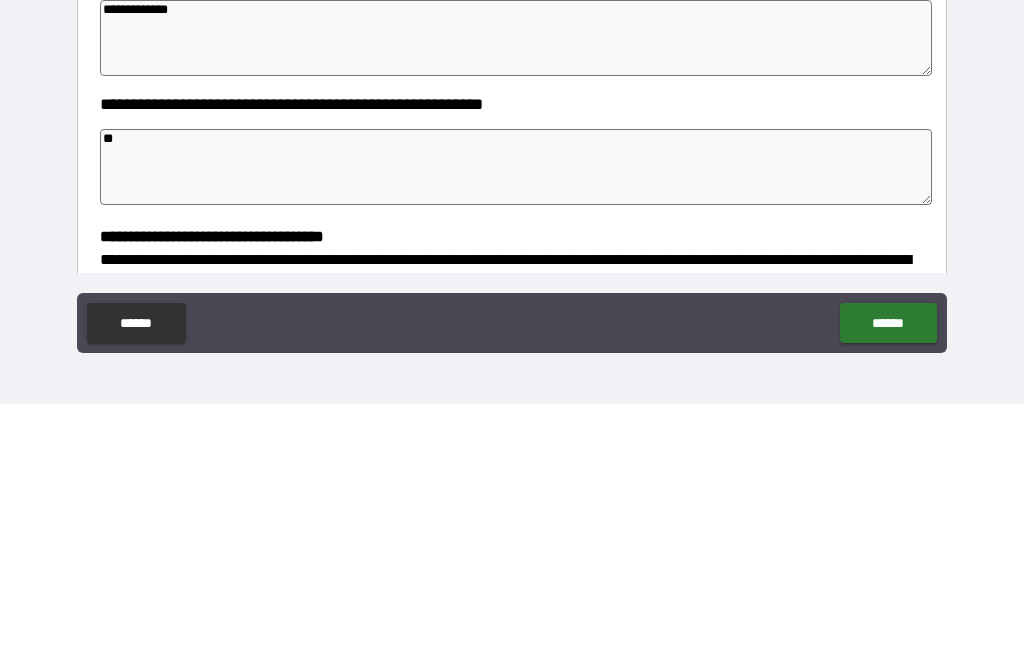 type on "*" 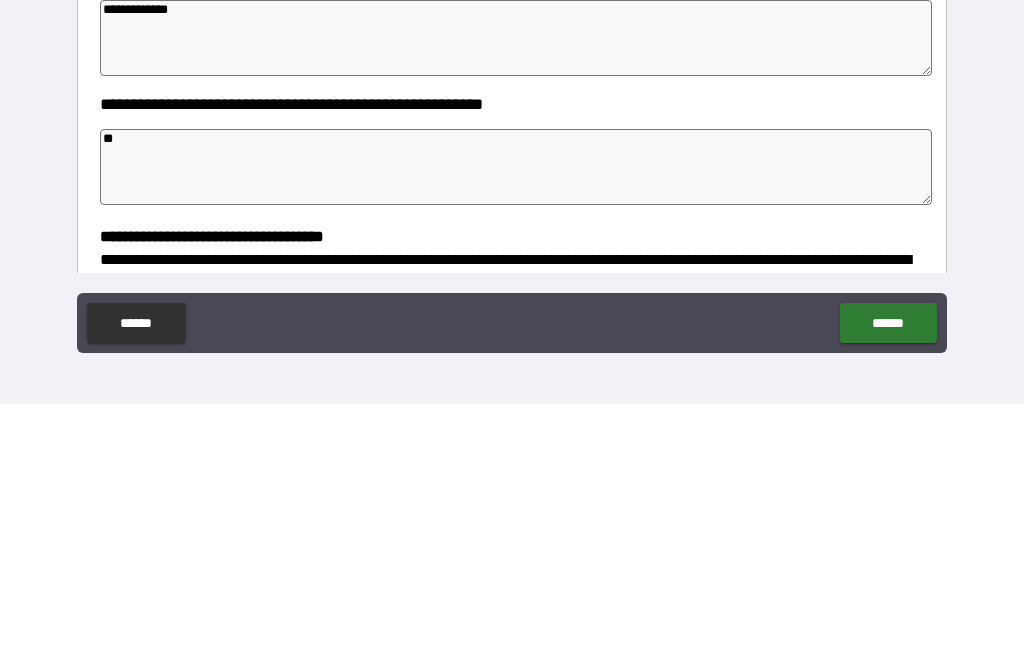 type on "*" 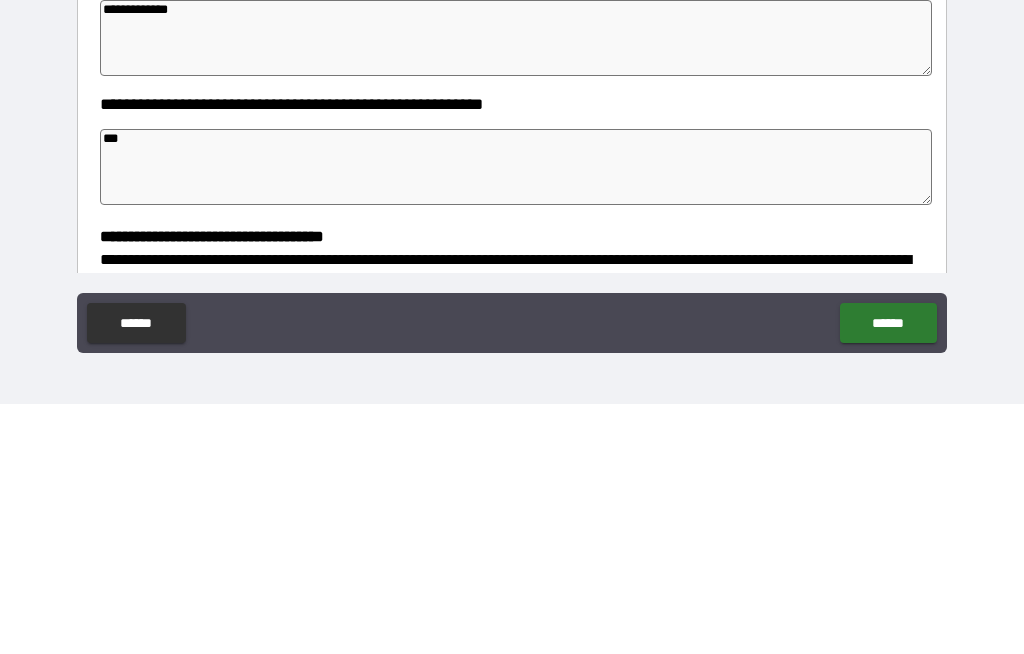 type on "*" 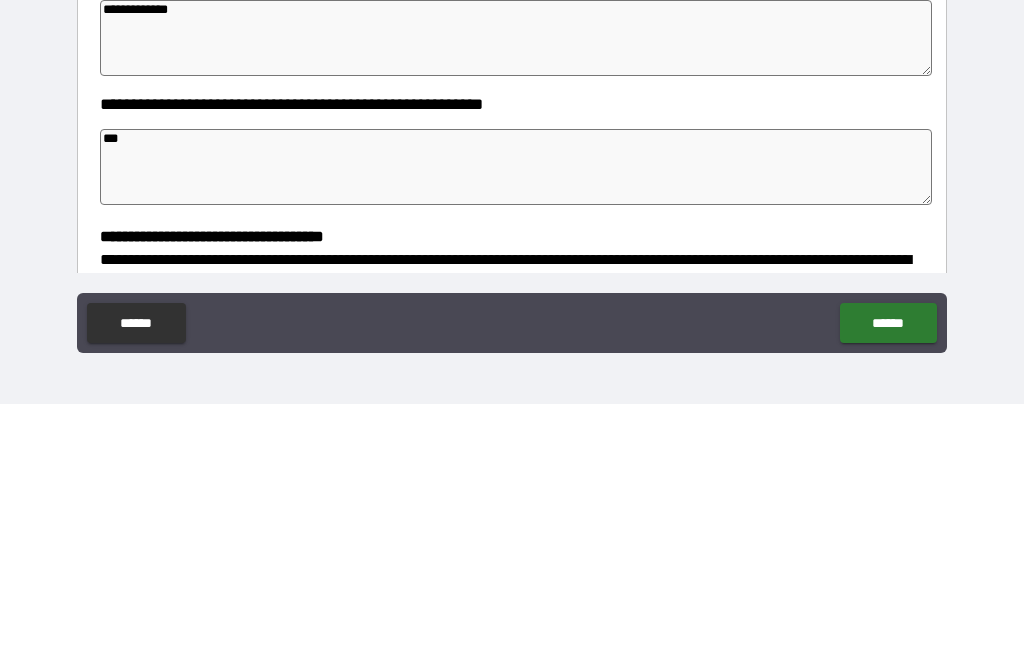 type on "*" 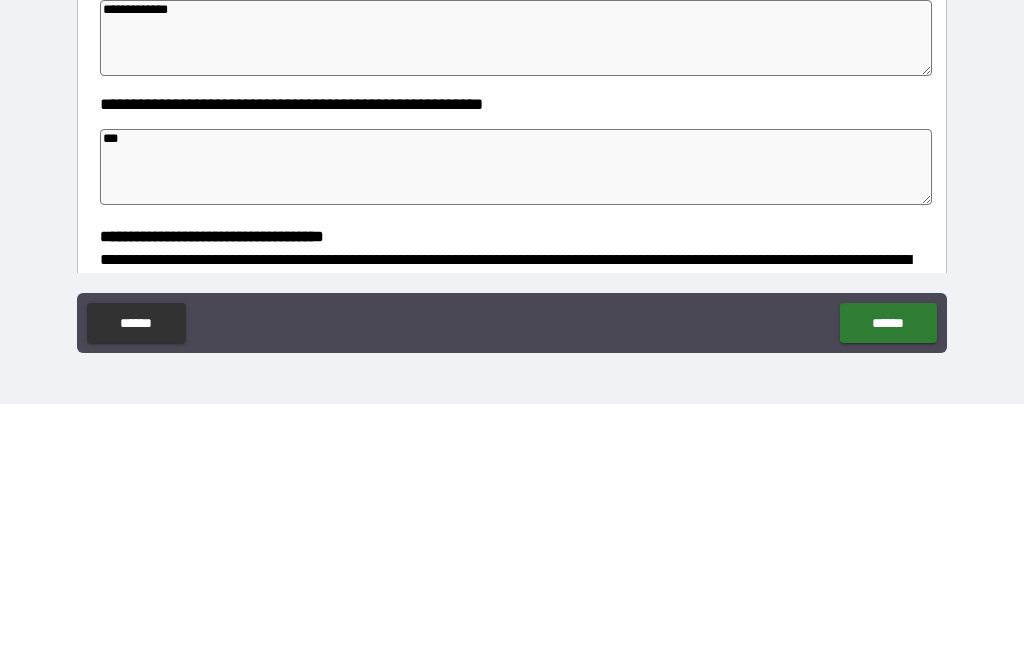 type on "*" 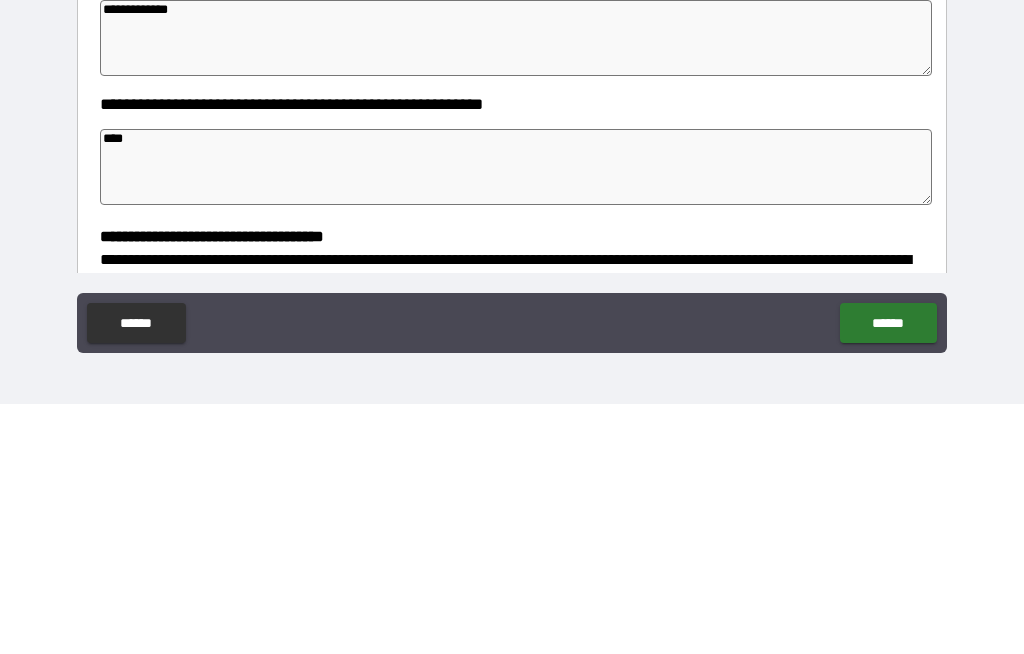 type on "*" 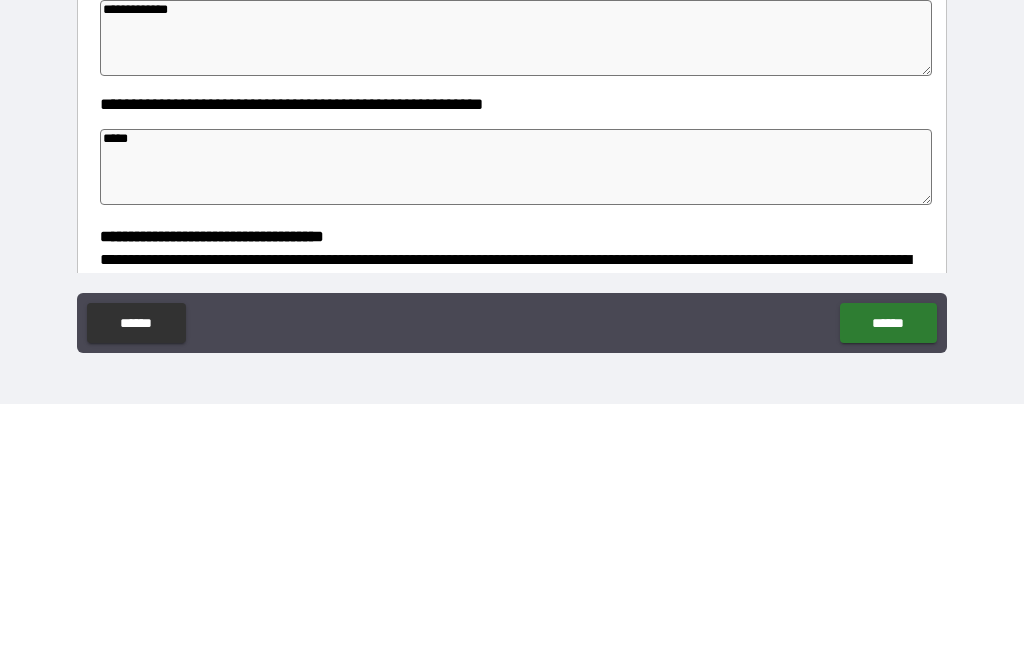 type on "*" 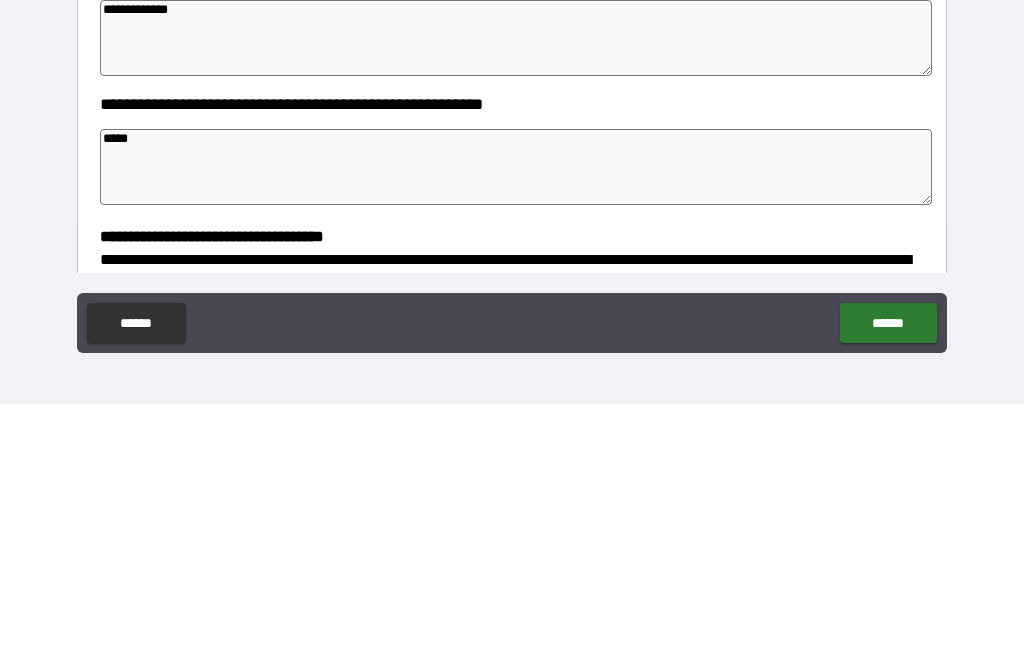 type on "*" 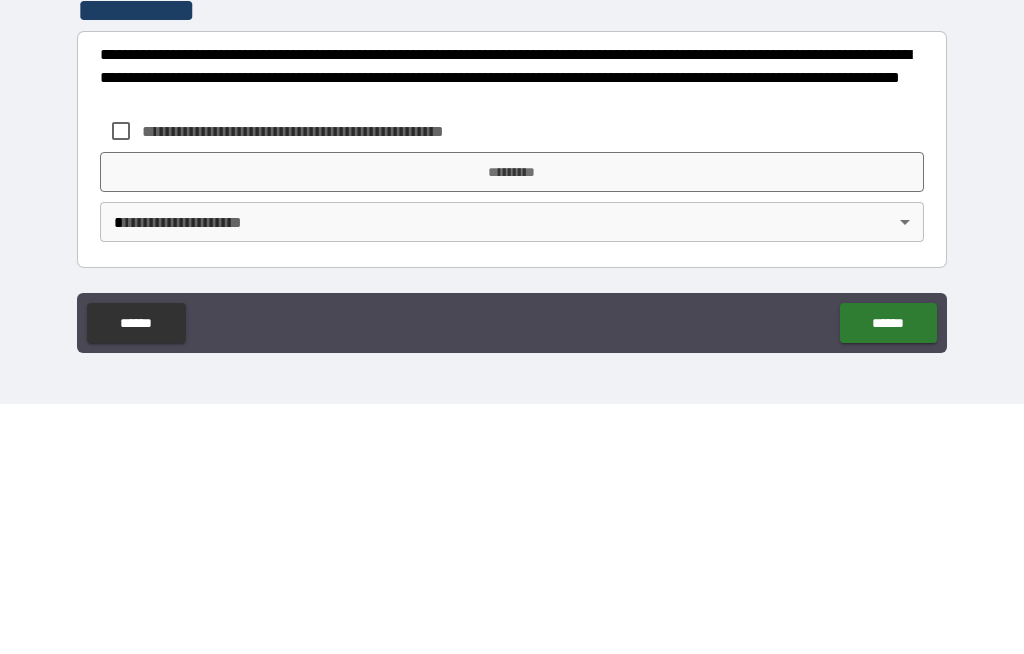 scroll, scrollTop: 572, scrollLeft: 0, axis: vertical 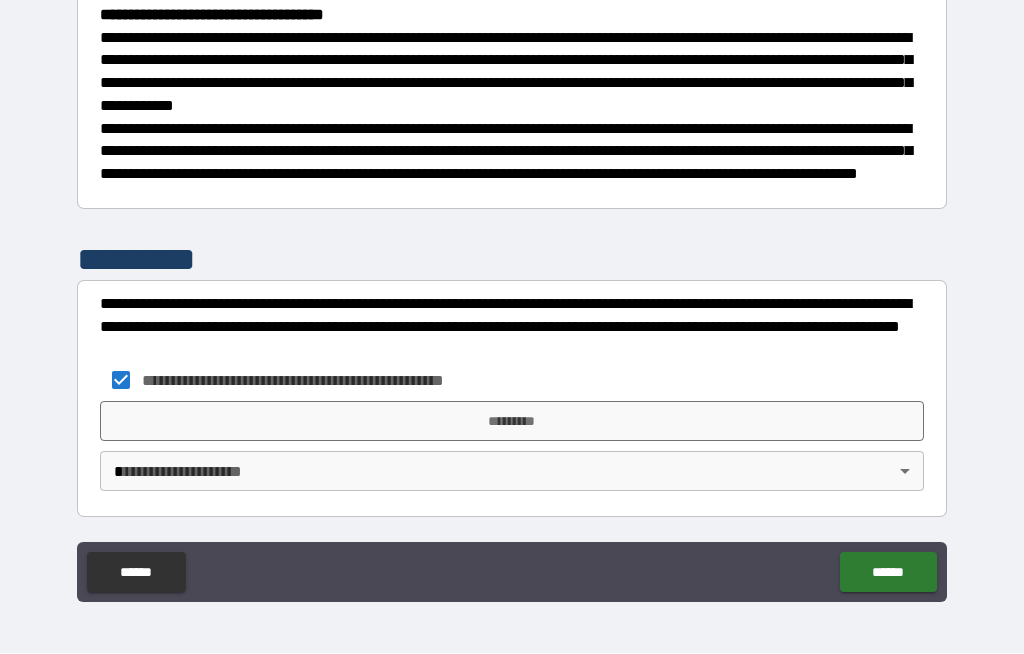 type on "*" 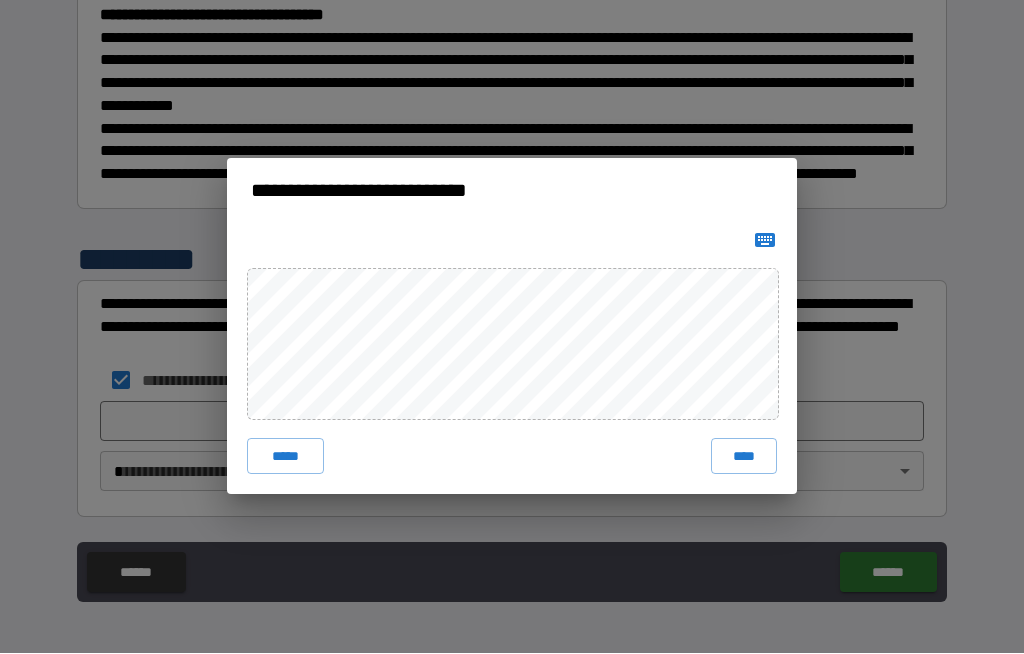 click on "****" at bounding box center [744, 457] 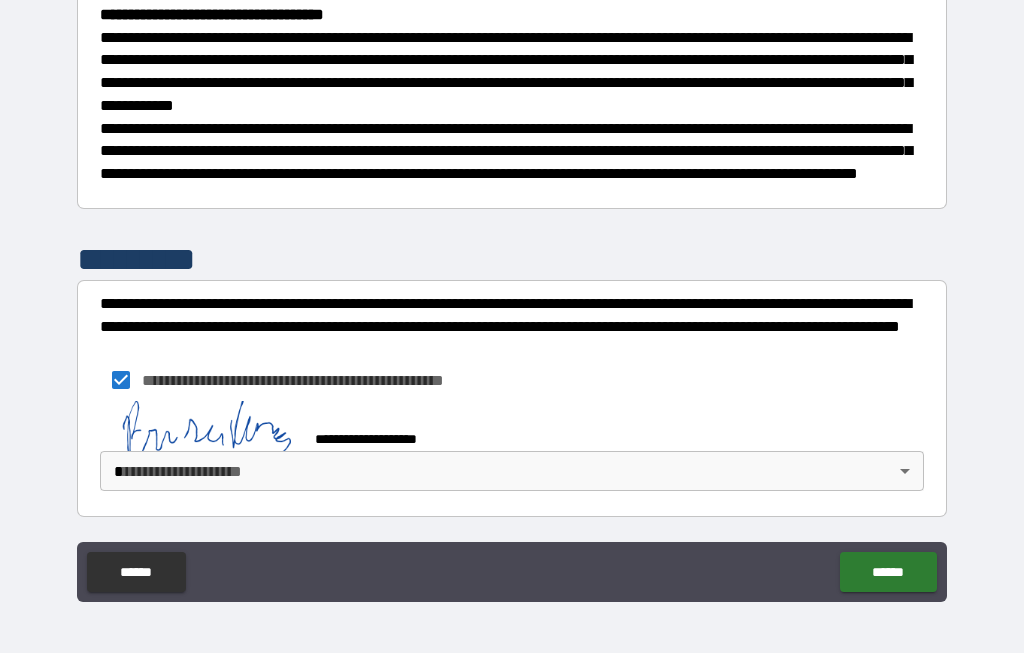 type on "*" 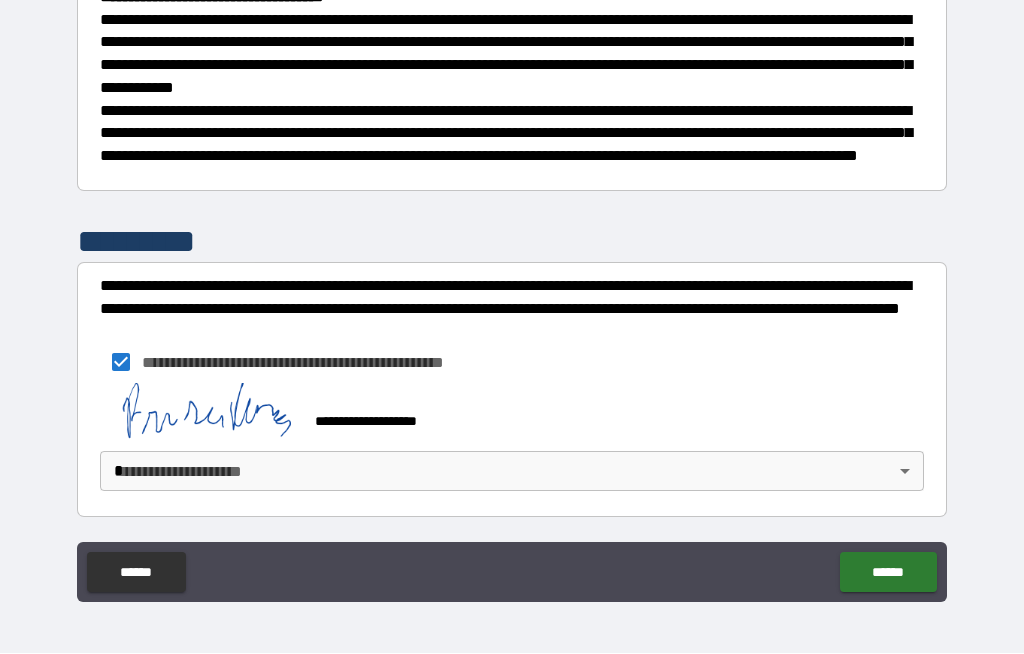 scroll, scrollTop: 589, scrollLeft: 0, axis: vertical 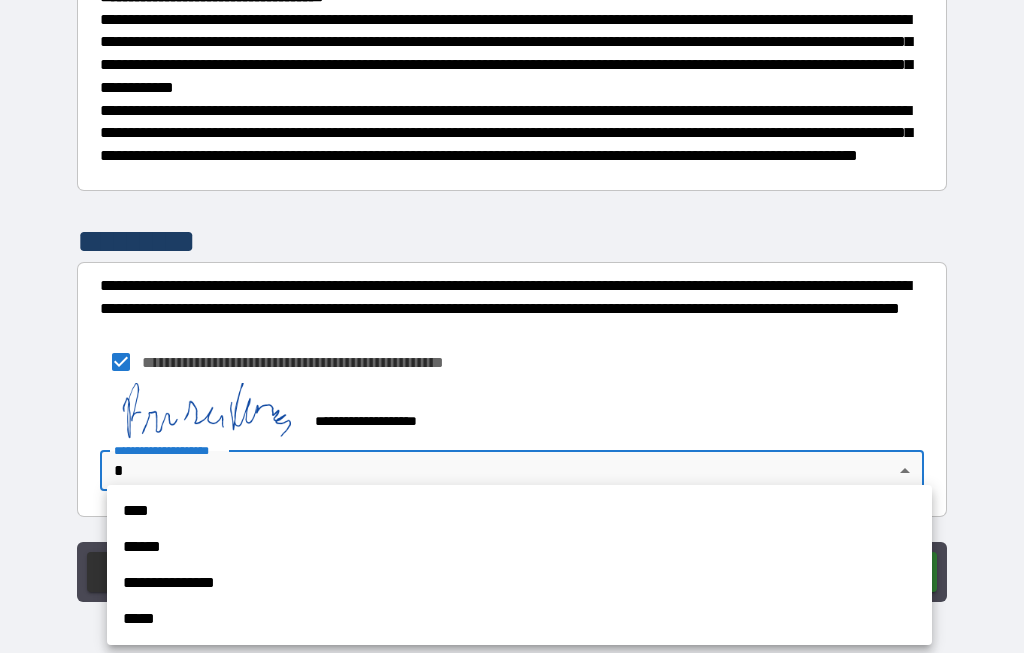 click on "****" at bounding box center (519, 512) 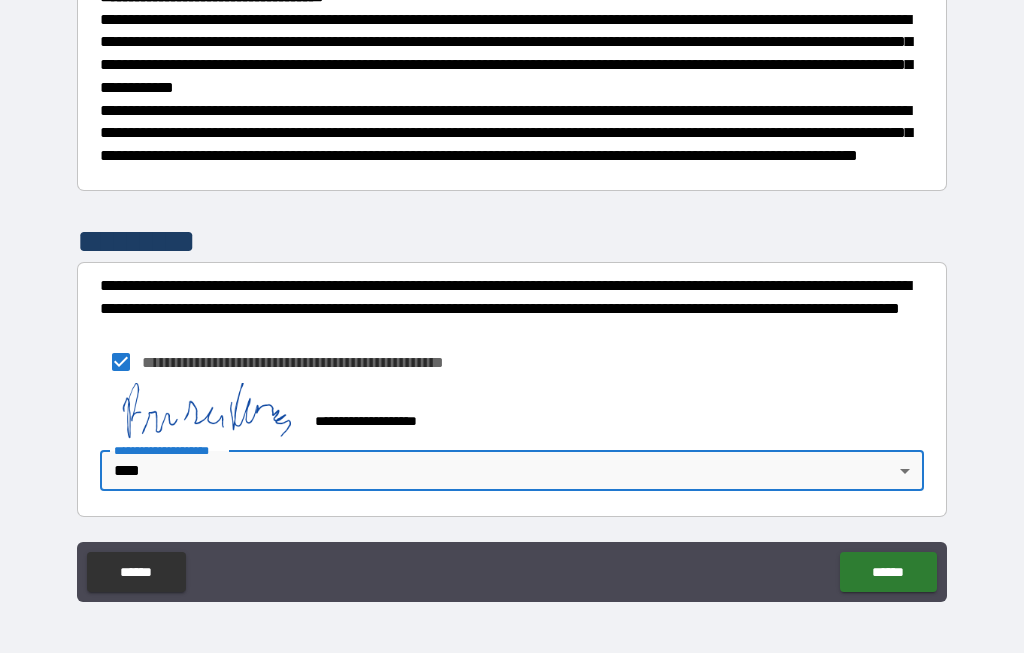 type on "*" 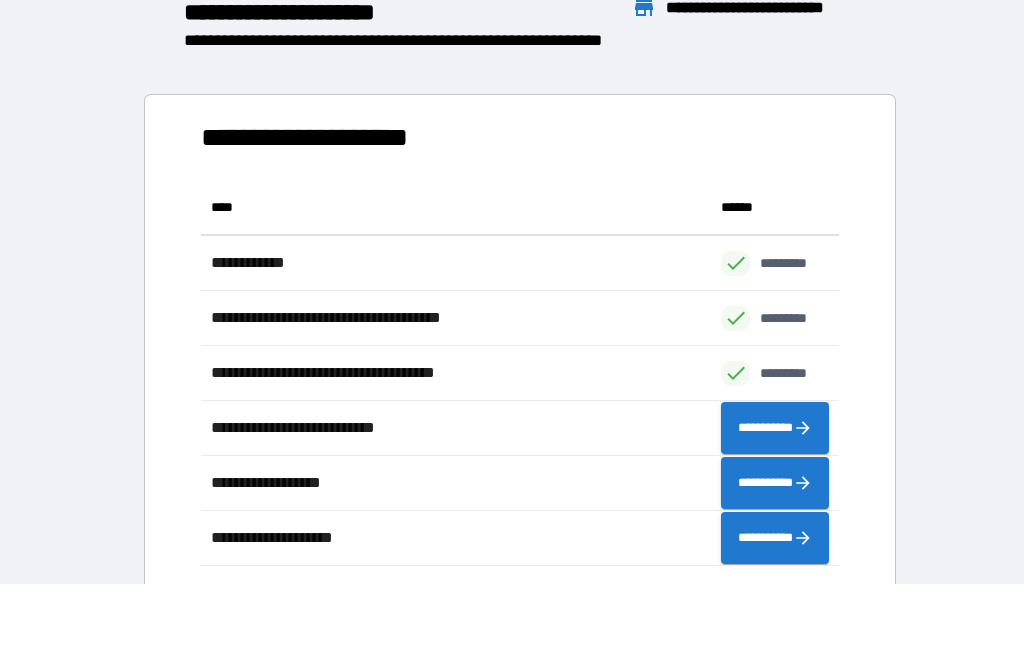 scroll, scrollTop: 386, scrollLeft: 638, axis: both 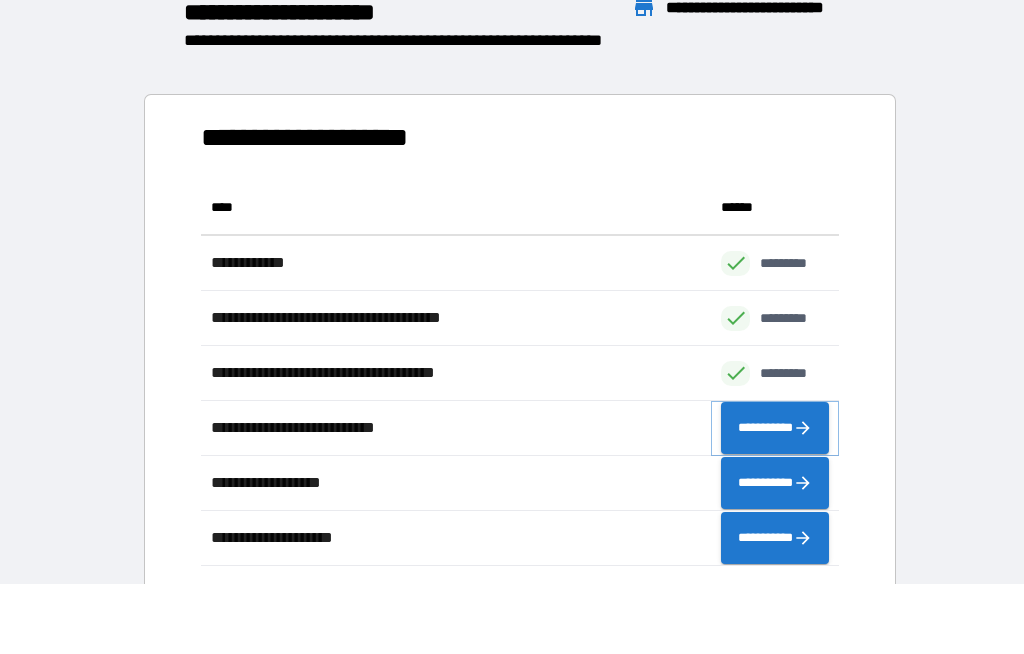 click on "**********" at bounding box center [775, 429] 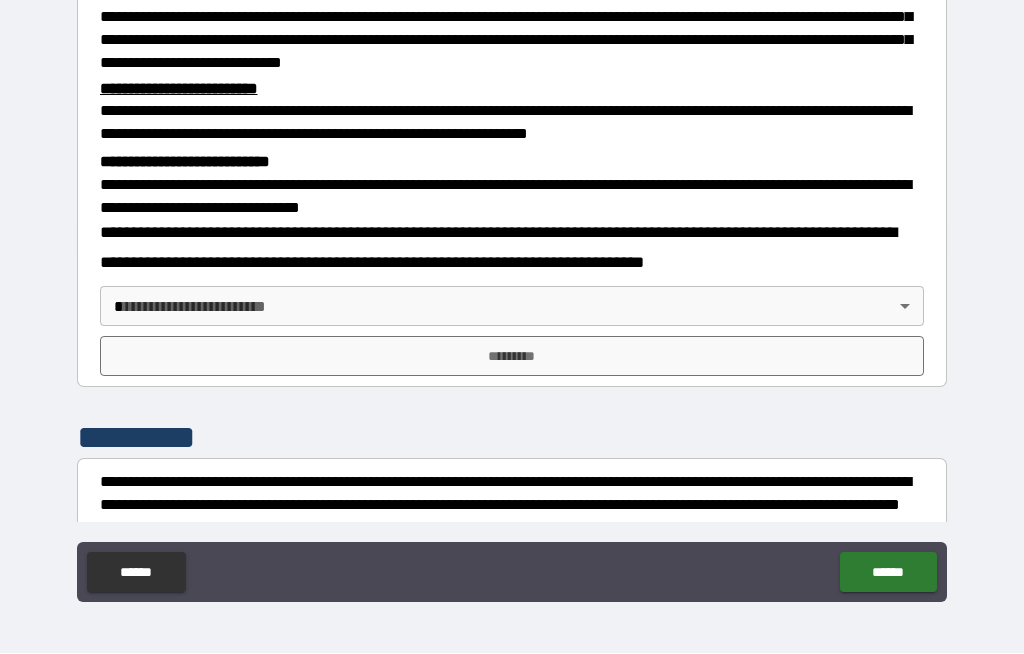 scroll, scrollTop: 503, scrollLeft: 0, axis: vertical 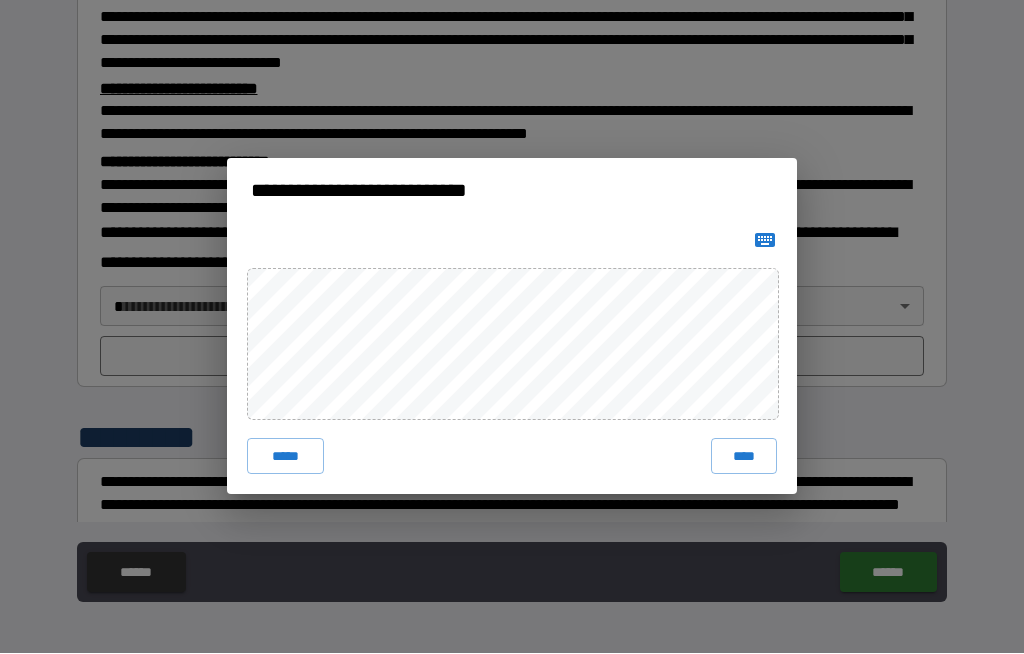 click on "****" at bounding box center (744, 457) 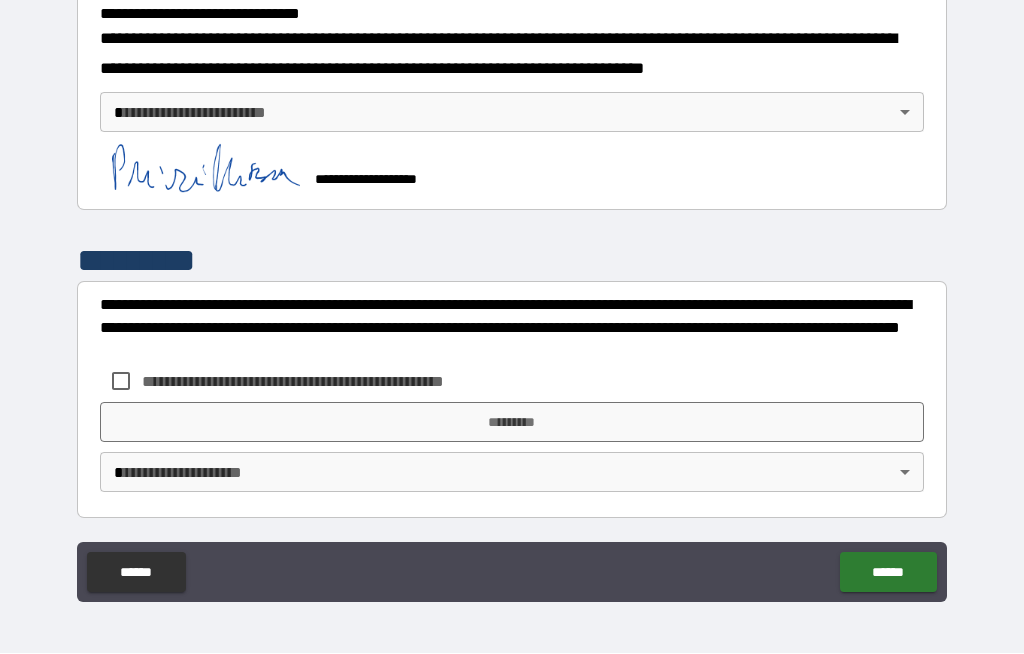 scroll, scrollTop: 696, scrollLeft: 0, axis: vertical 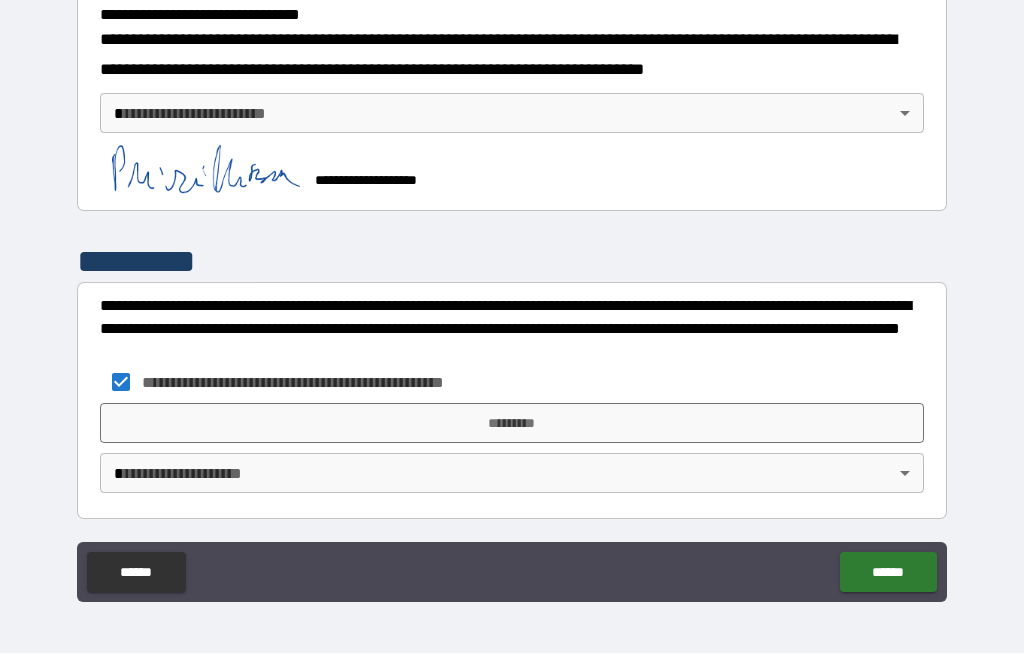 click on "*********" at bounding box center (512, 424) 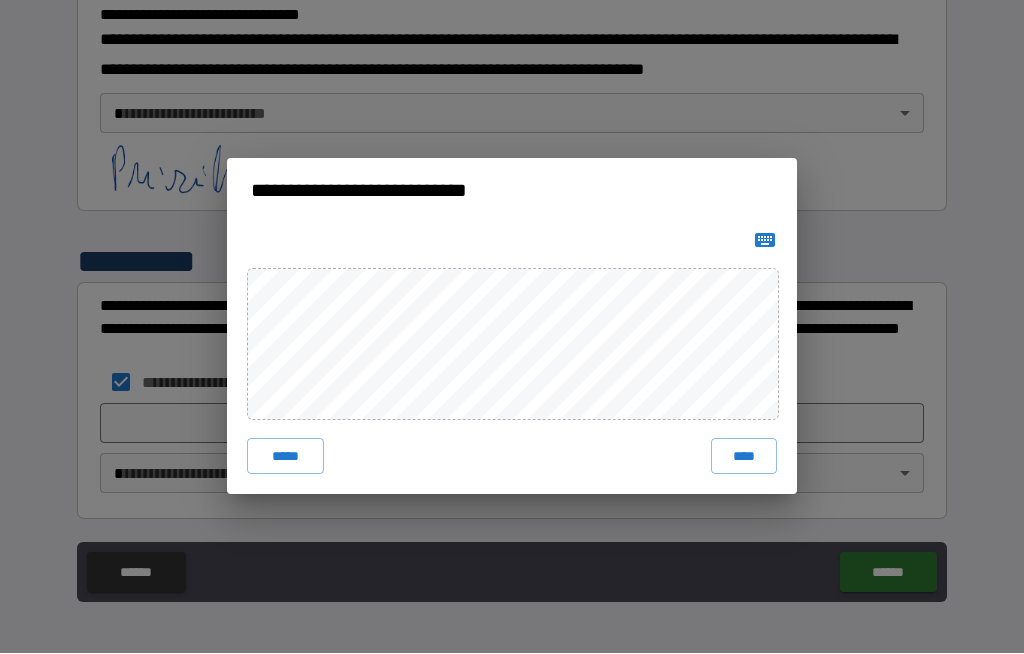 click on "****" at bounding box center [744, 457] 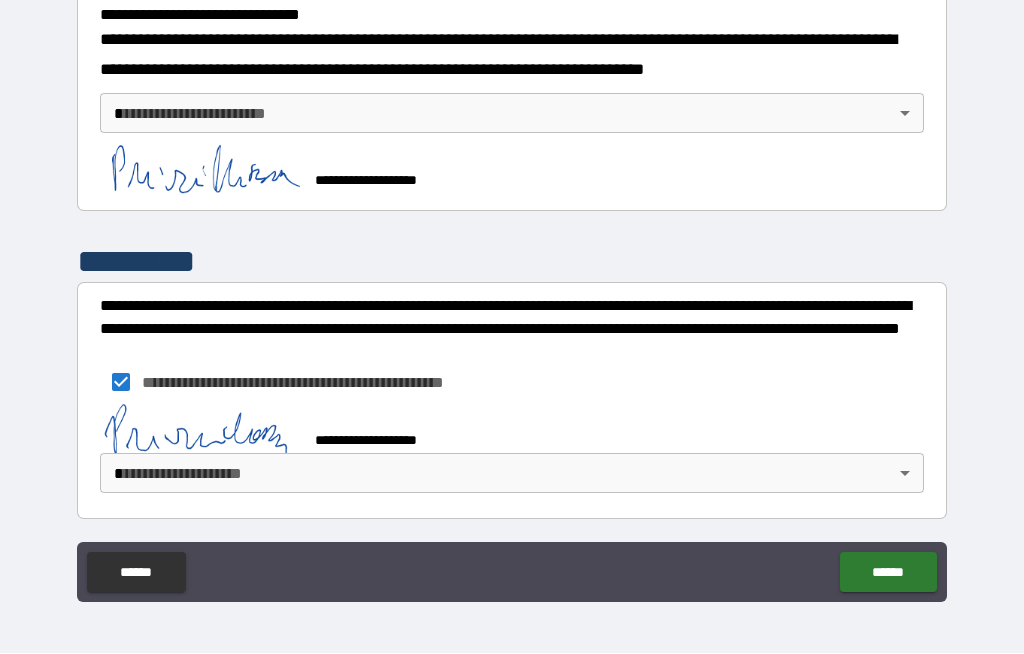 scroll, scrollTop: 686, scrollLeft: 0, axis: vertical 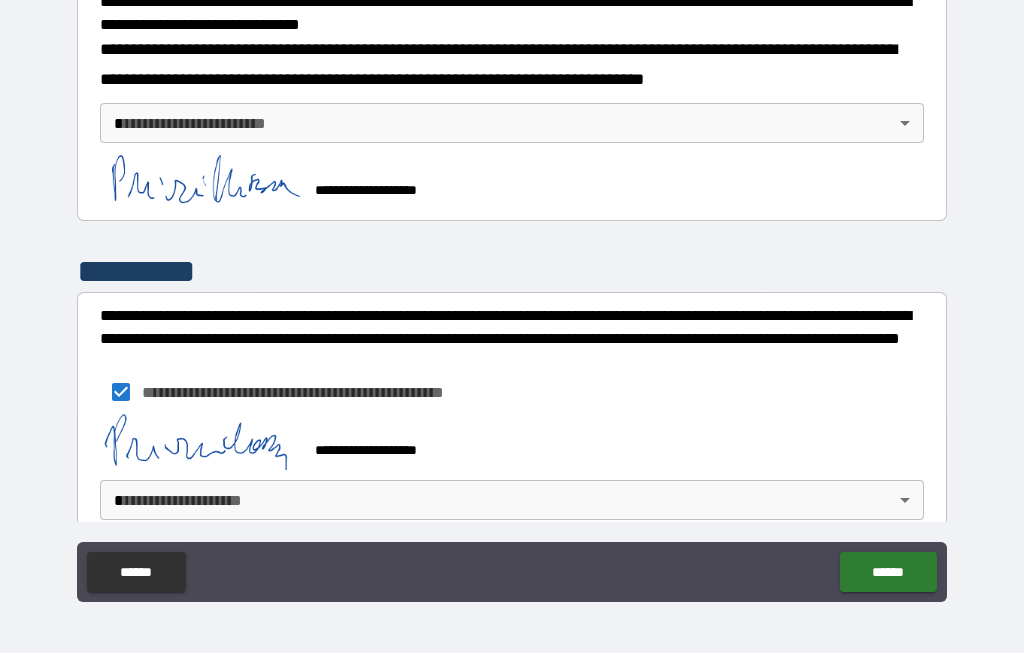 click on "******" at bounding box center (888, 573) 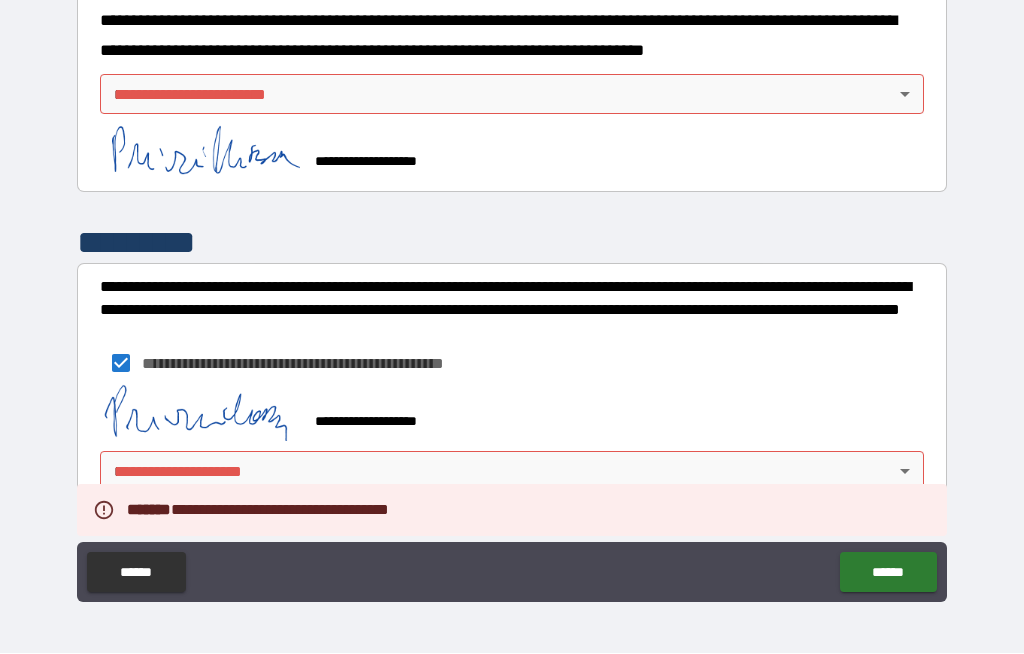scroll, scrollTop: 713, scrollLeft: 0, axis: vertical 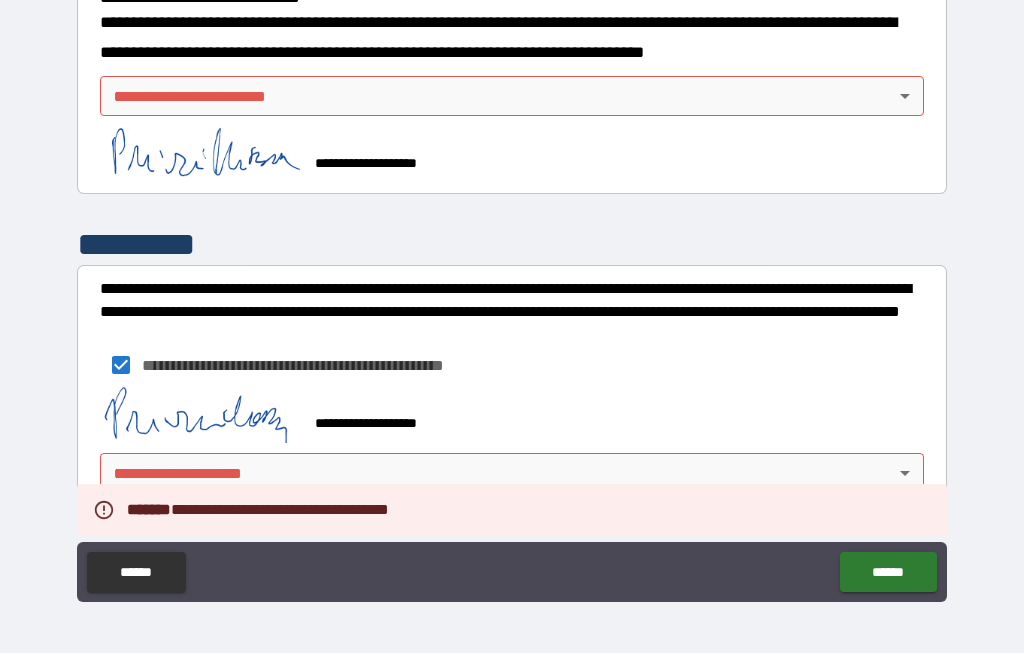 click on "**********" at bounding box center (512, 292) 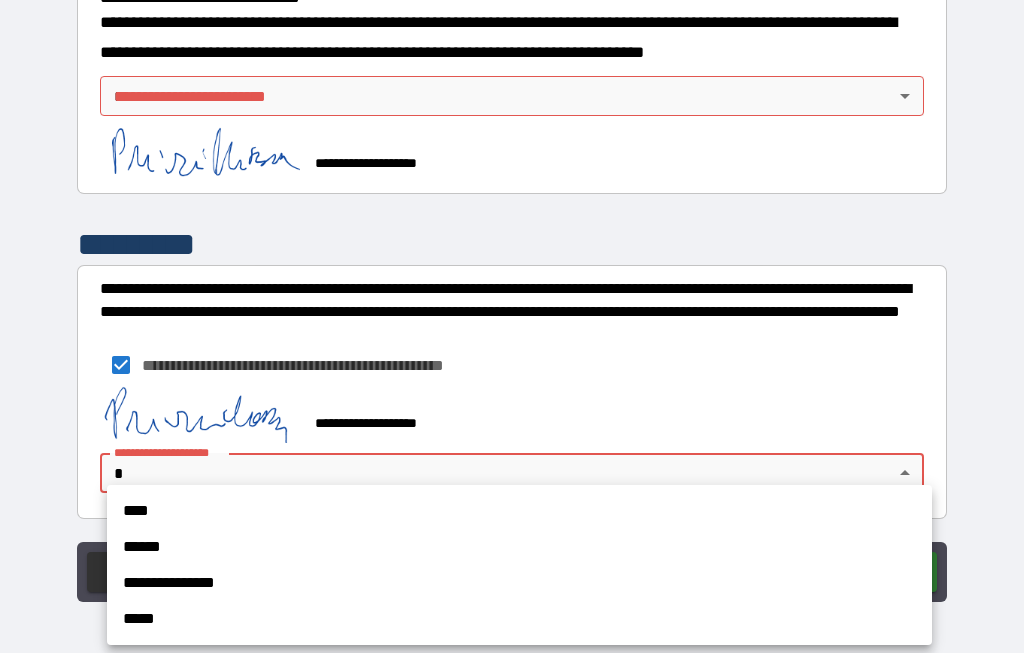 click on "****" at bounding box center [519, 512] 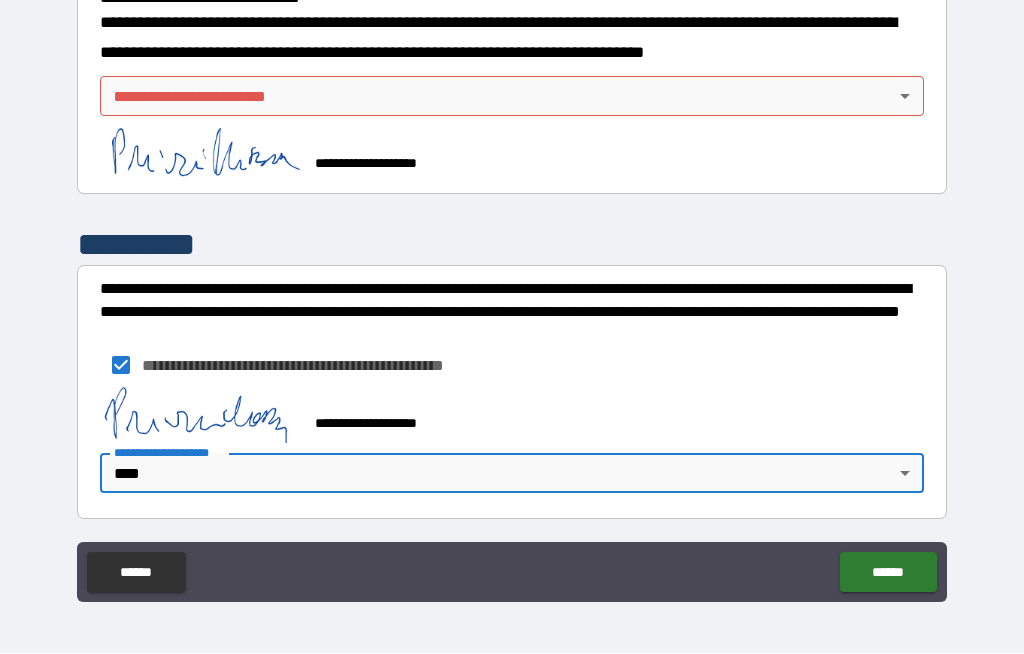 click on "******" at bounding box center (888, 573) 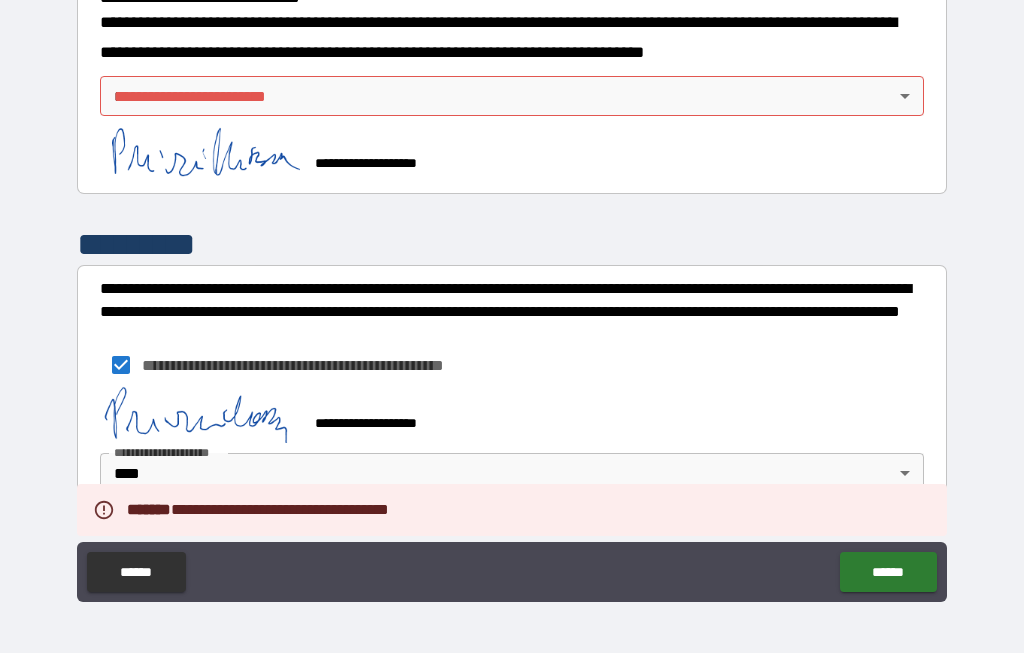 click on "**********" at bounding box center (512, 292) 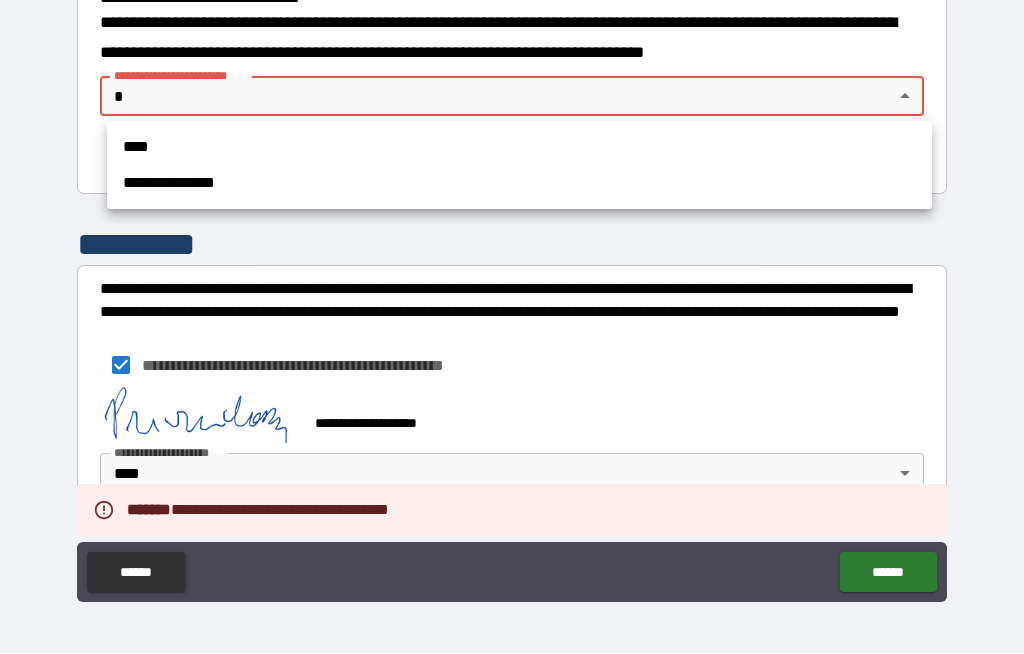 click on "****" at bounding box center [519, 148] 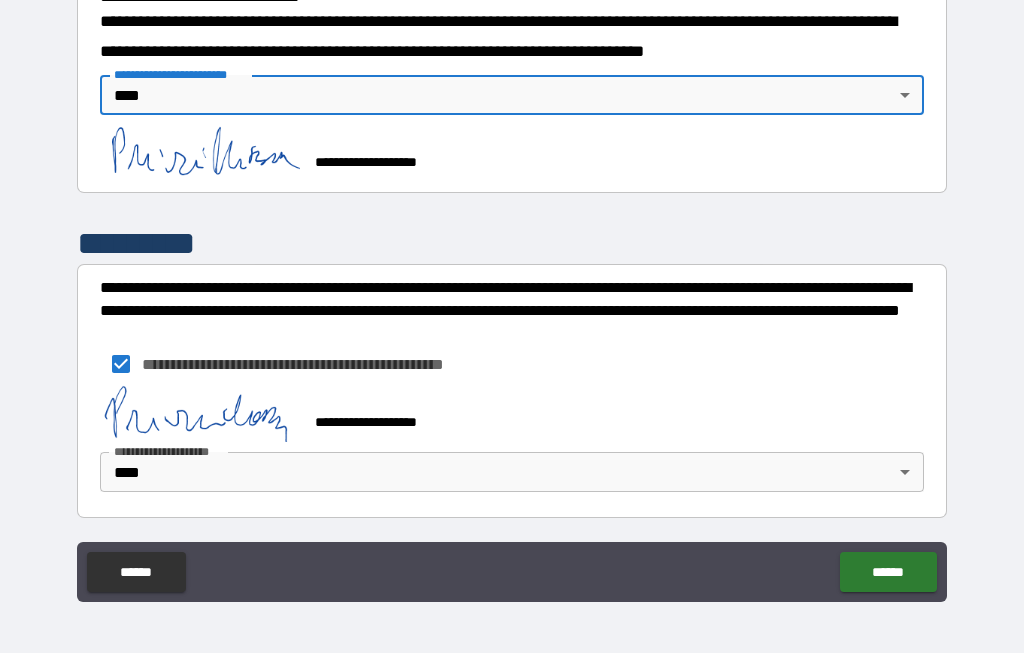 scroll, scrollTop: 713, scrollLeft: 0, axis: vertical 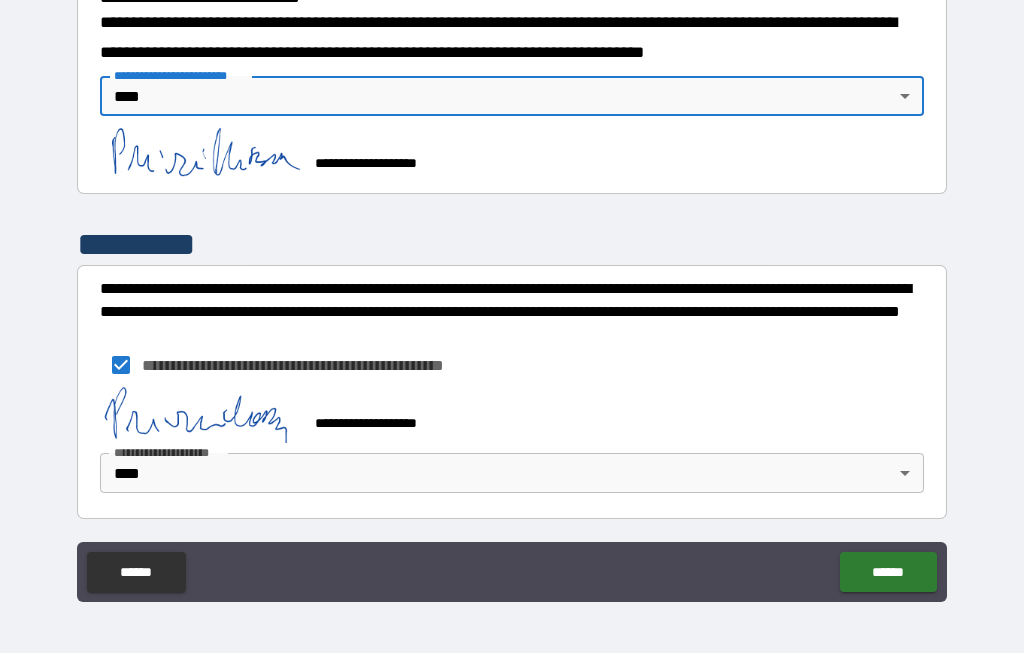 click on "******" at bounding box center (888, 573) 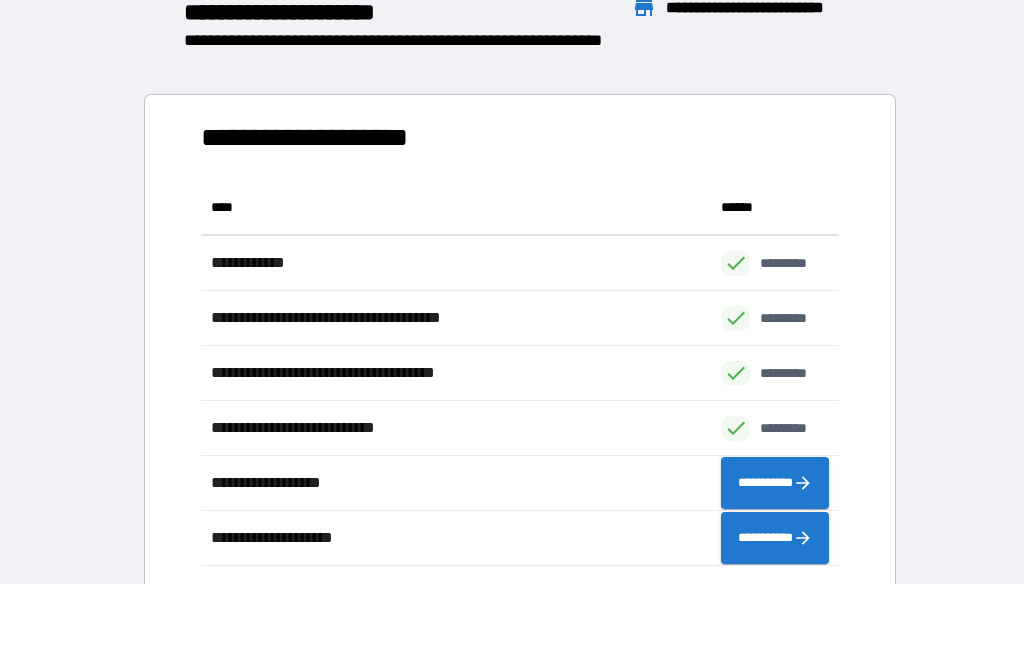 scroll, scrollTop: 1, scrollLeft: 1, axis: both 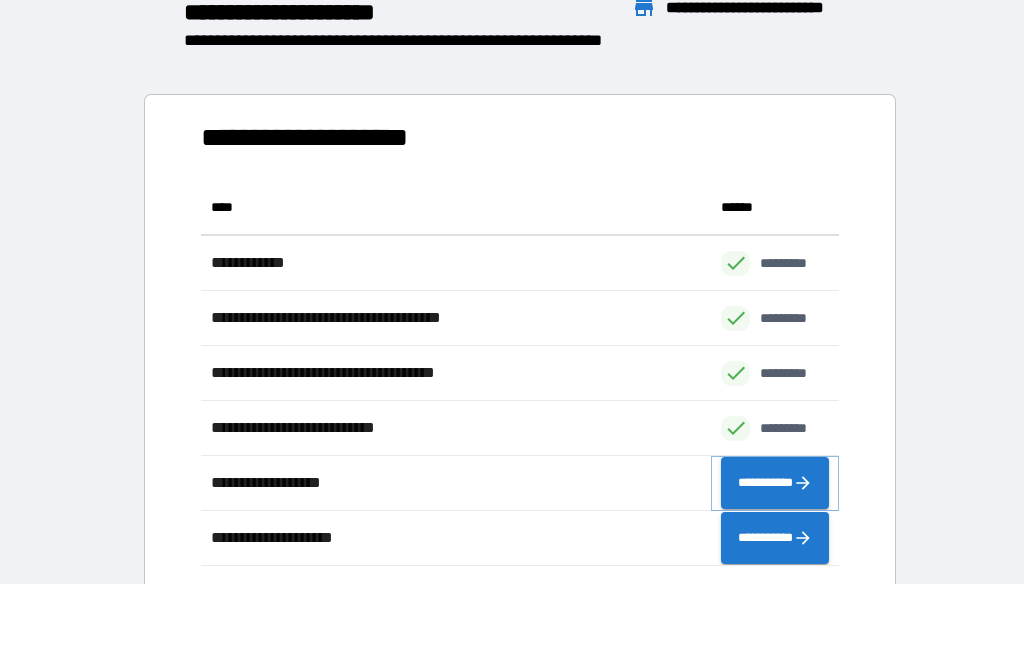 click on "**********" at bounding box center [775, 484] 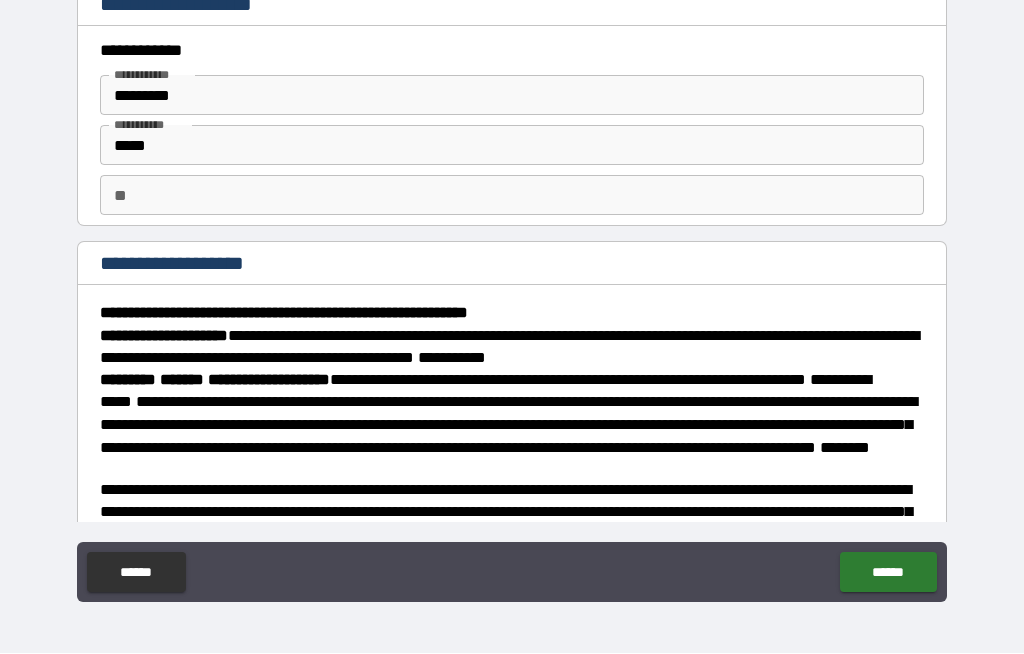 click on "*********" at bounding box center [512, 96] 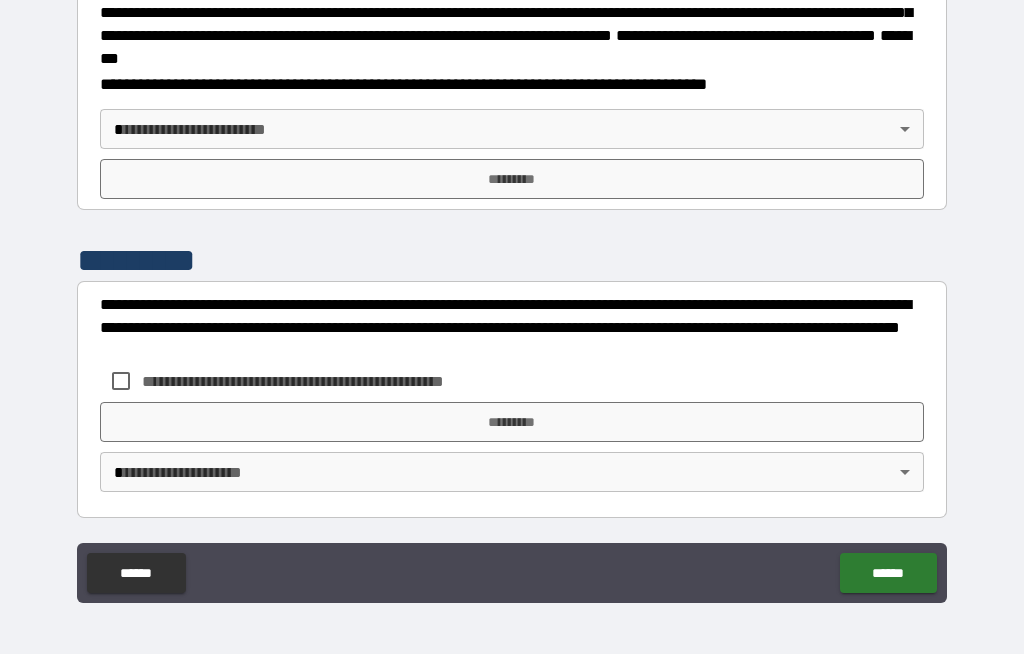scroll, scrollTop: 2307, scrollLeft: 0, axis: vertical 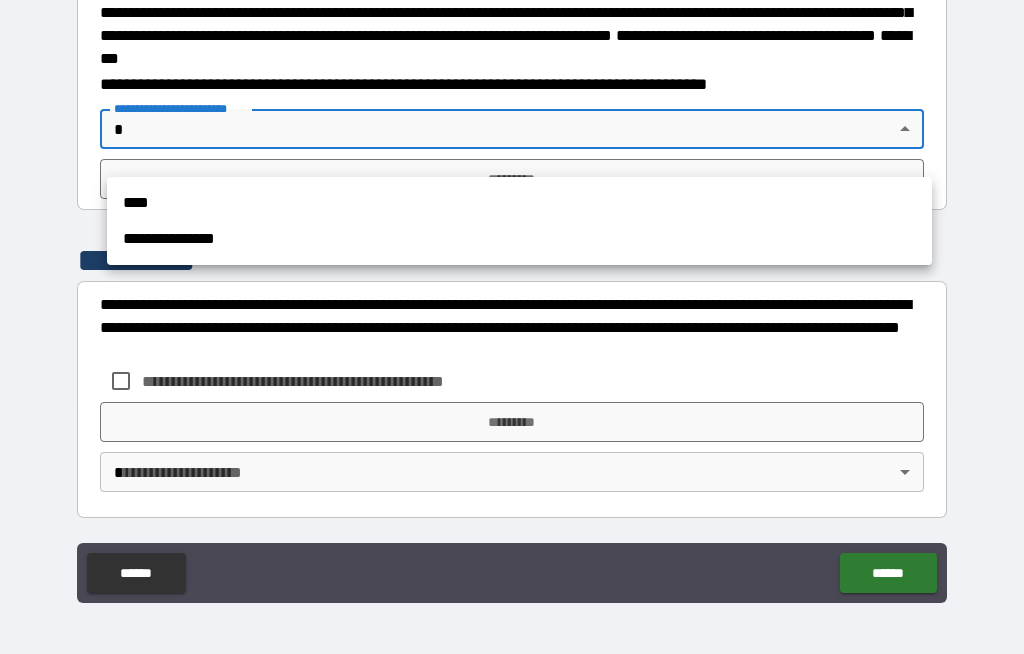 click on "****" at bounding box center [519, 203] 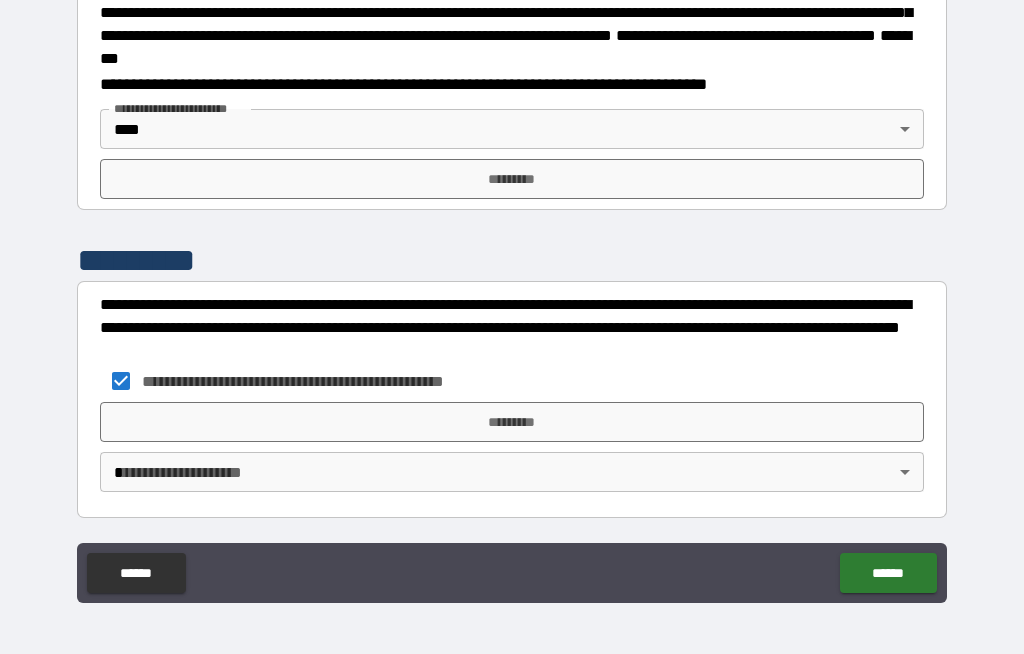 click on "*********" at bounding box center (512, 422) 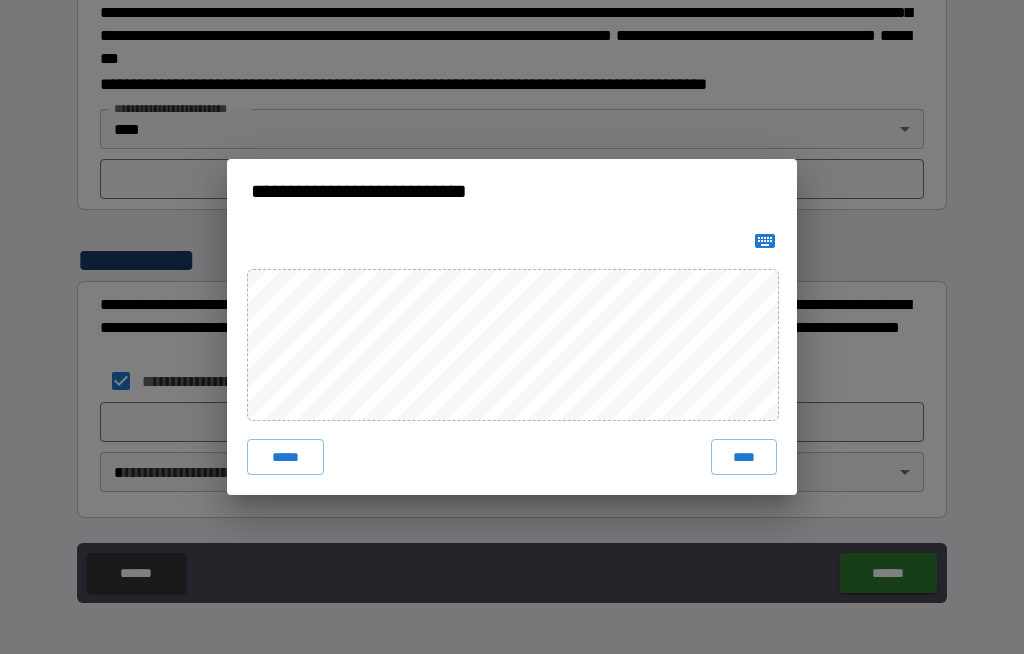 click on "****" at bounding box center (744, 457) 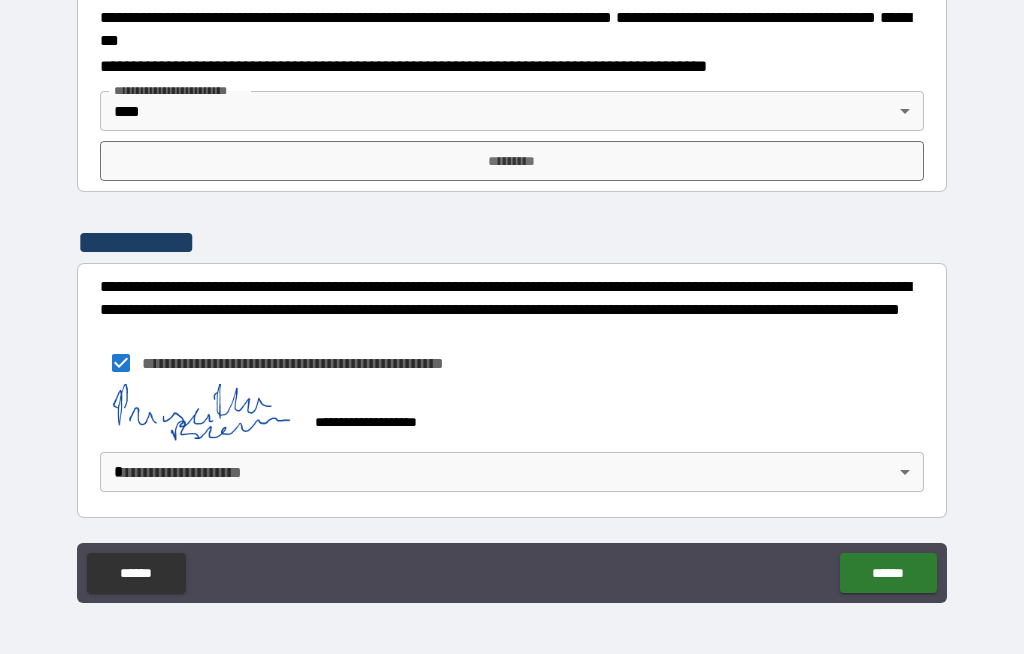 scroll, scrollTop: 2344, scrollLeft: 0, axis: vertical 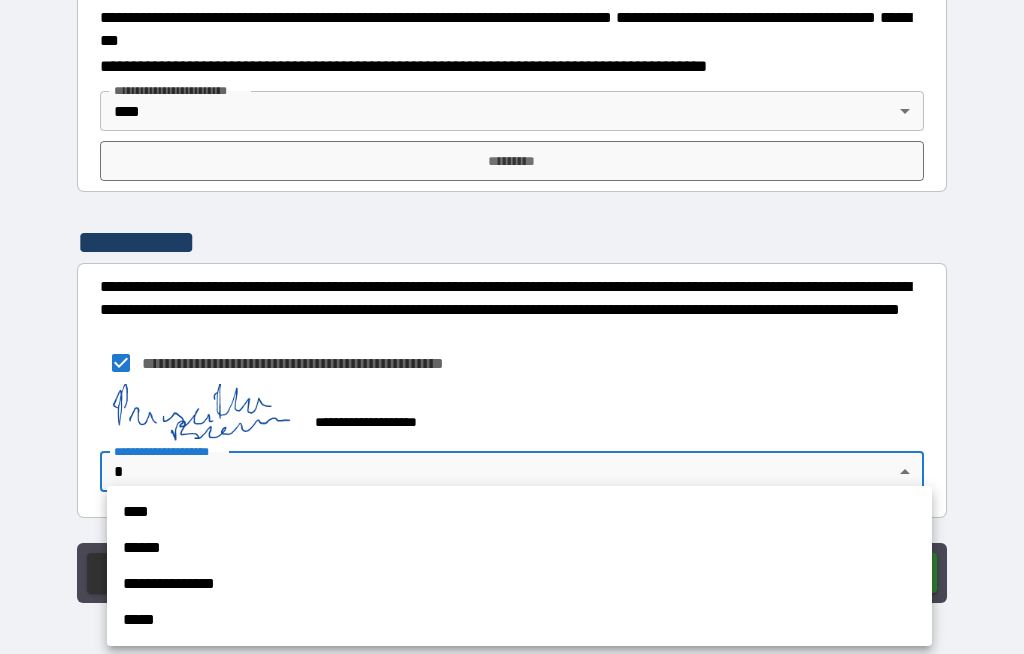 click on "****" at bounding box center [519, 512] 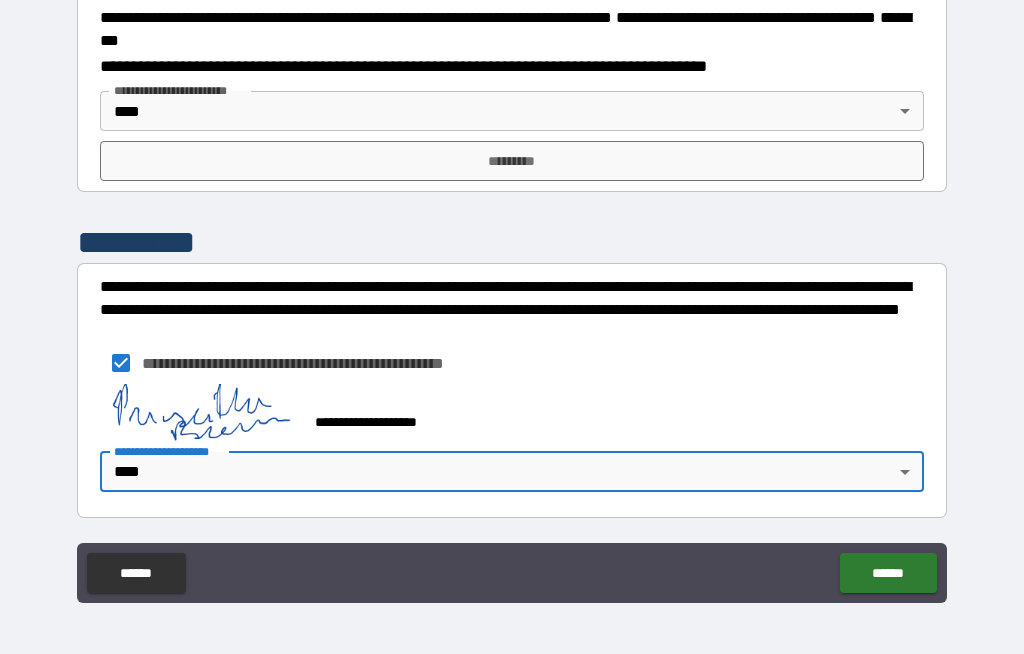 click on "******" at bounding box center (888, 573) 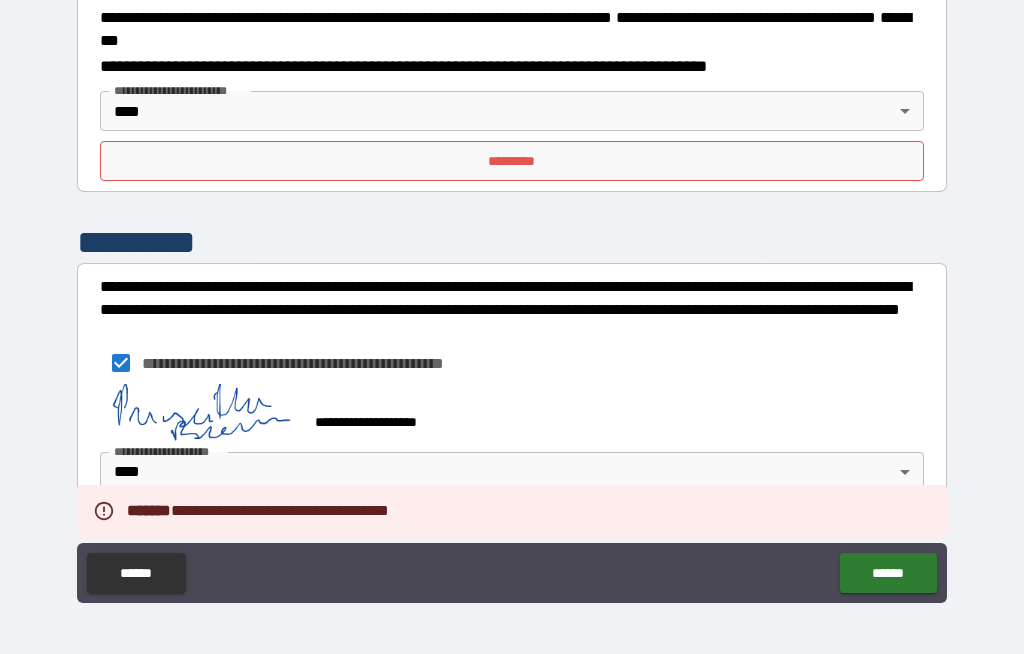 click on "**********" at bounding box center (512, 292) 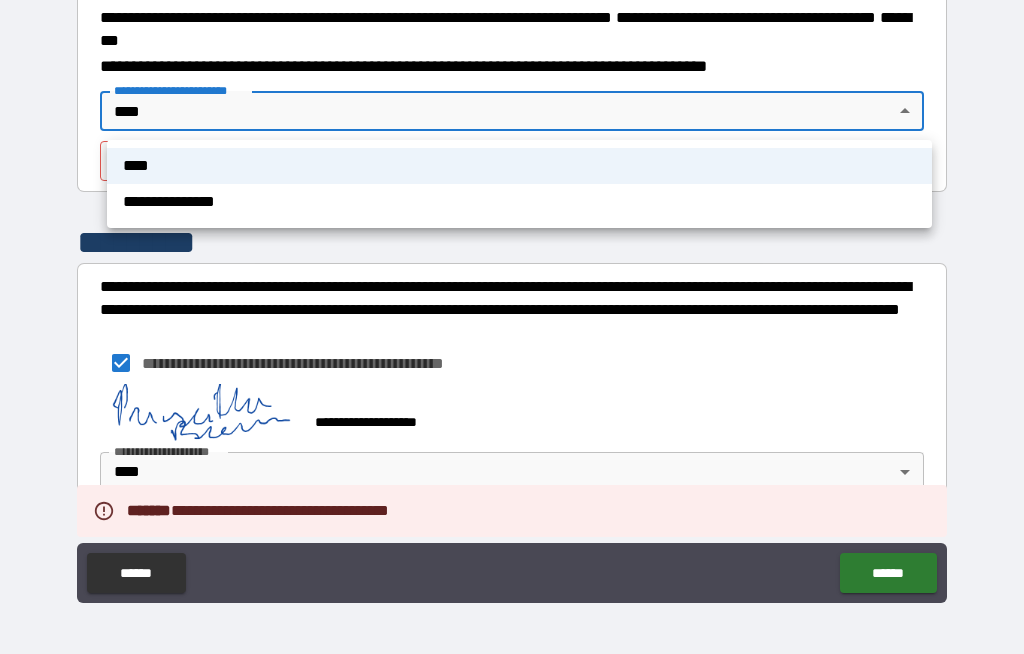 click on "****" at bounding box center [519, 166] 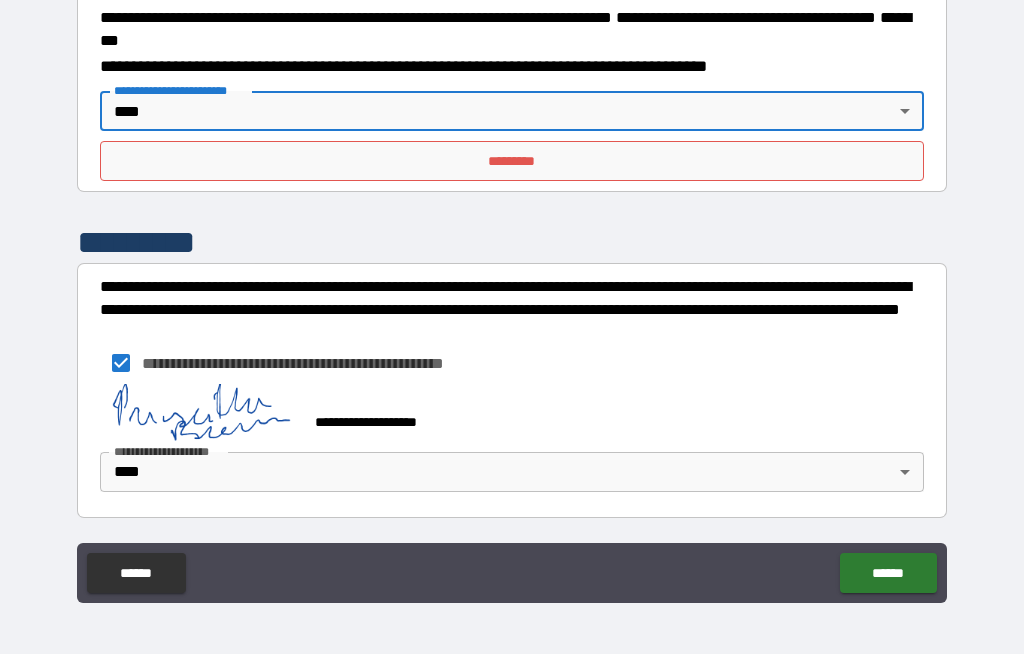 click on "*********" at bounding box center [512, 161] 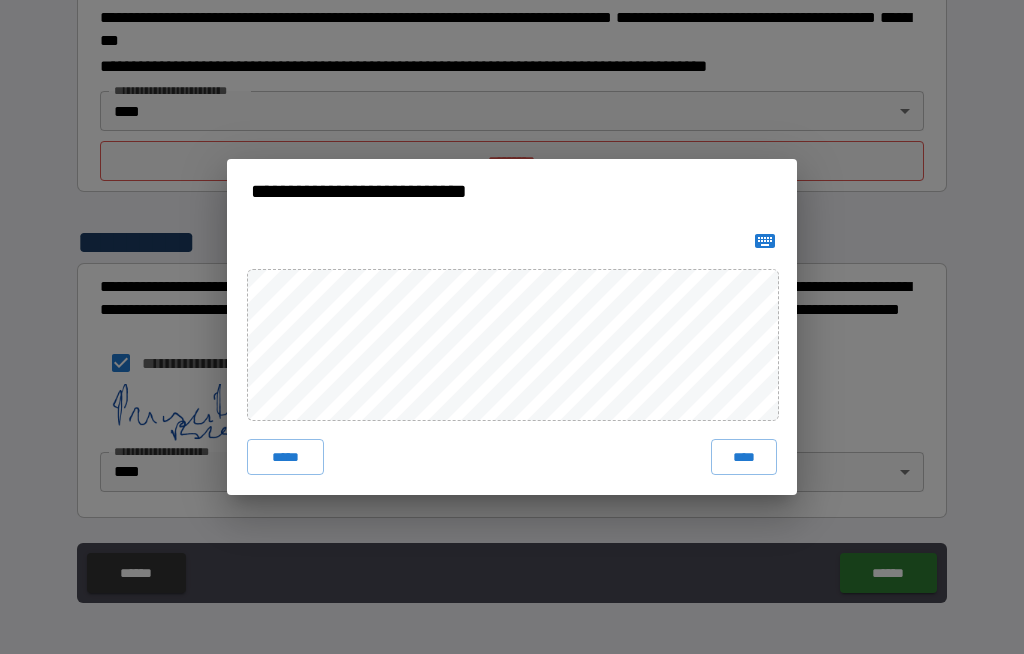 click on "****" at bounding box center (744, 457) 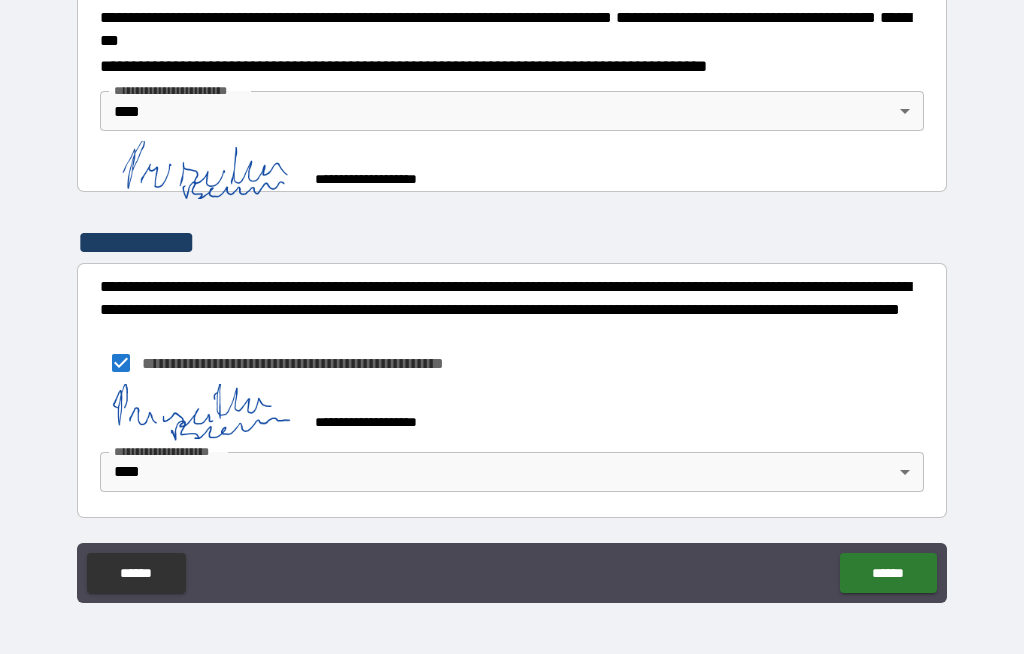scroll, scrollTop: 2334, scrollLeft: 0, axis: vertical 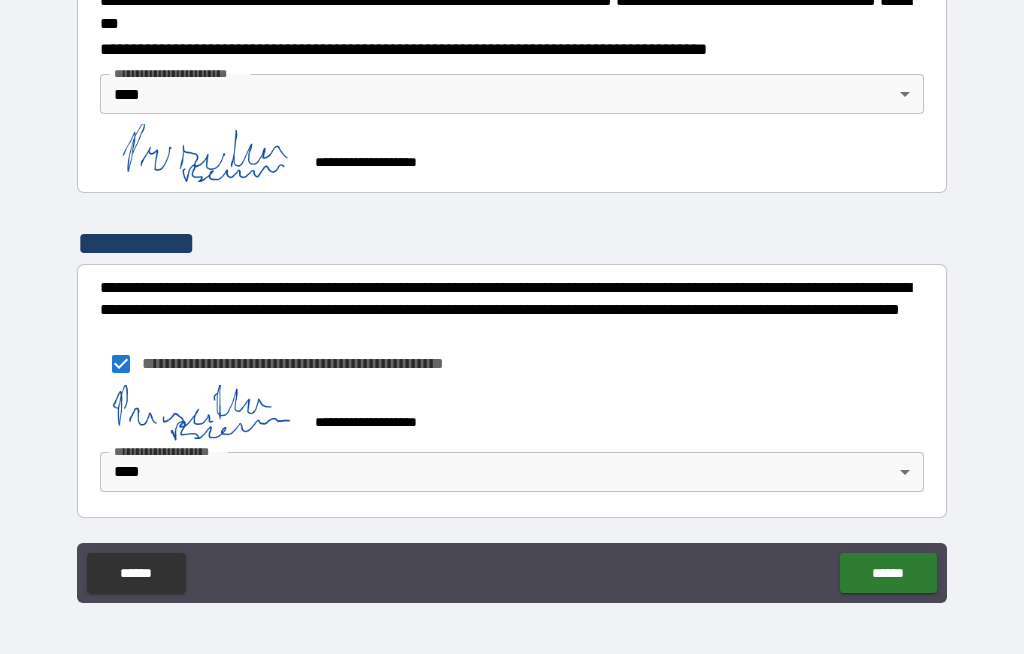 click on "******" at bounding box center (888, 573) 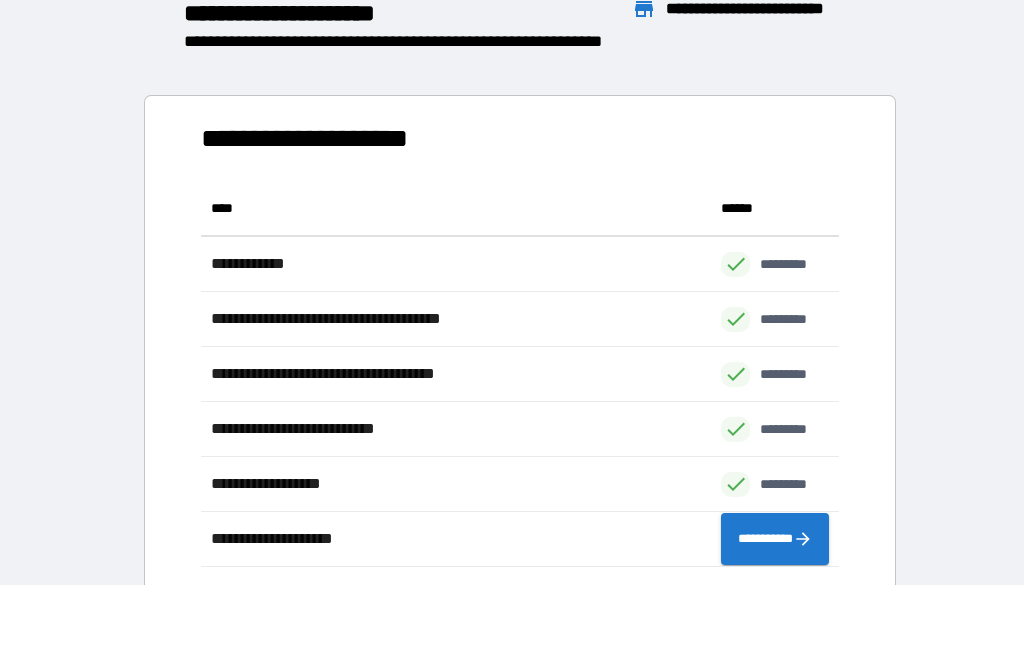 scroll, scrollTop: 386, scrollLeft: 638, axis: both 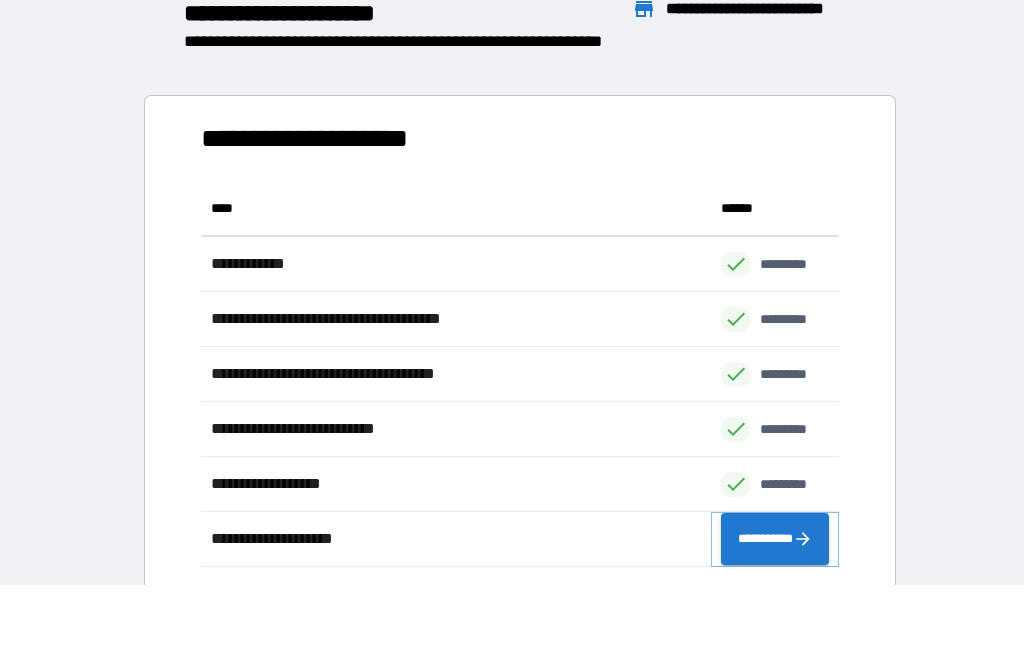 click on "**********" at bounding box center (775, 539) 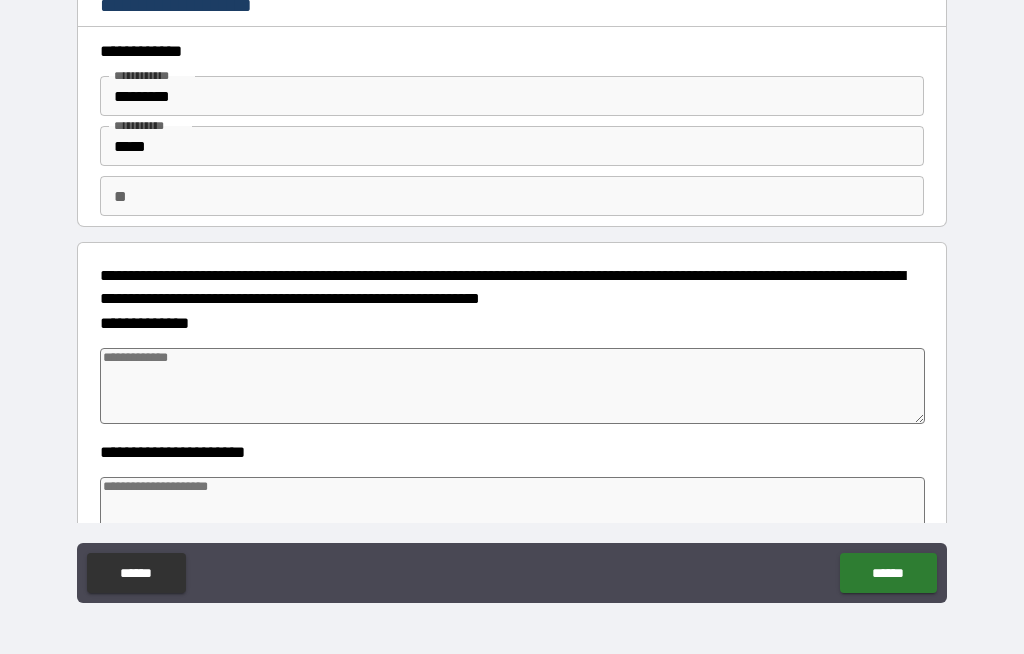 type on "*" 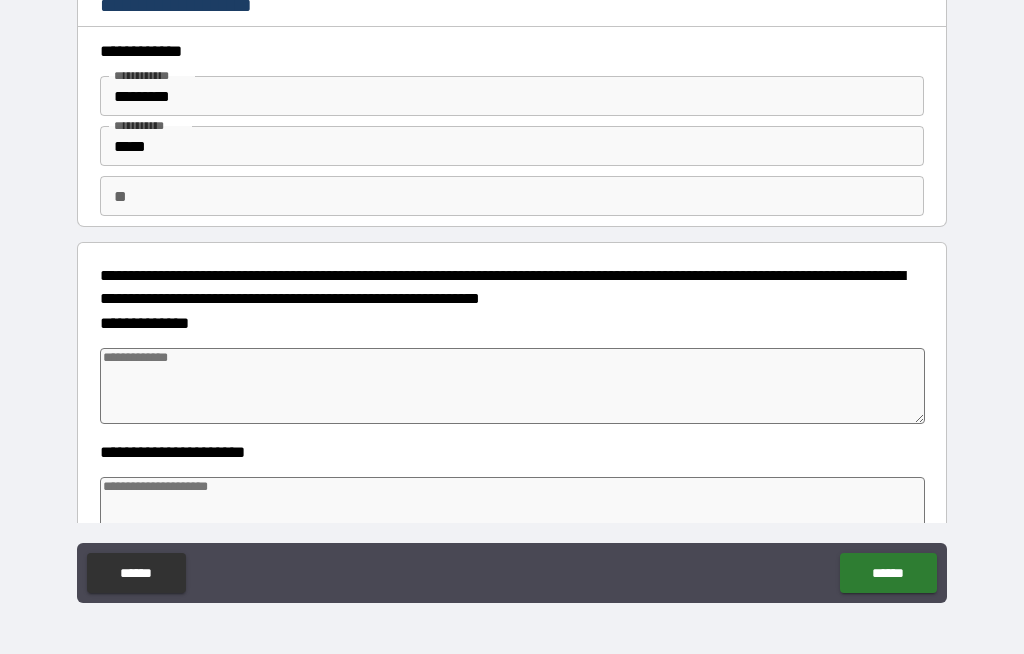 type on "*" 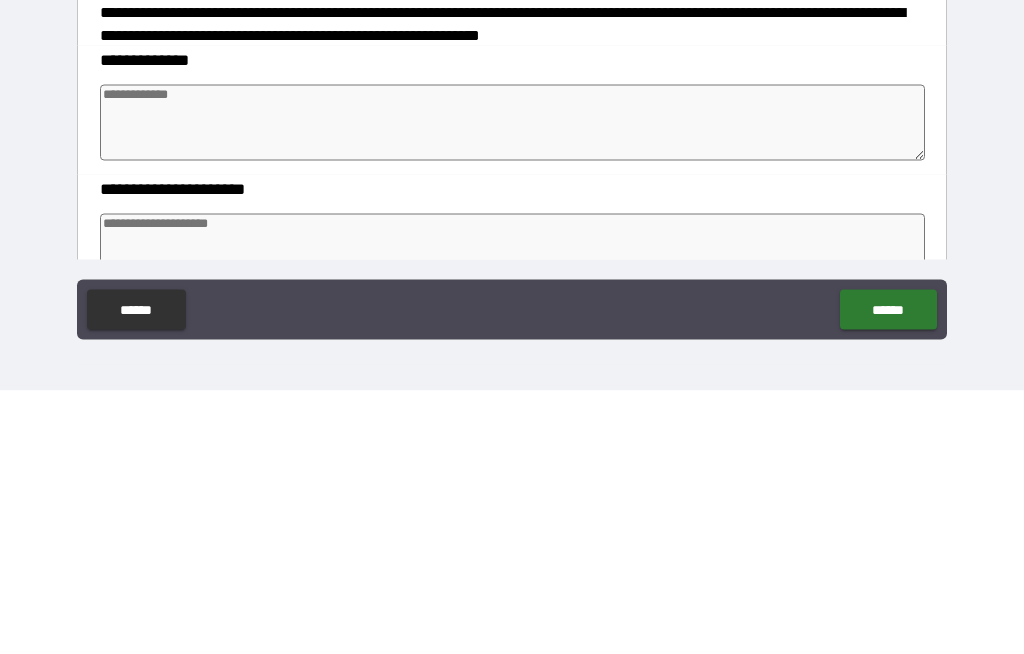 type on "*" 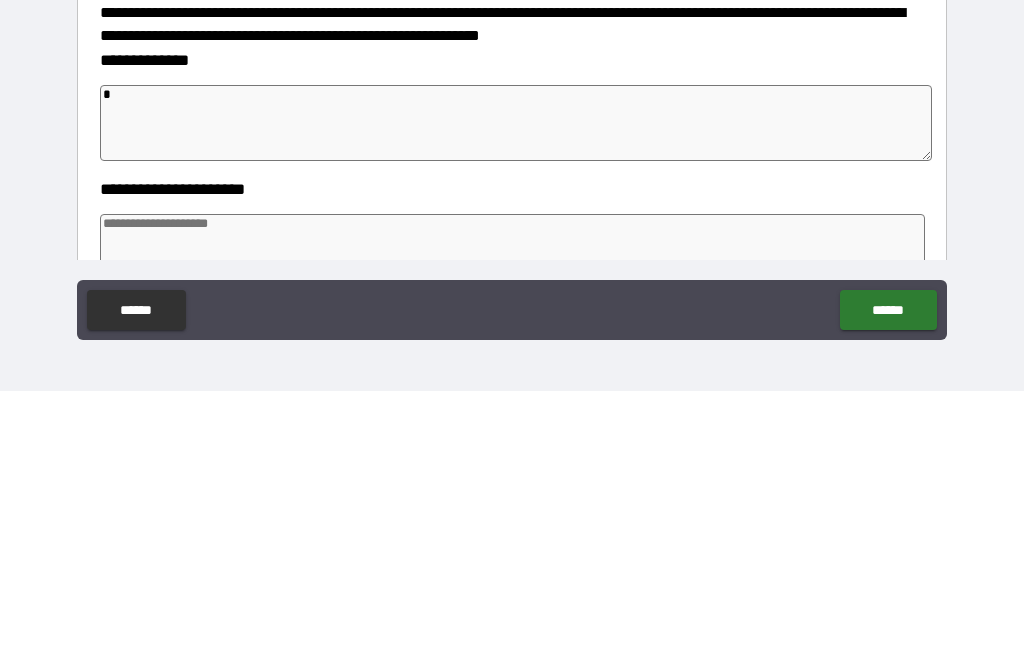 type on "*" 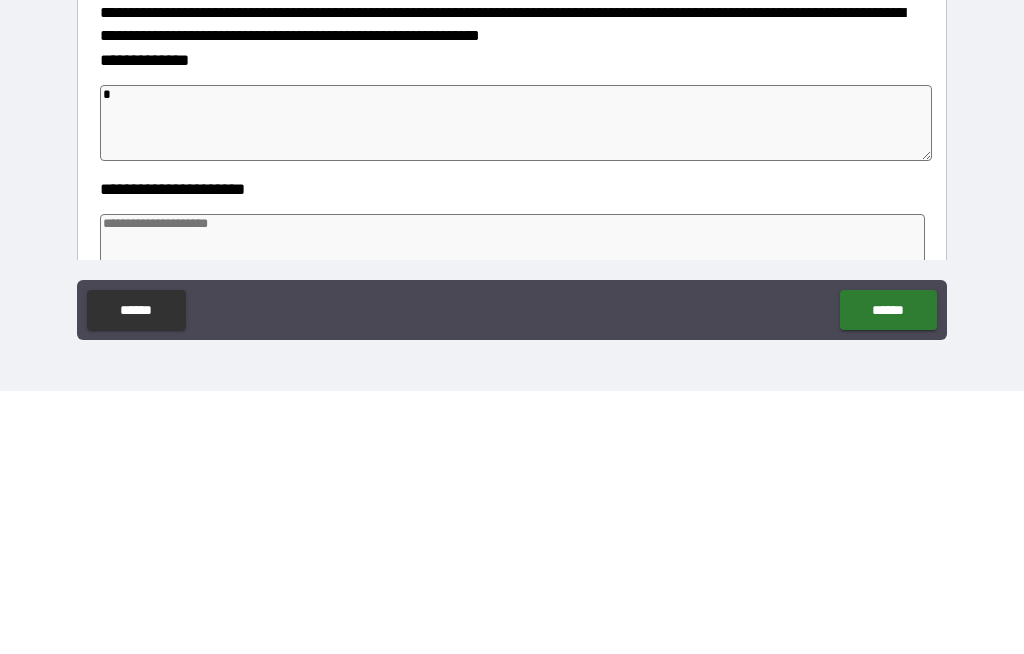 type on "*" 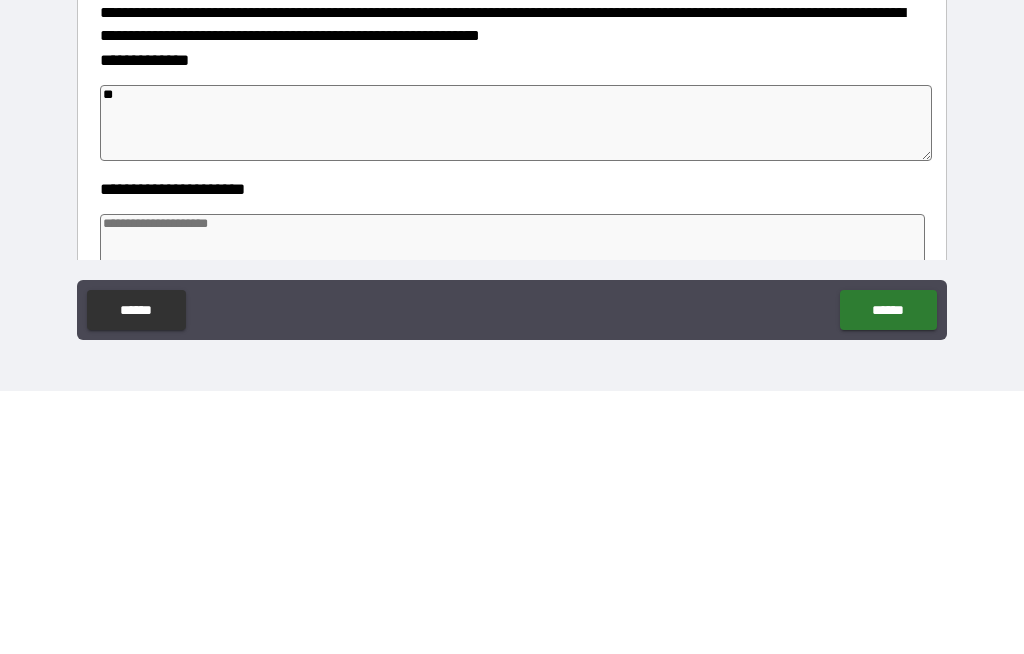 type on "*" 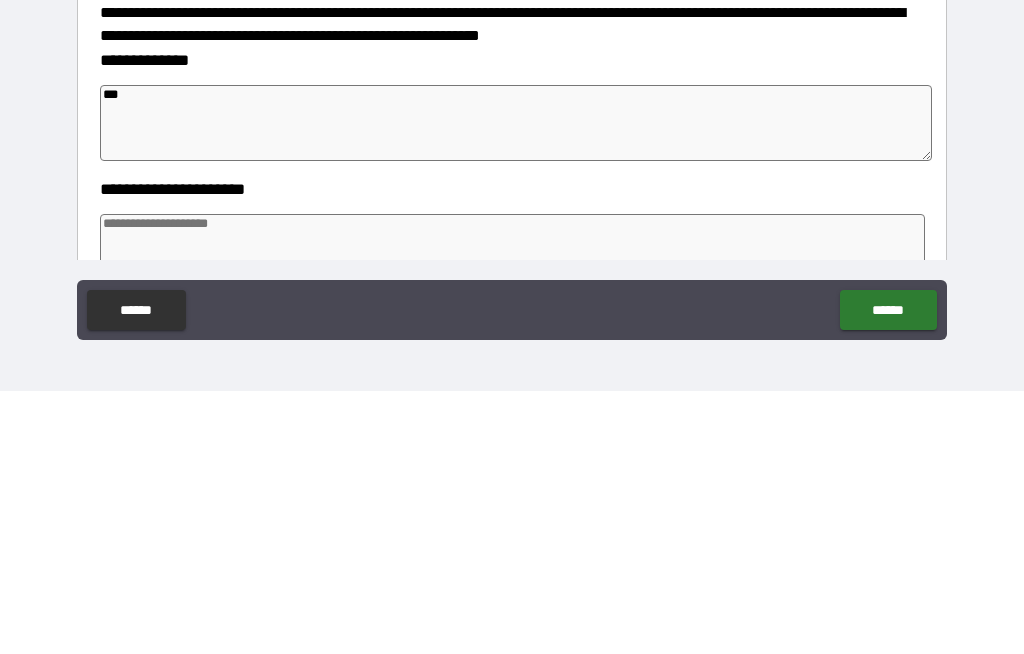 type on "*" 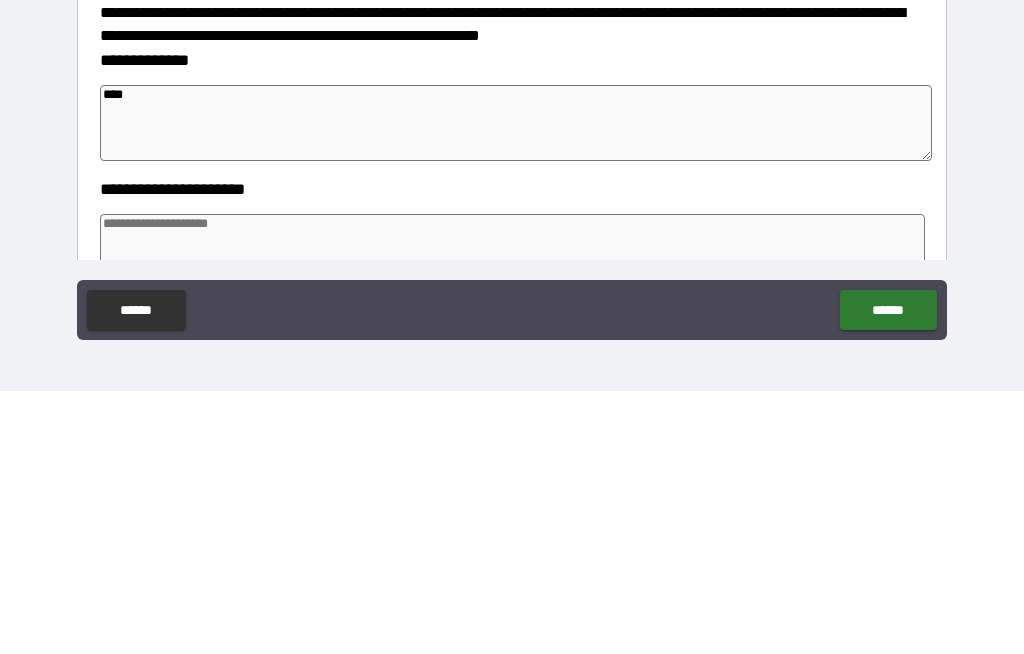 type on "*****" 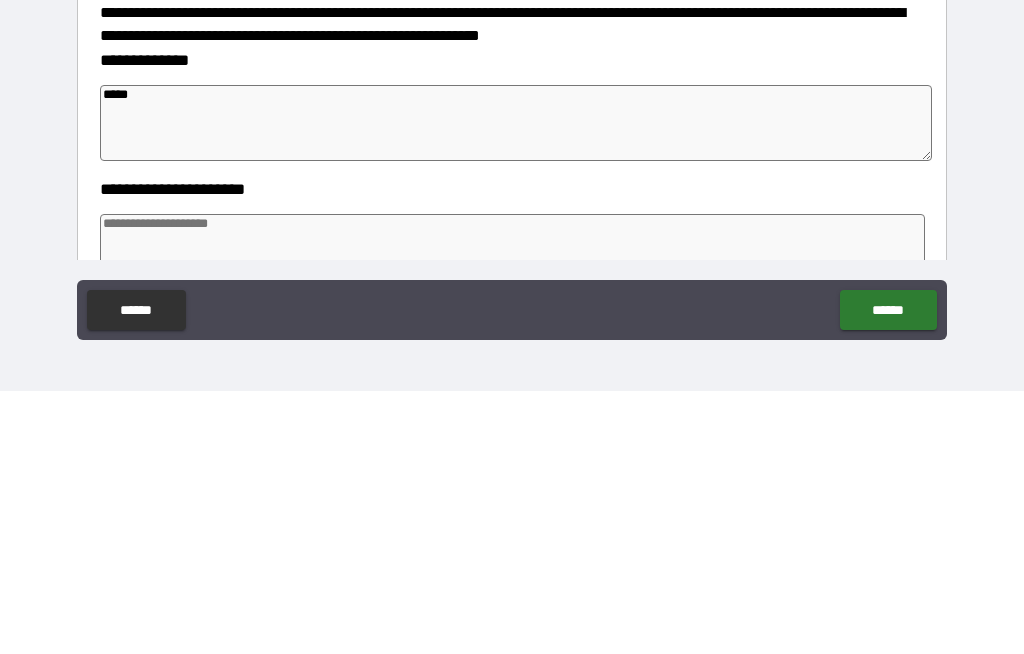 type on "*" 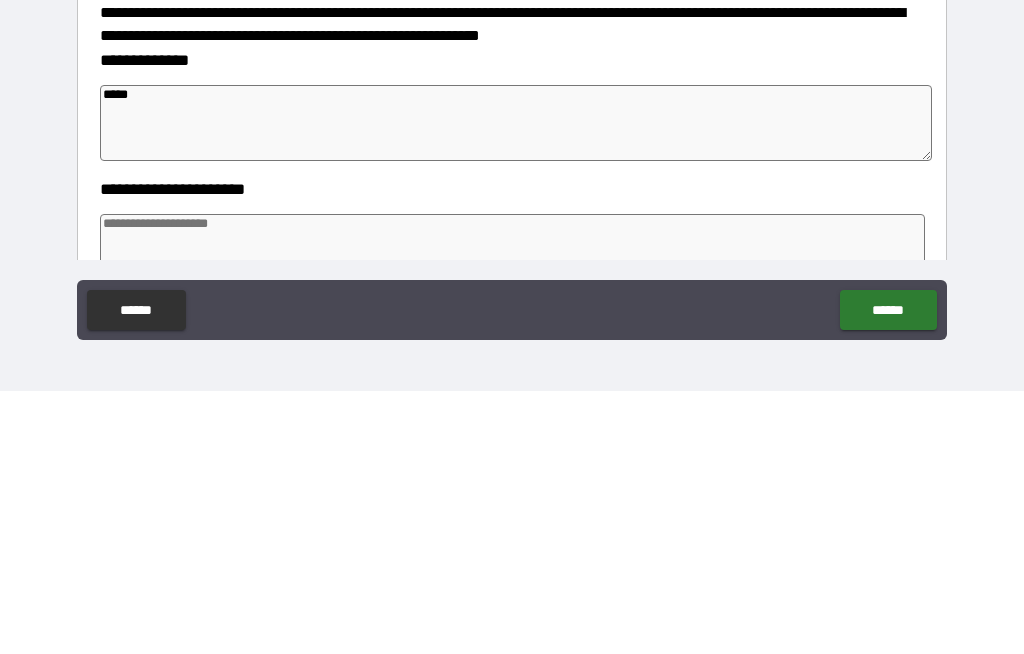 type on "*****" 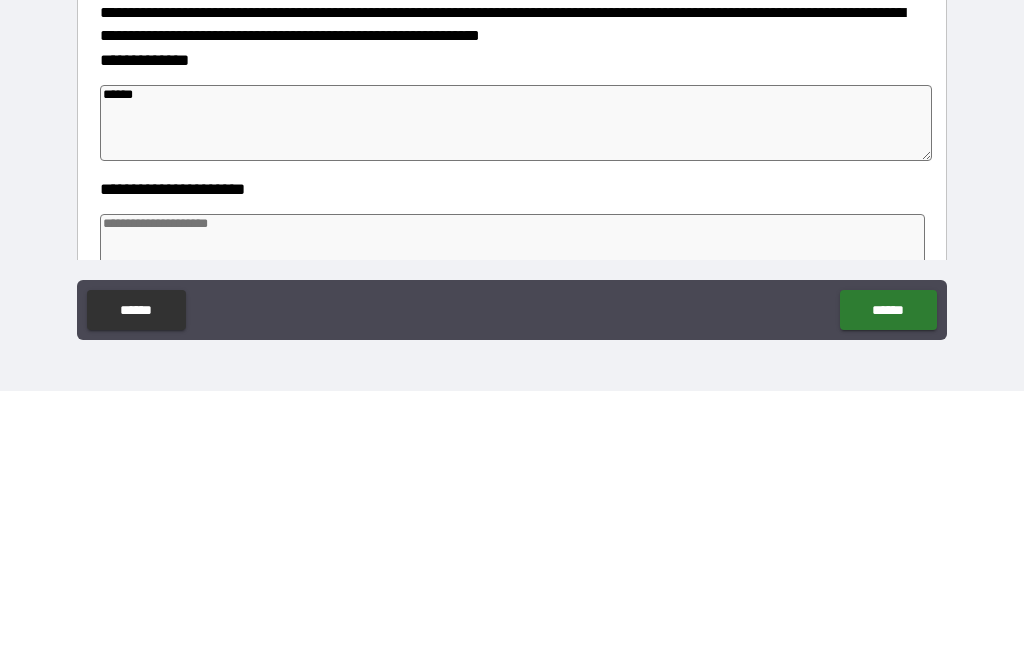 type on "*" 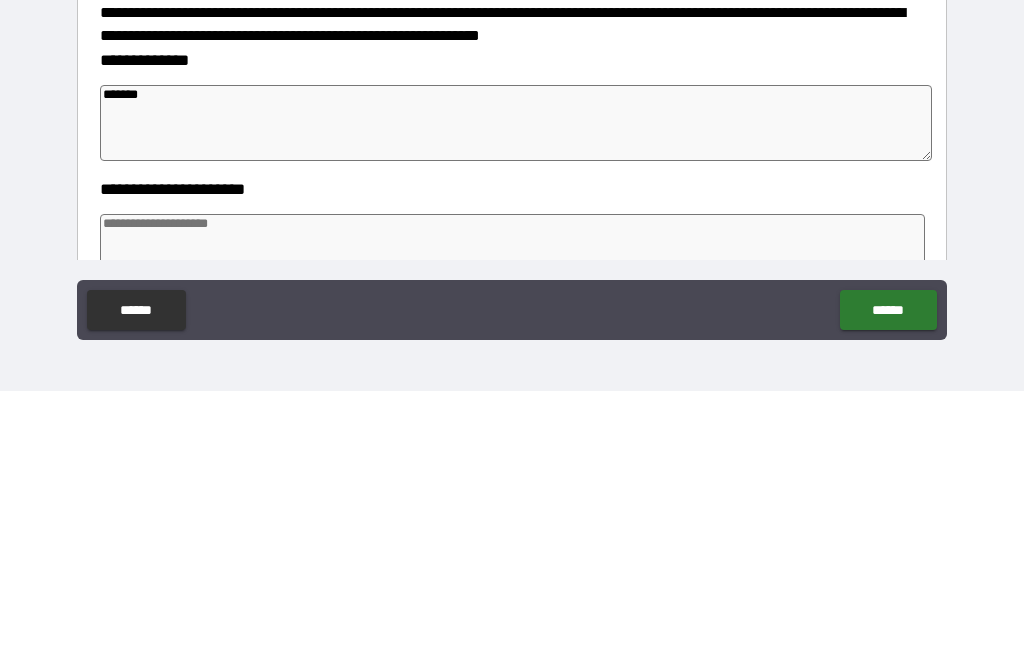 type on "*" 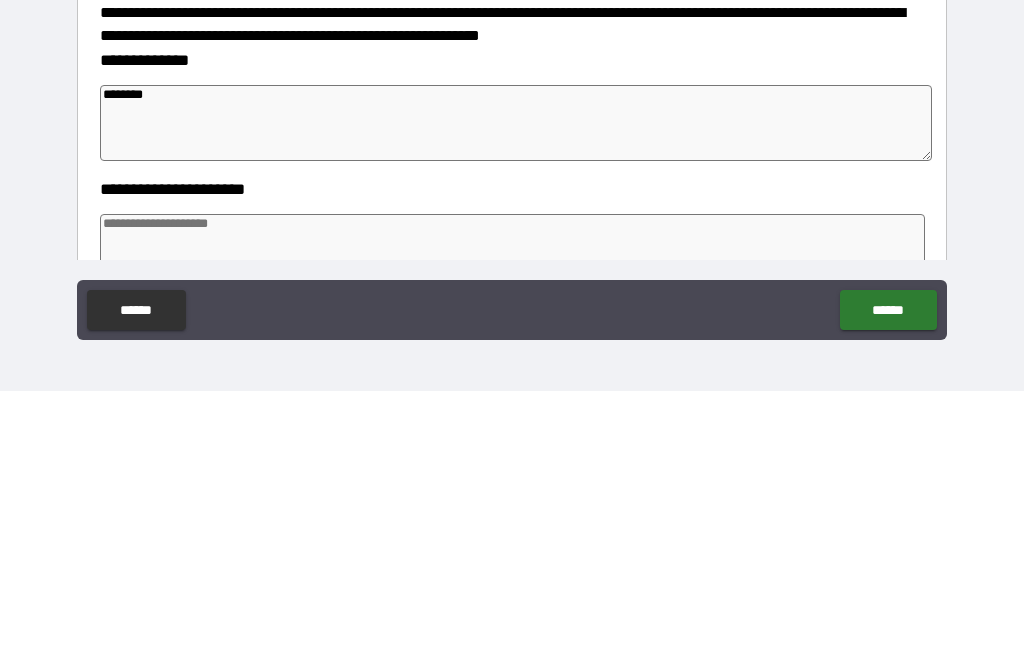 type on "*" 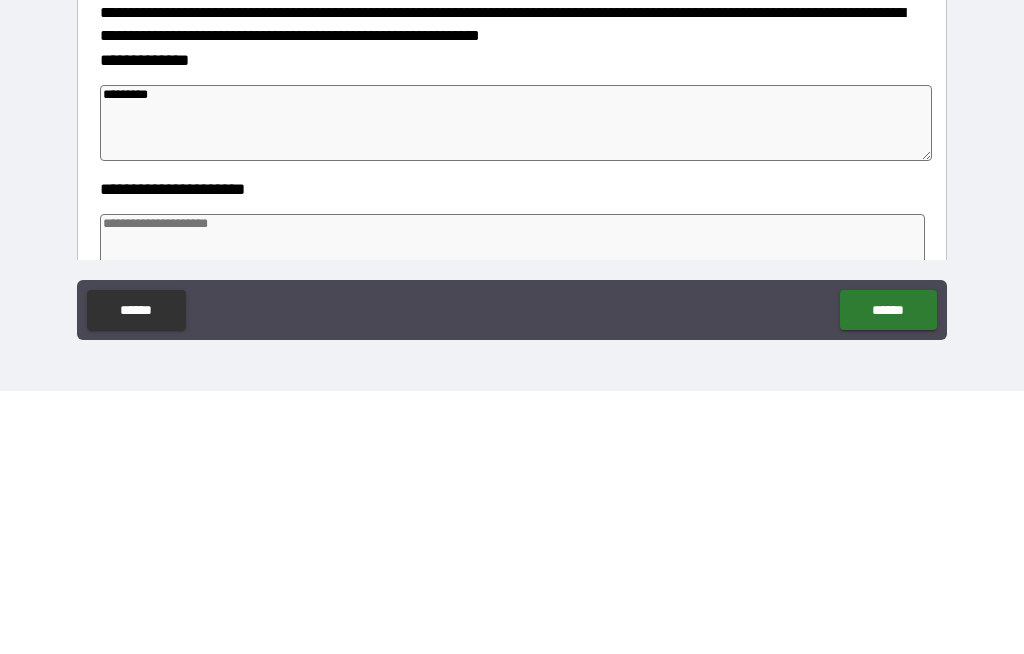 type on "*" 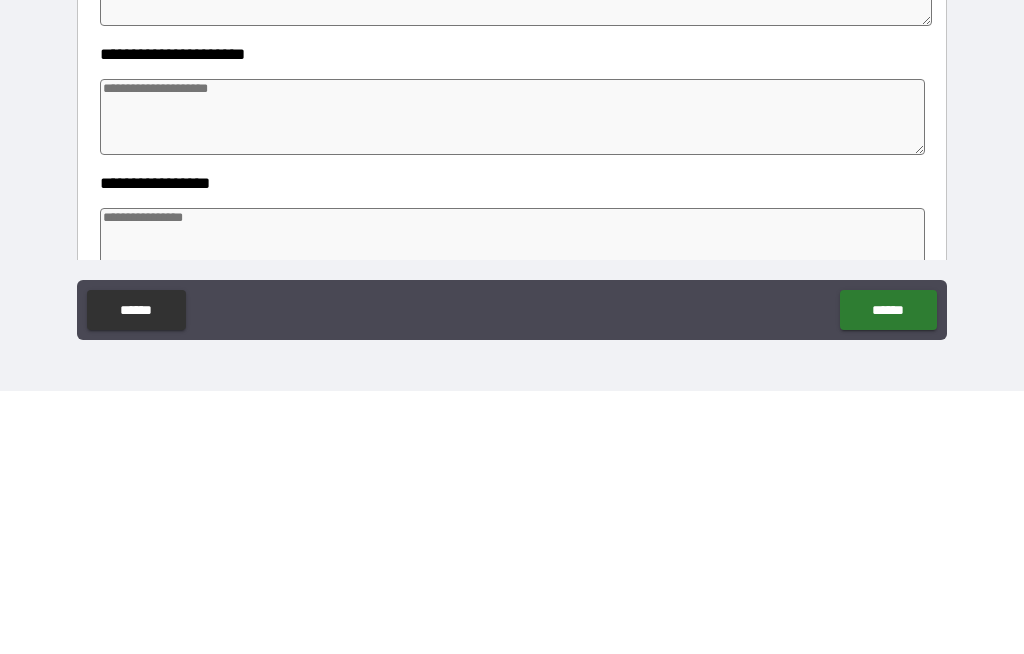 scroll, scrollTop: 142, scrollLeft: 0, axis: vertical 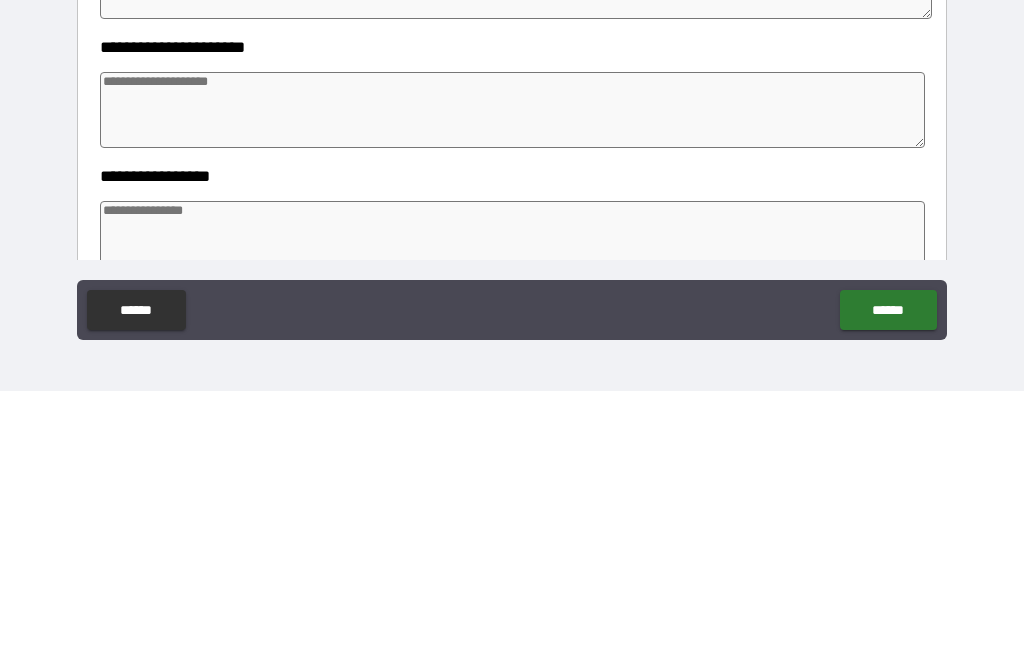click at bounding box center (513, 373) 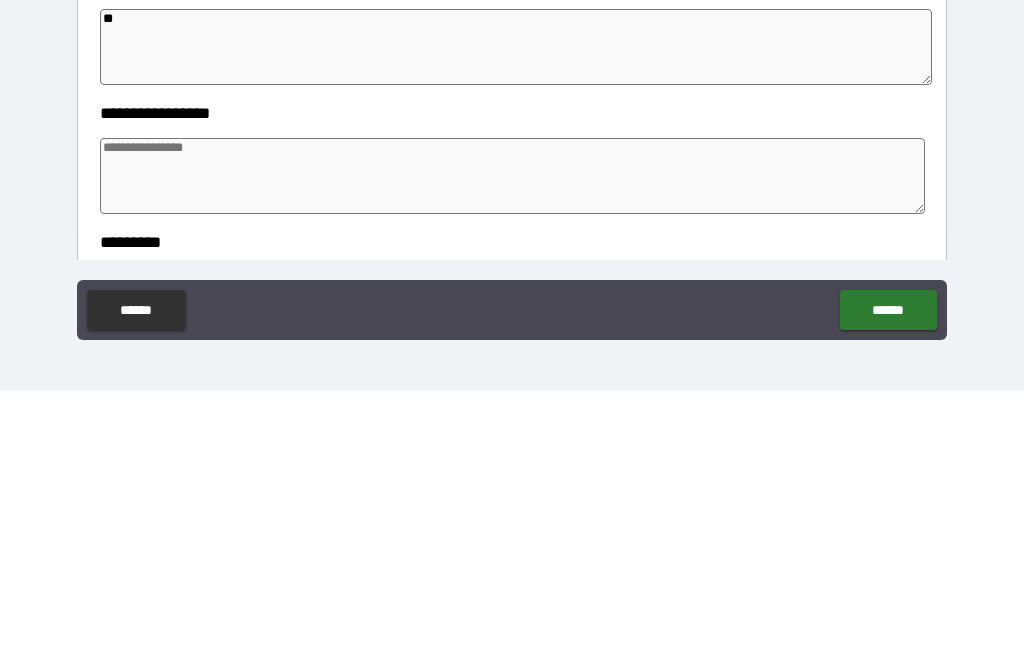 scroll, scrollTop: 207, scrollLeft: 0, axis: vertical 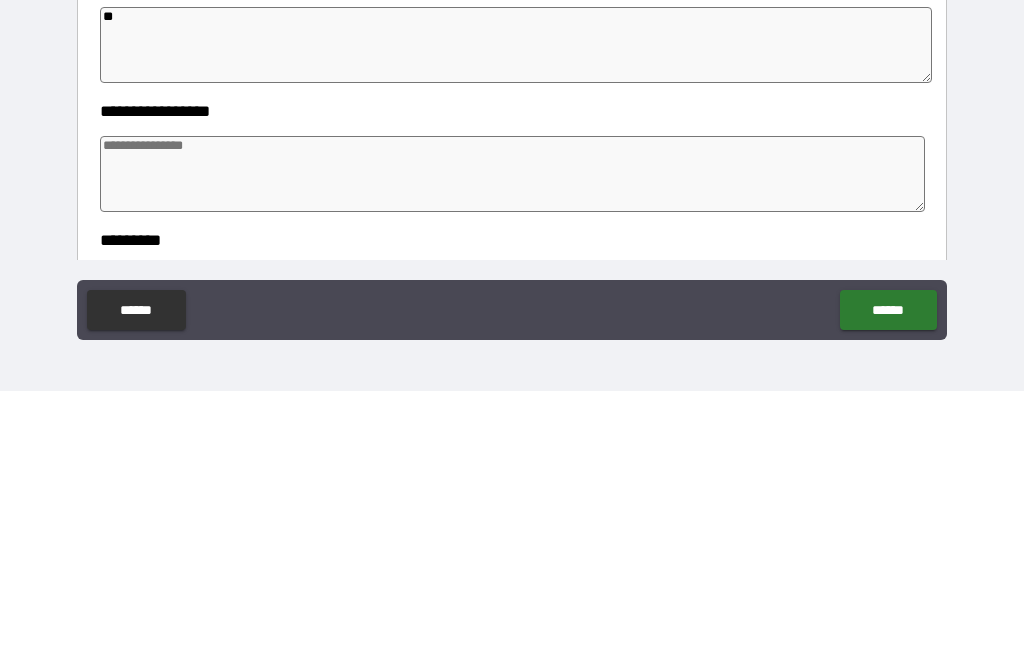 click at bounding box center [513, 437] 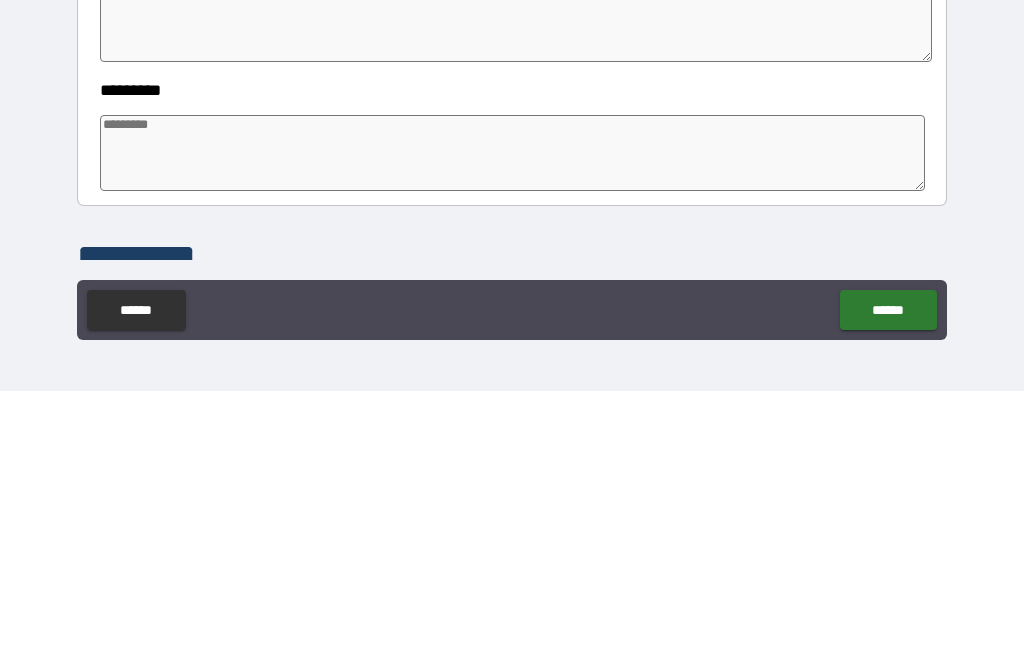 scroll, scrollTop: 361, scrollLeft: 0, axis: vertical 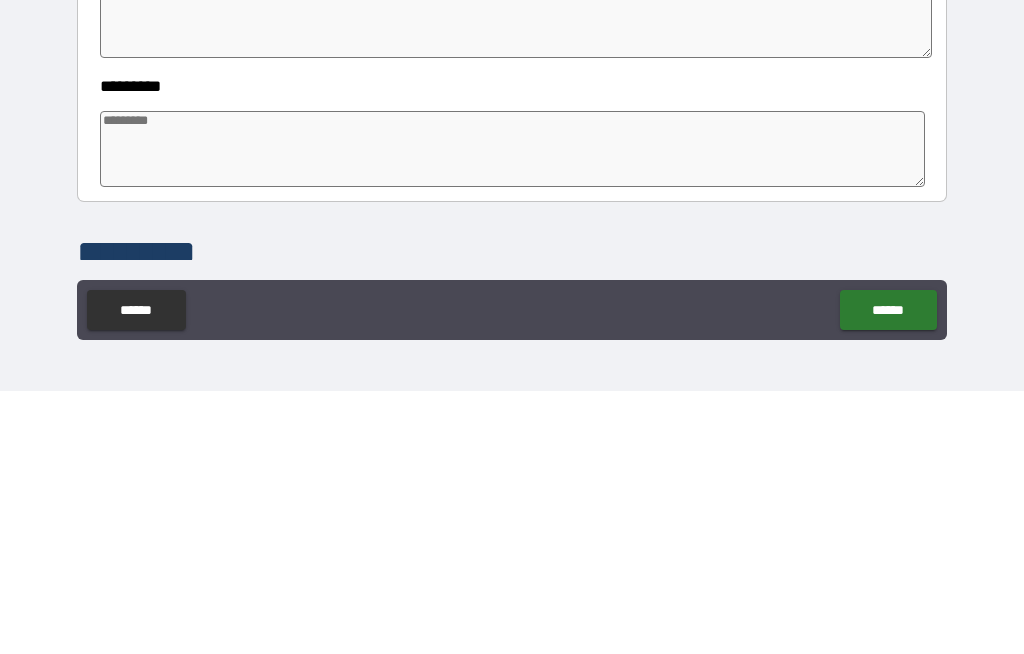 click at bounding box center (513, 412) 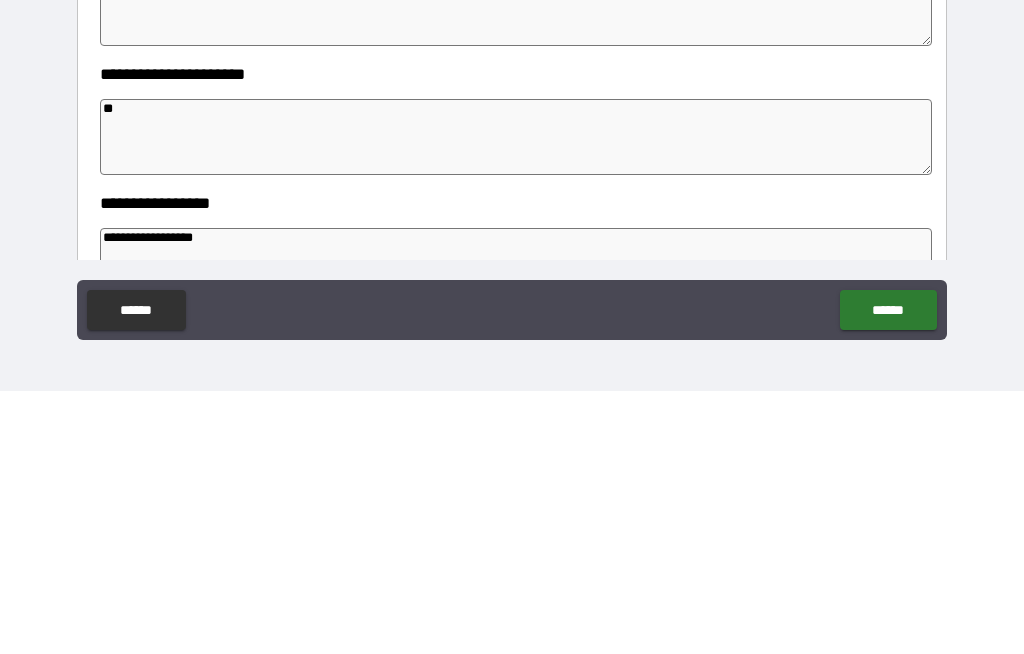 scroll, scrollTop: 111, scrollLeft: 0, axis: vertical 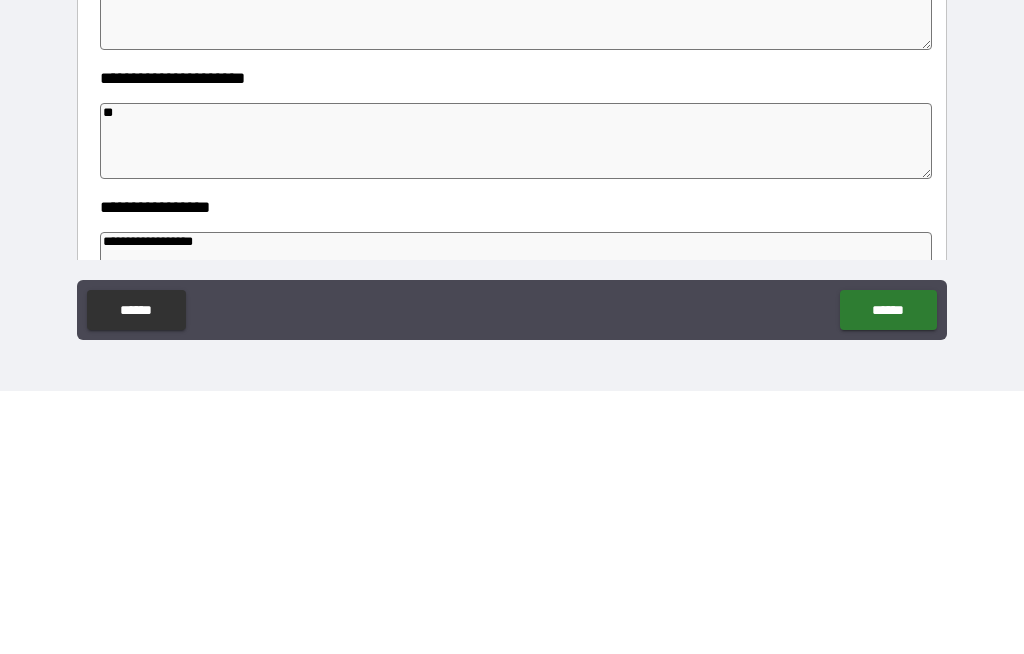 click on "**" at bounding box center [516, 404] 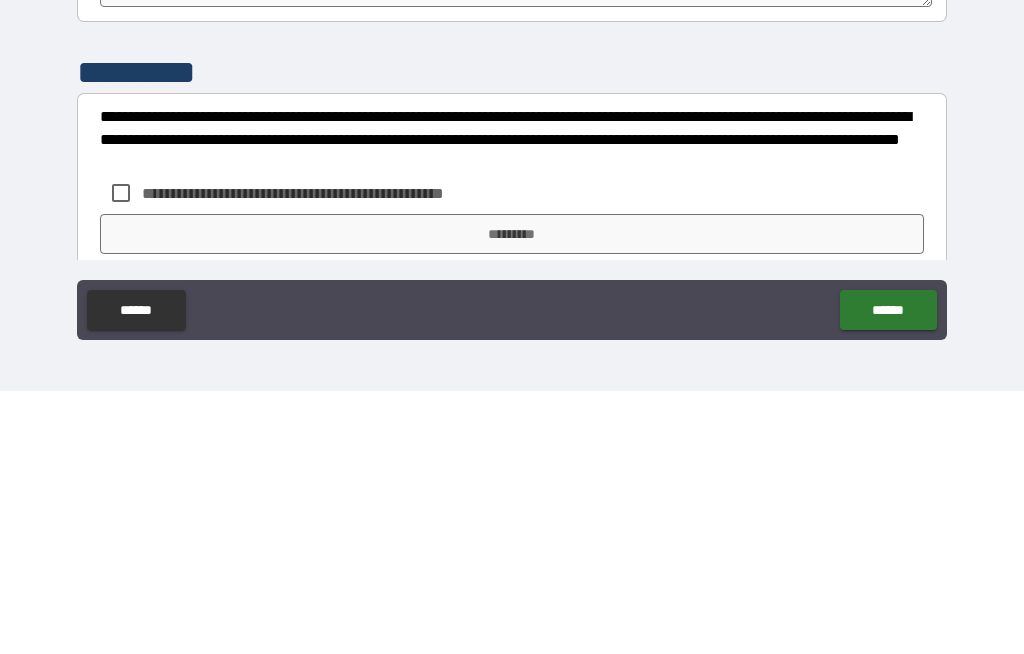 scroll, scrollTop: 565, scrollLeft: 0, axis: vertical 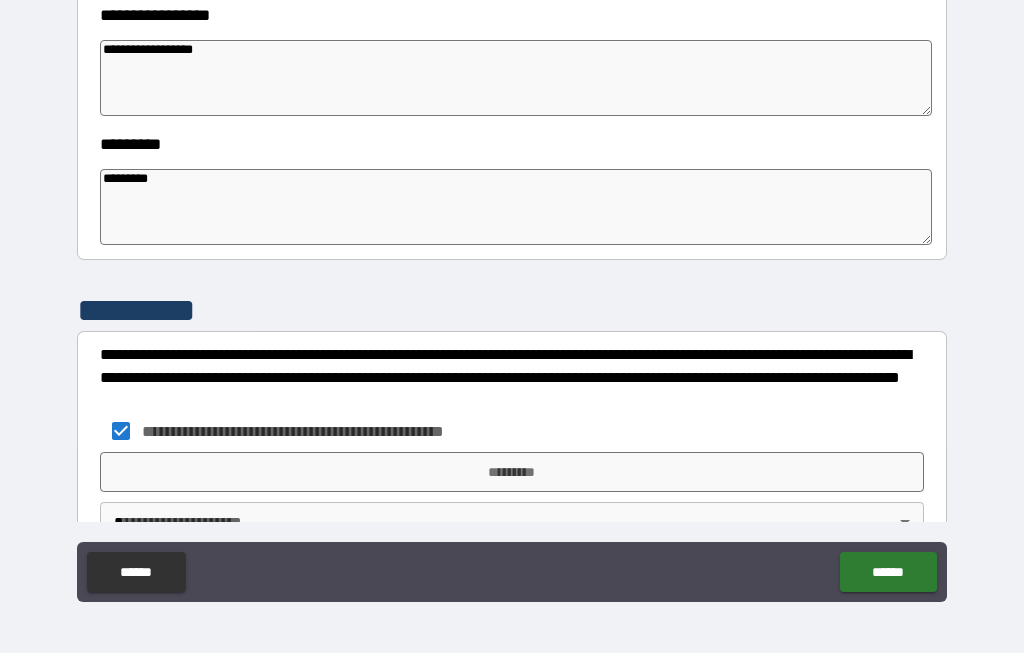 click on "*********" at bounding box center (512, 473) 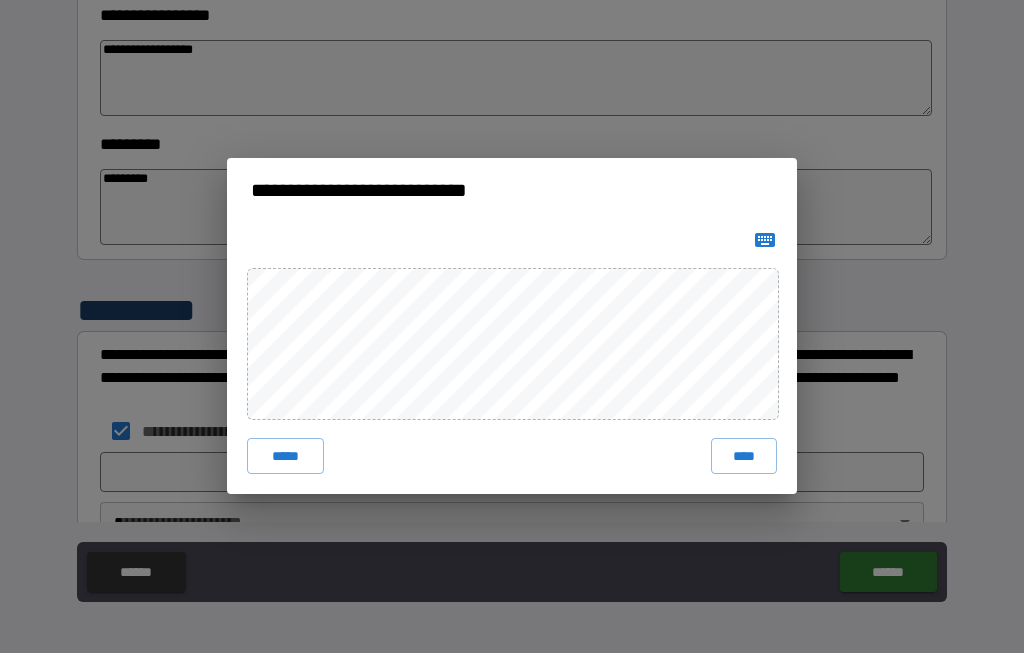 click on "****" at bounding box center [744, 457] 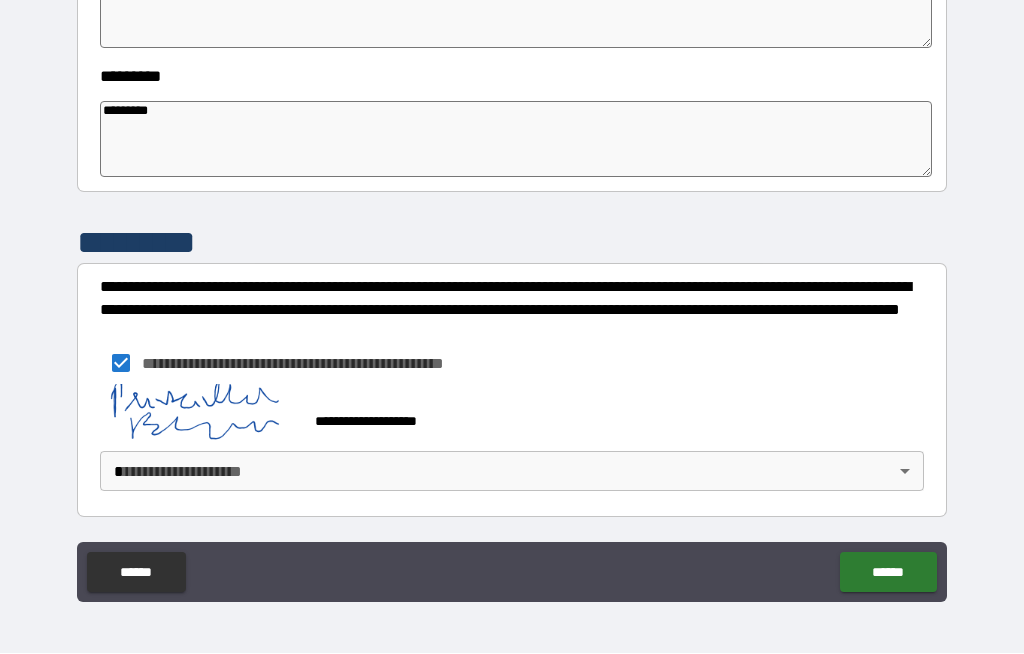 scroll, scrollTop: 633, scrollLeft: 0, axis: vertical 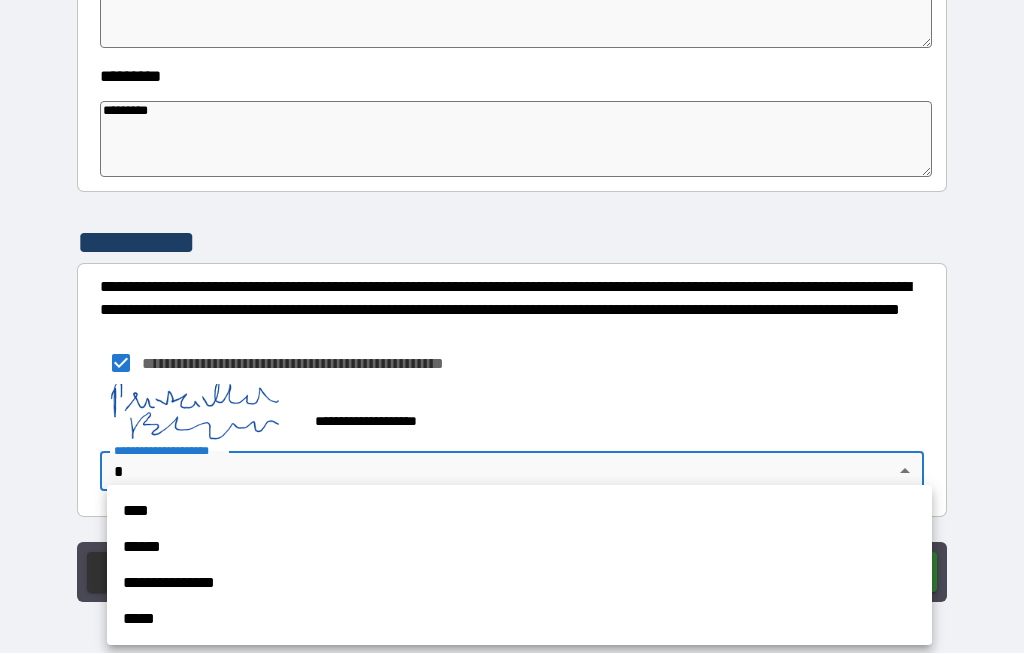 click on "****" at bounding box center [519, 512] 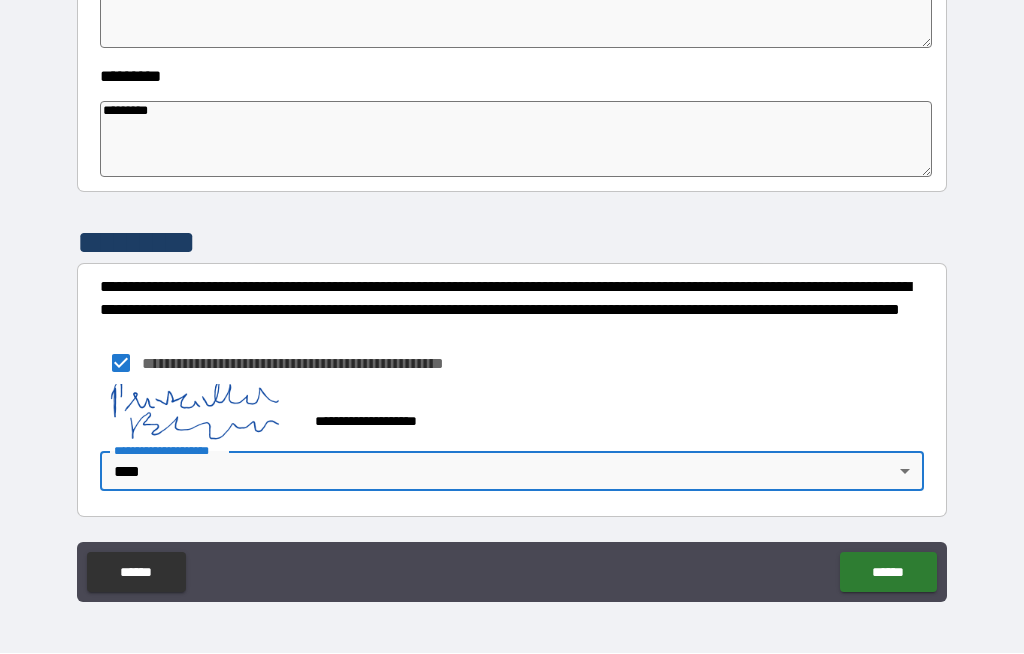 click on "******" at bounding box center (888, 573) 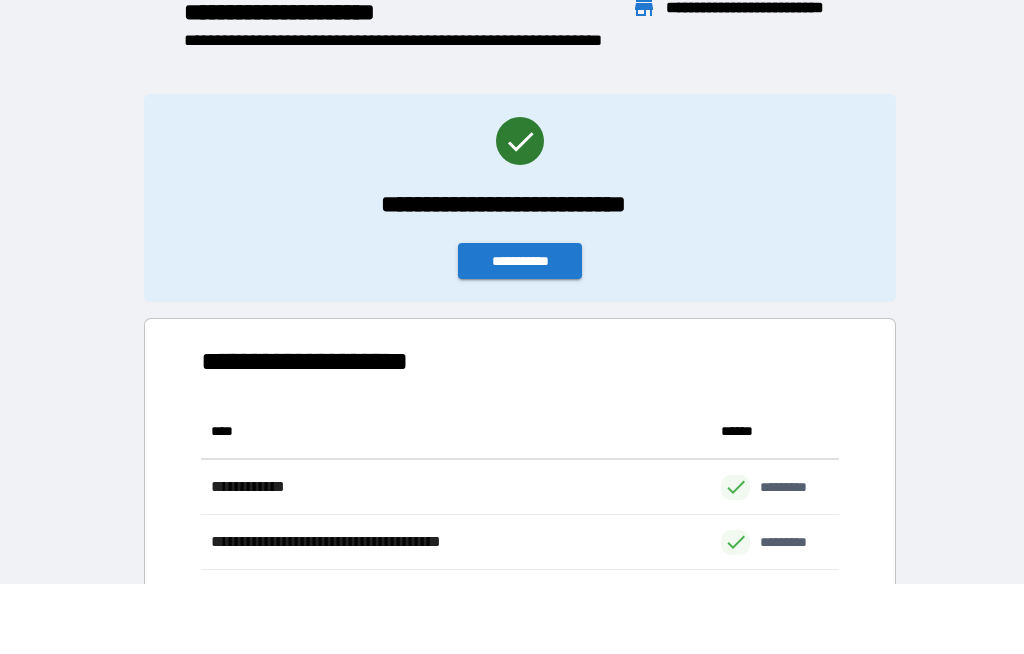 scroll, scrollTop: 386, scrollLeft: 638, axis: both 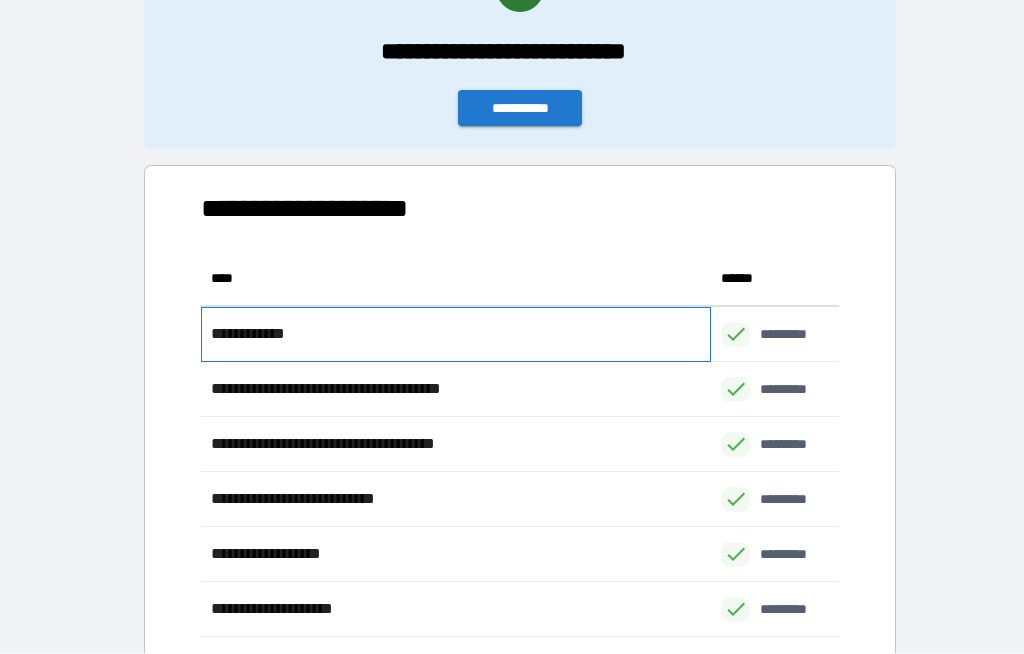 click on "**********" at bounding box center (456, 335) 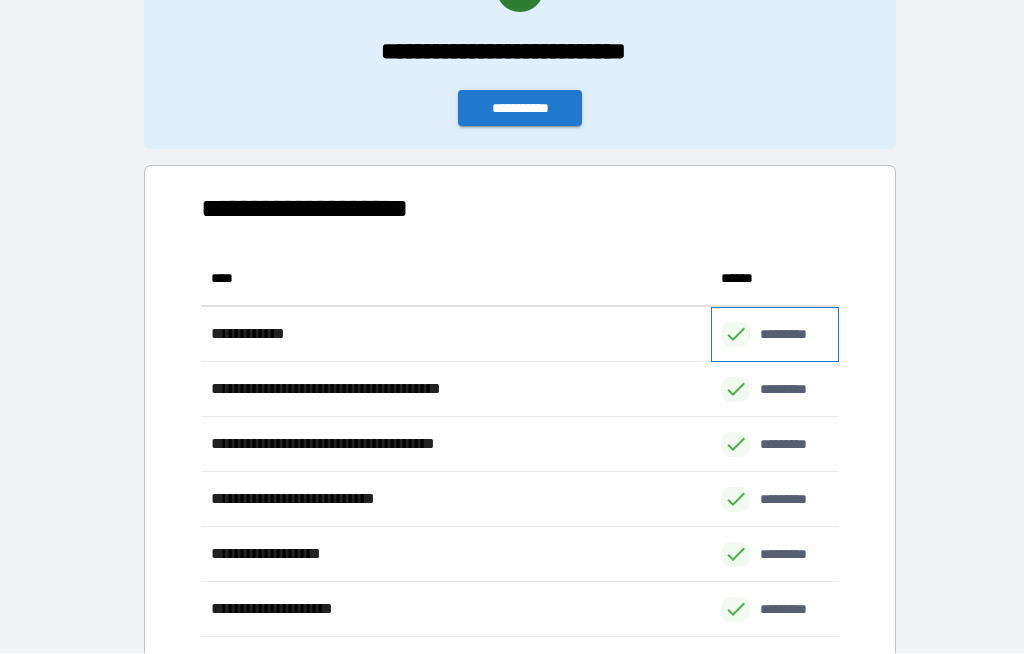 click on "*********" at bounding box center (794, 335) 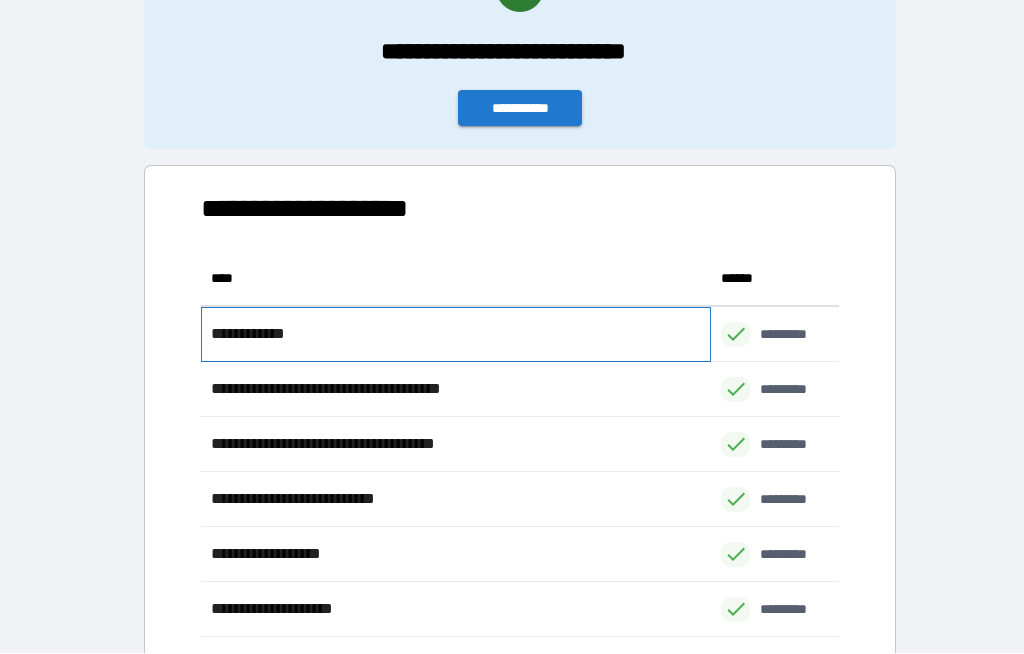click on "**********" at bounding box center (456, 335) 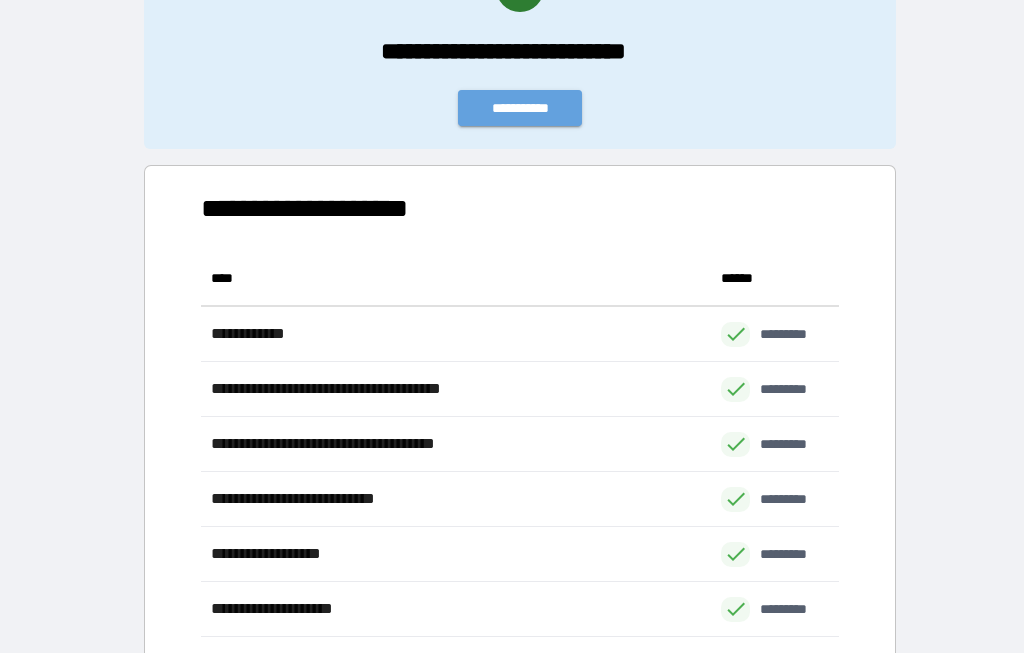 click on "**********" at bounding box center (520, 109) 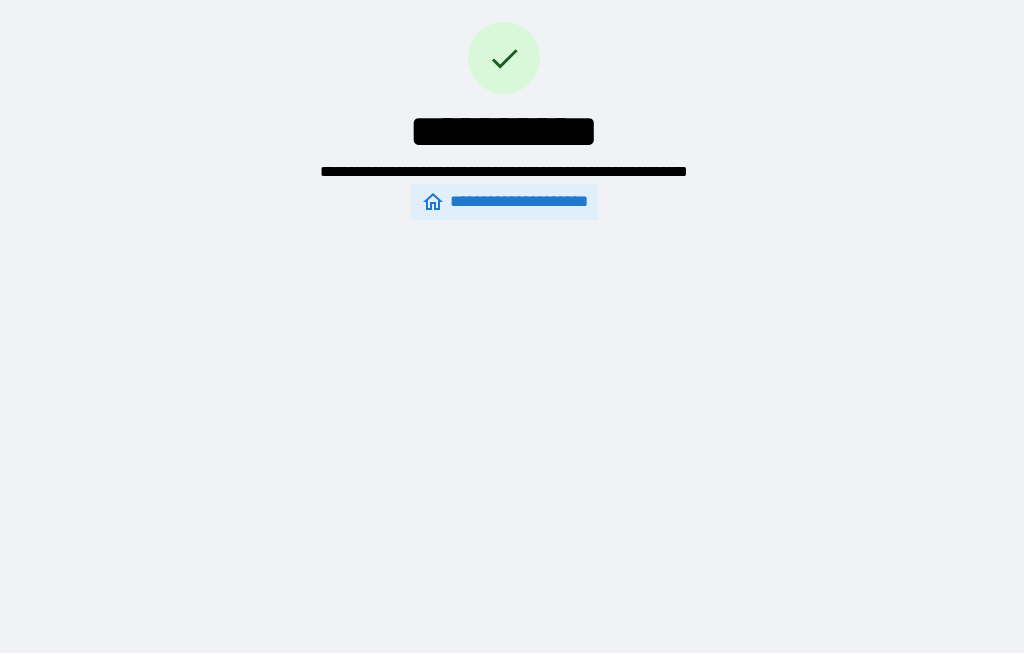scroll, scrollTop: 0, scrollLeft: 0, axis: both 